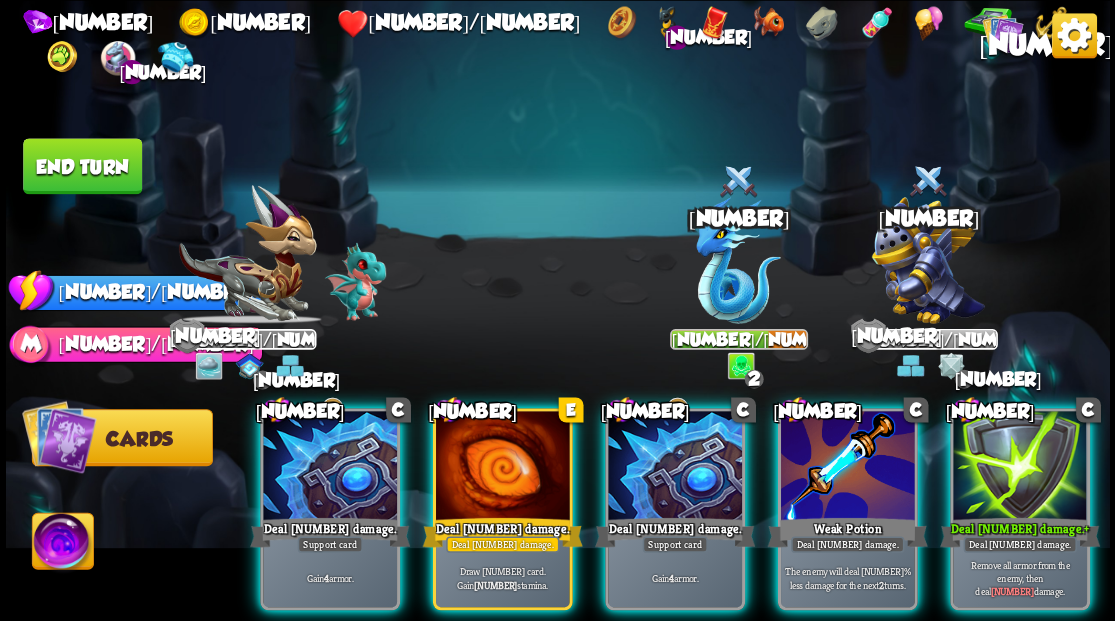 scroll, scrollTop: 0, scrollLeft: 0, axis: both 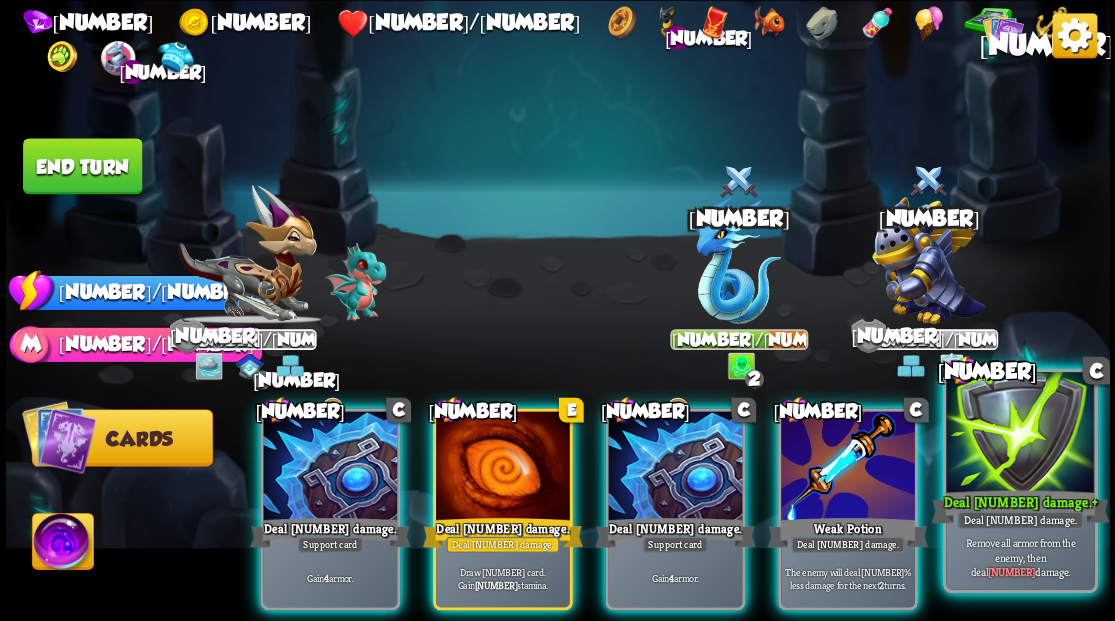 click at bounding box center (1020, 434) 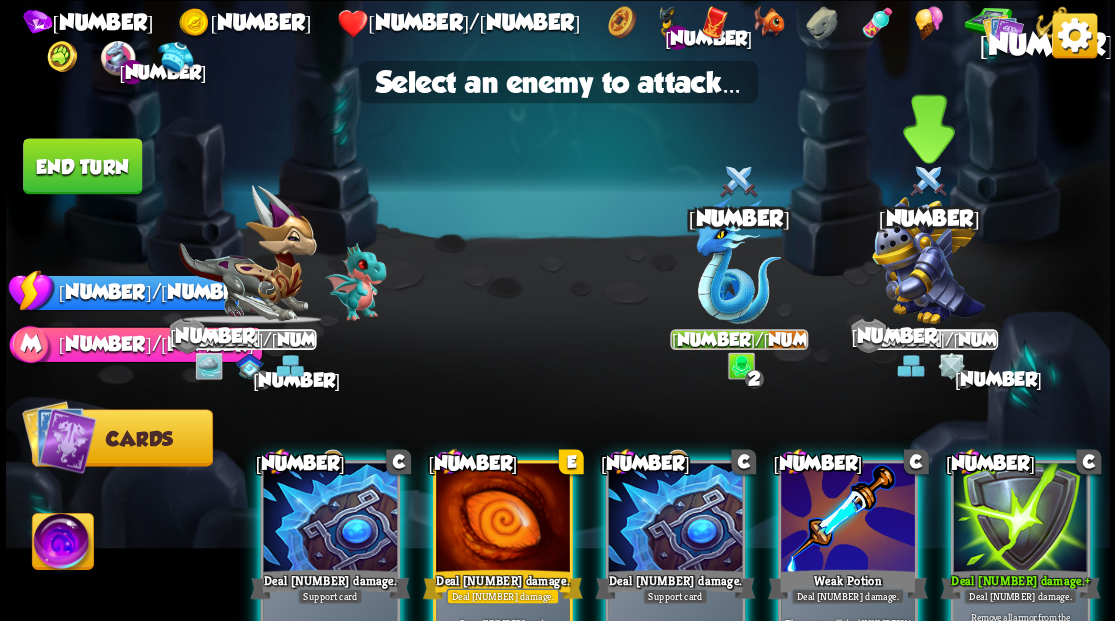 click at bounding box center (928, 260) 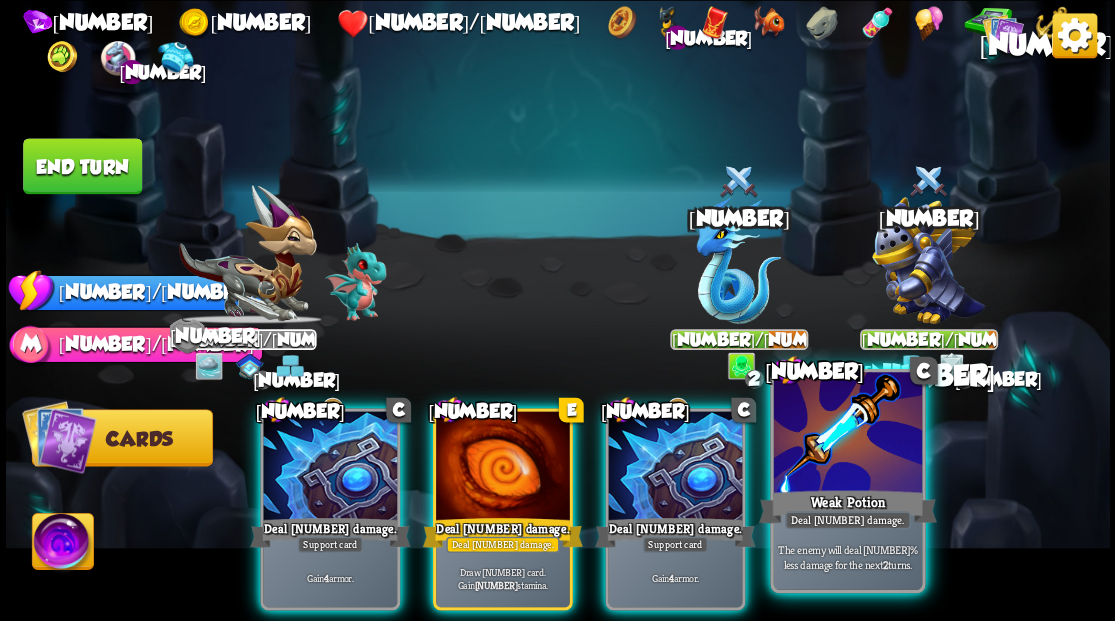 click at bounding box center (330, 467) 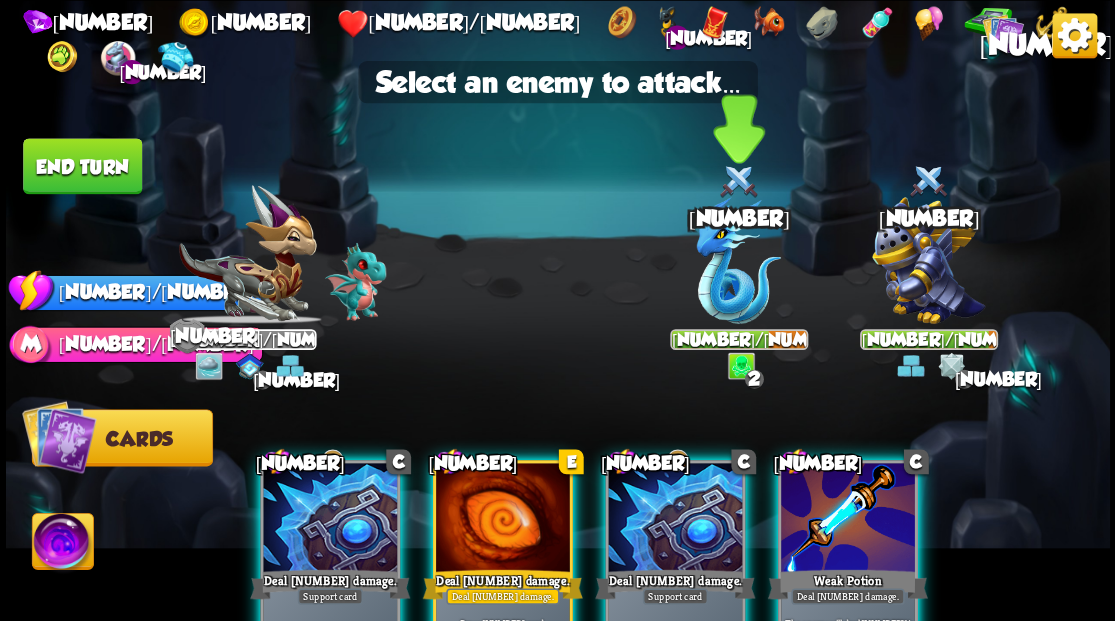 click at bounding box center [928, 260] 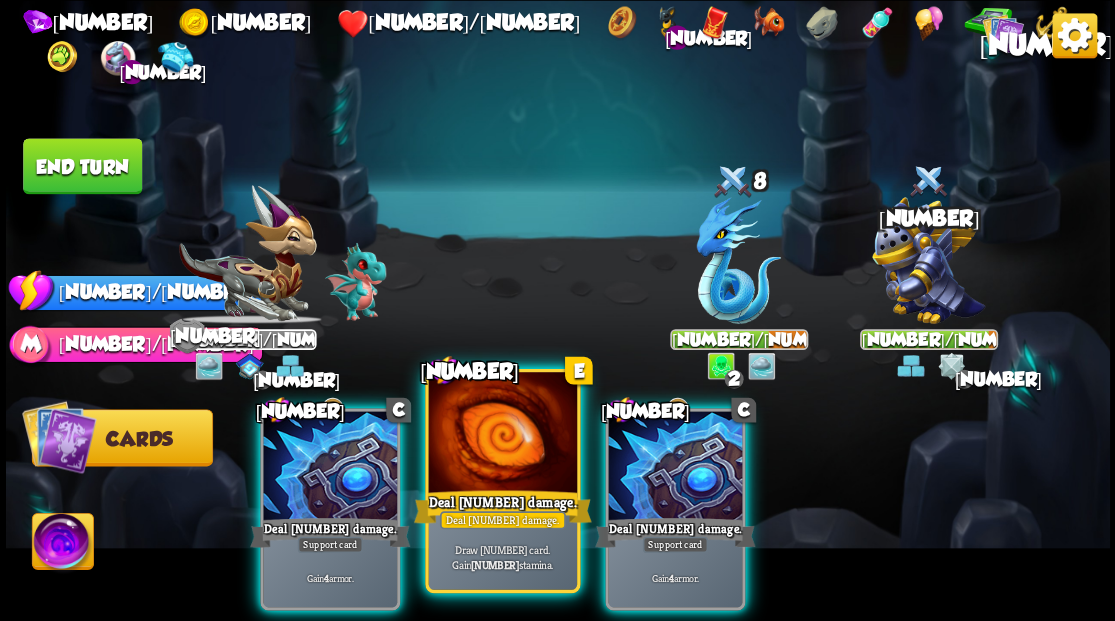 click at bounding box center [502, 434] 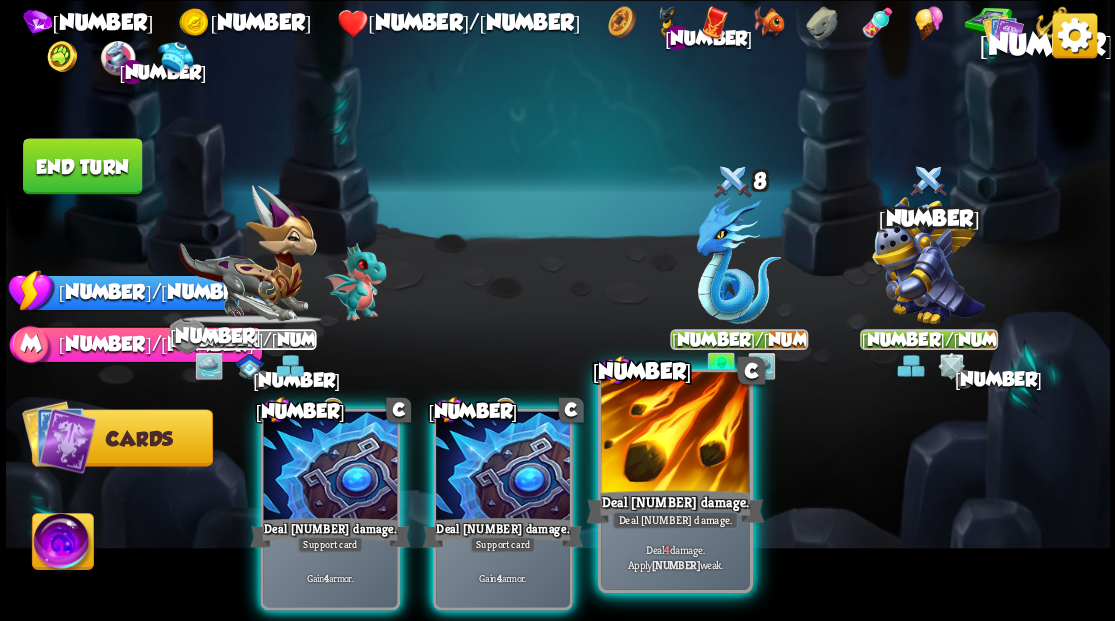 click at bounding box center (330, 467) 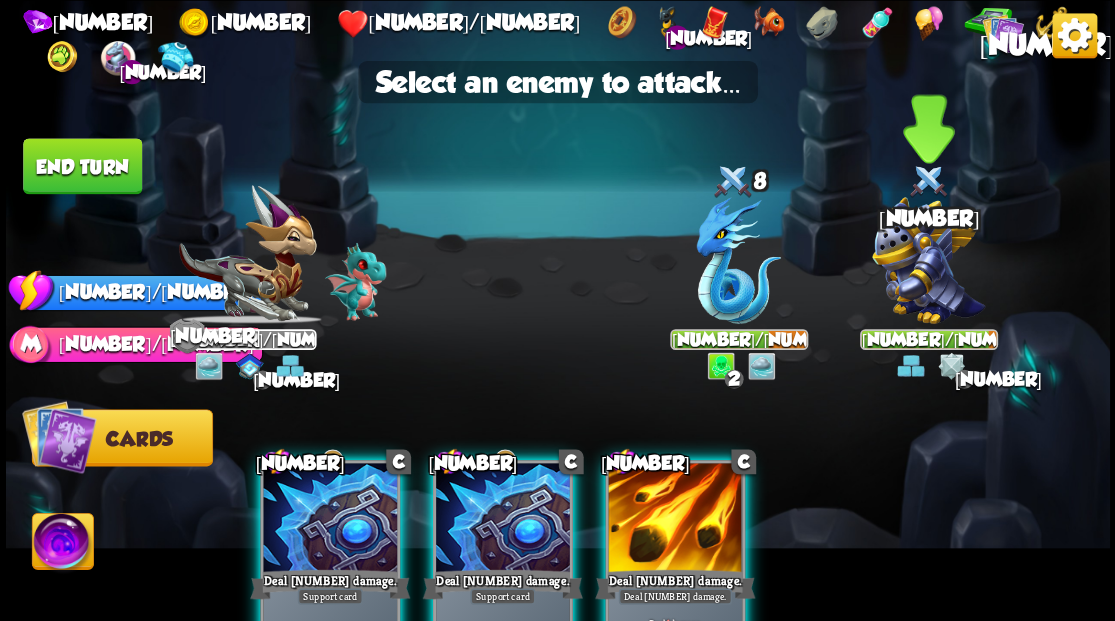 click at bounding box center (928, 260) 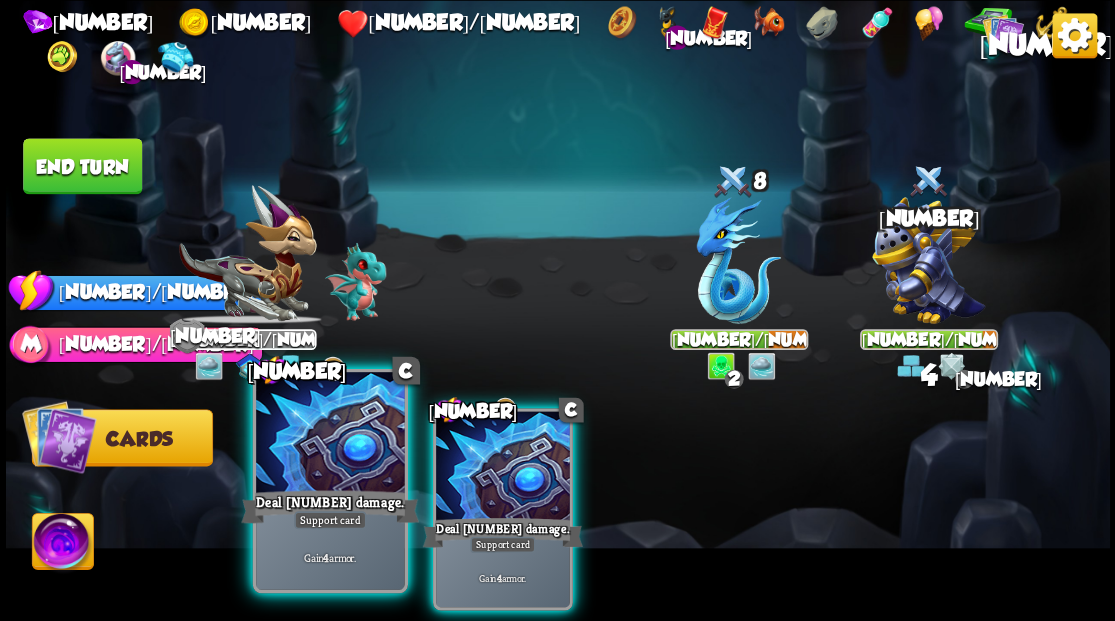 click at bounding box center [330, 434] 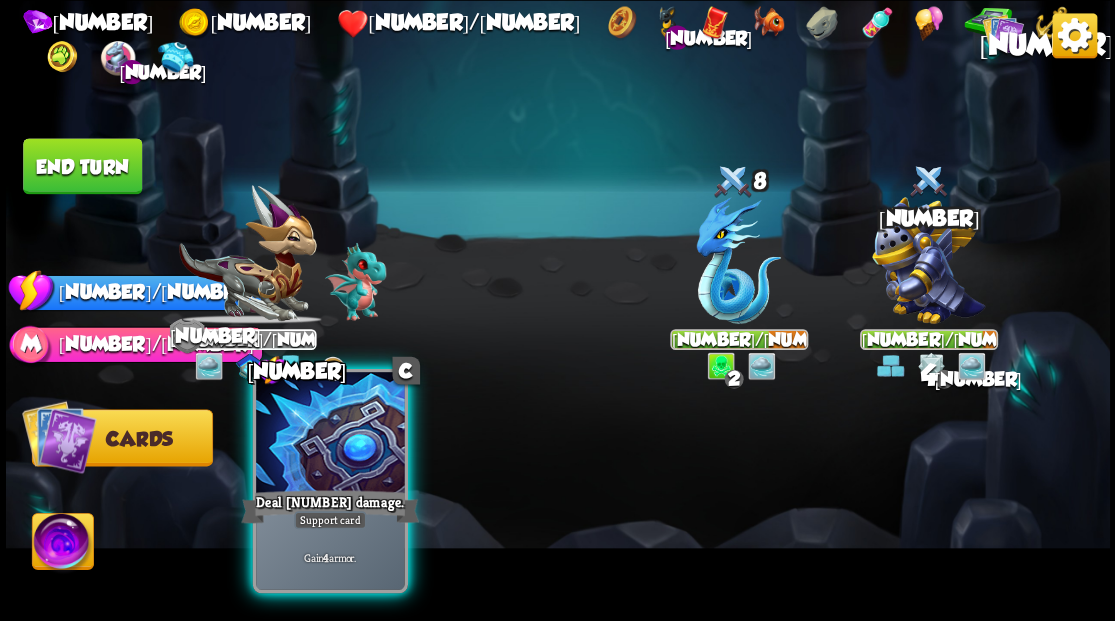 click at bounding box center (330, 434) 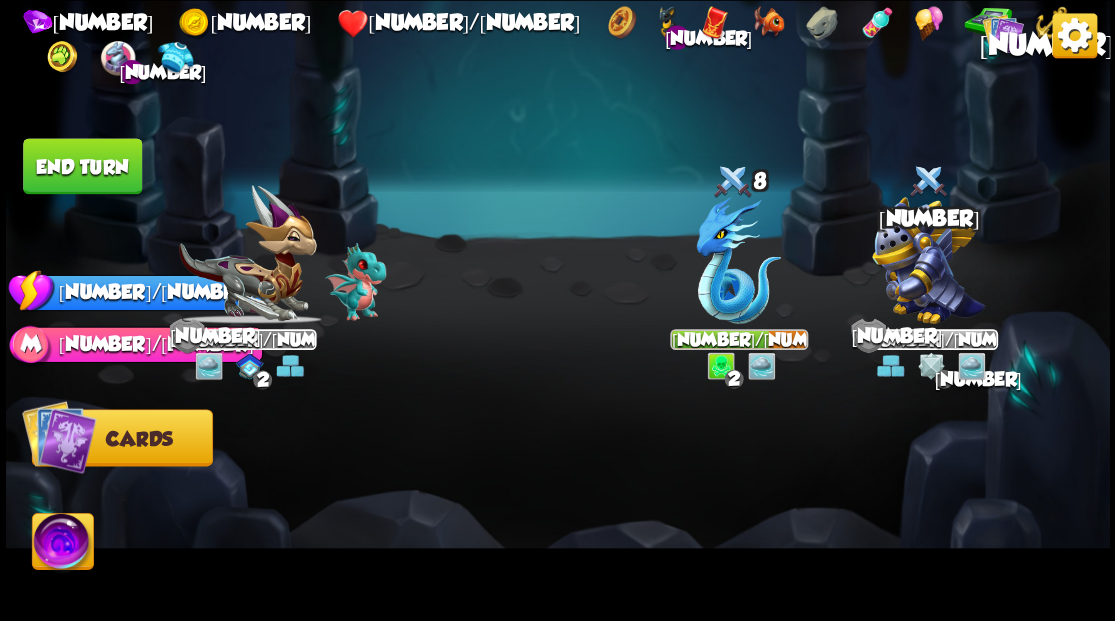 click on "End turn" at bounding box center [82, 166] 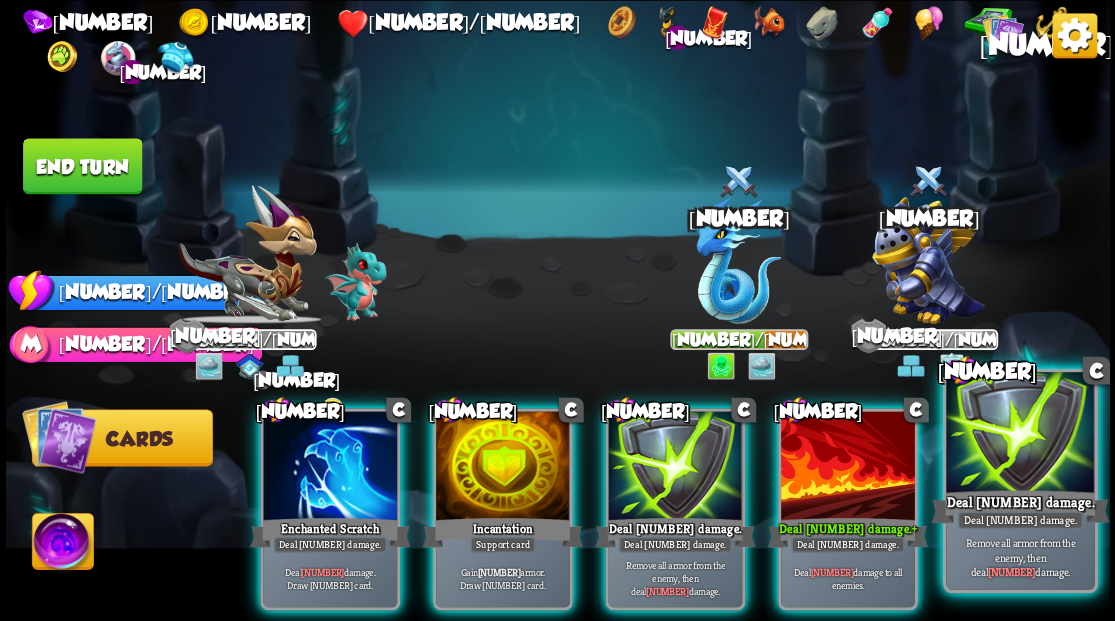 click at bounding box center (330, 467) 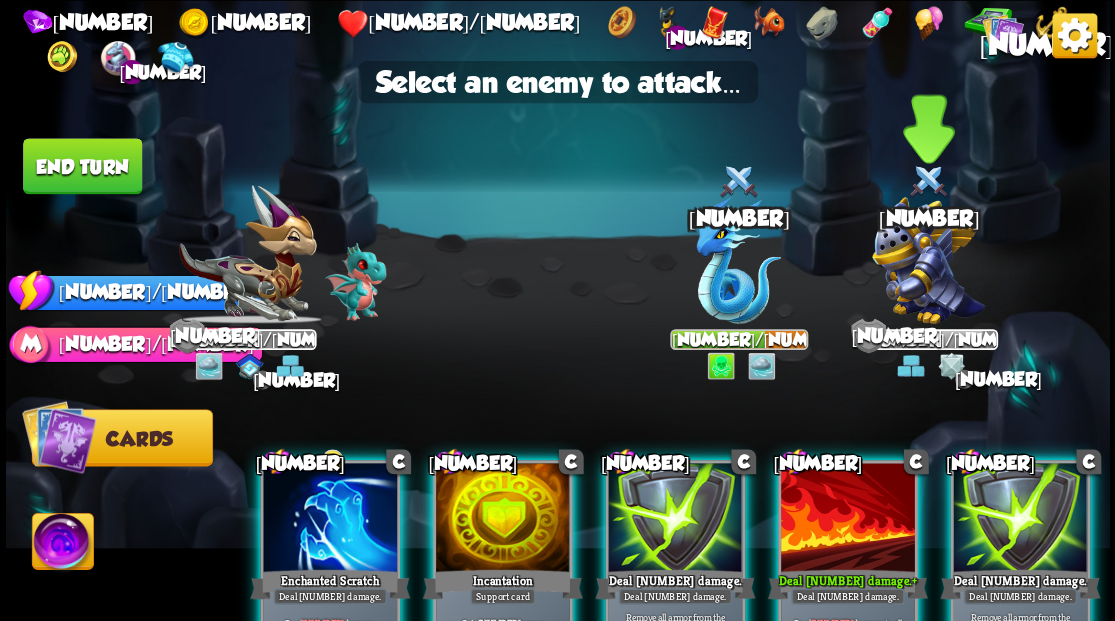 click at bounding box center [928, 260] 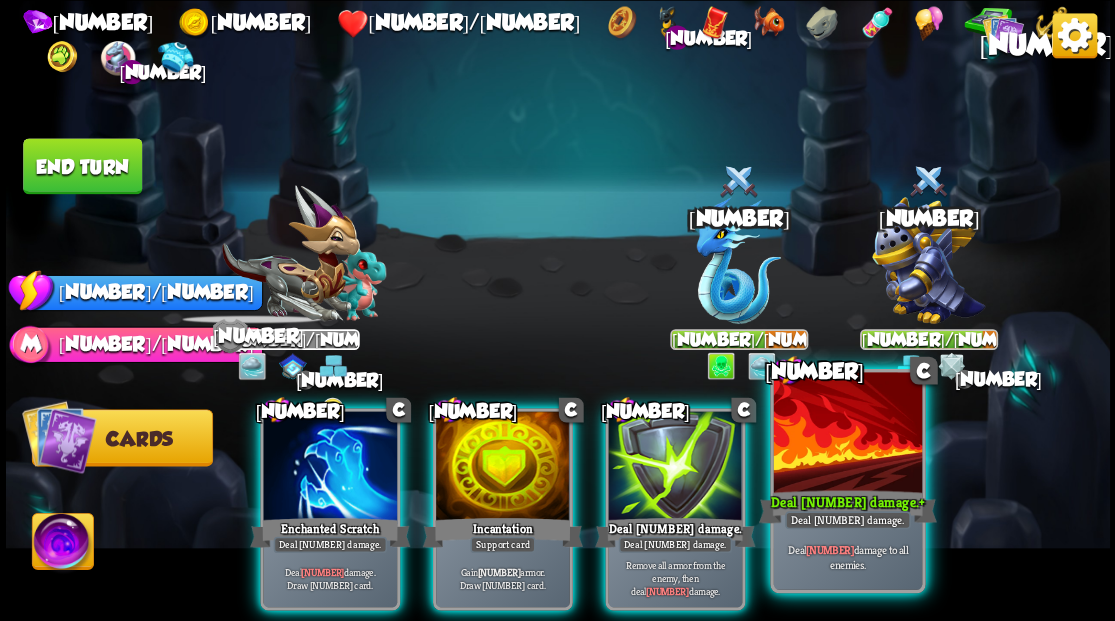 click at bounding box center (847, 434) 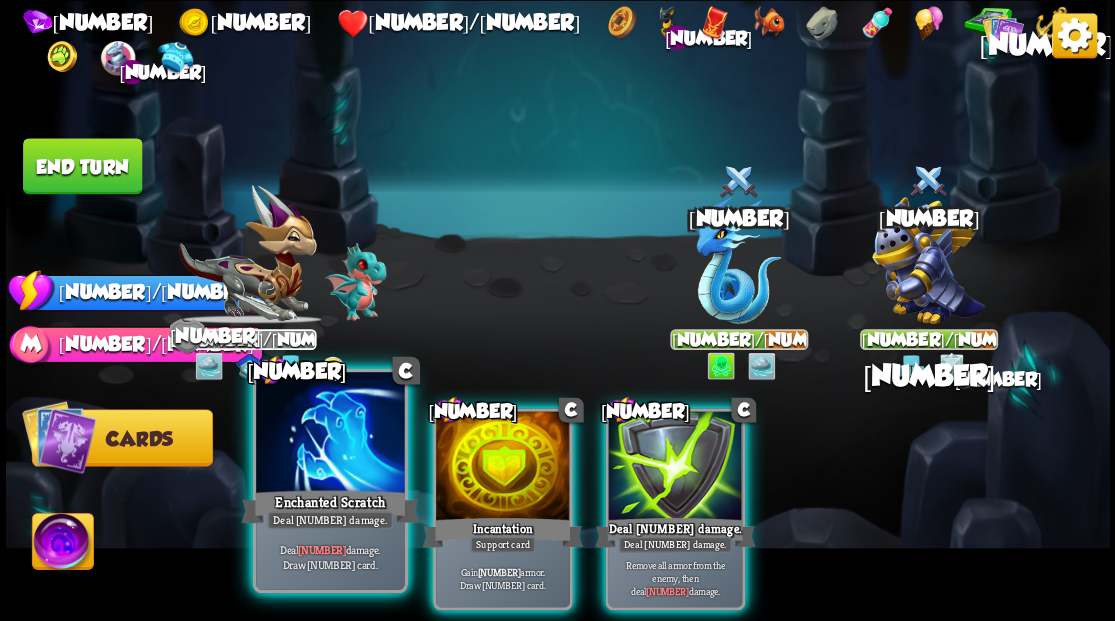 click at bounding box center [330, 434] 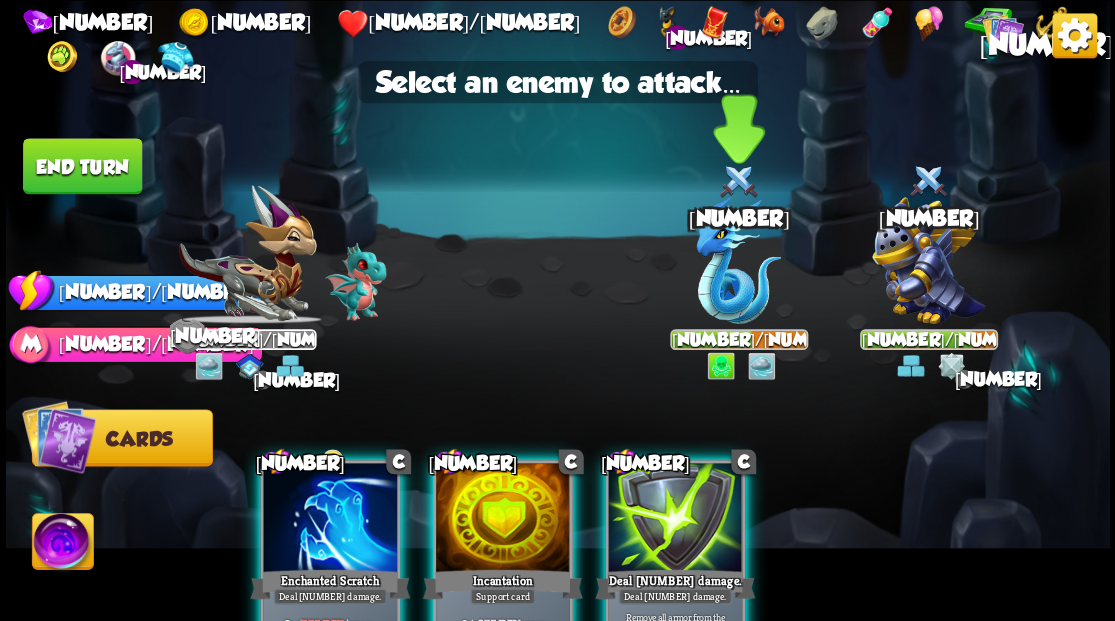 click at bounding box center [928, 260] 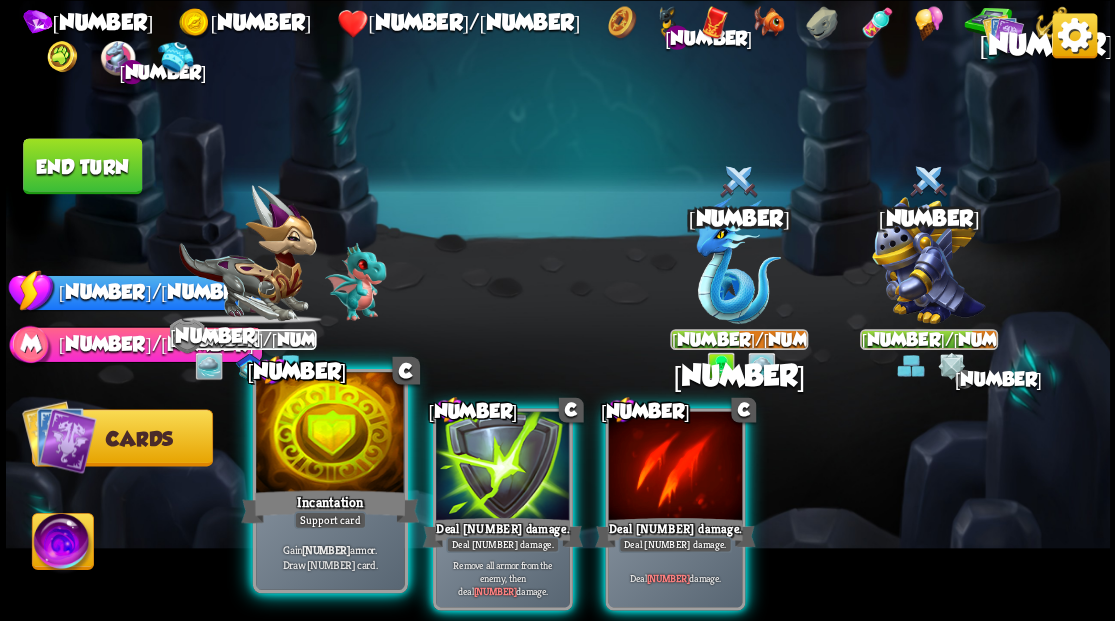 click at bounding box center [330, 434] 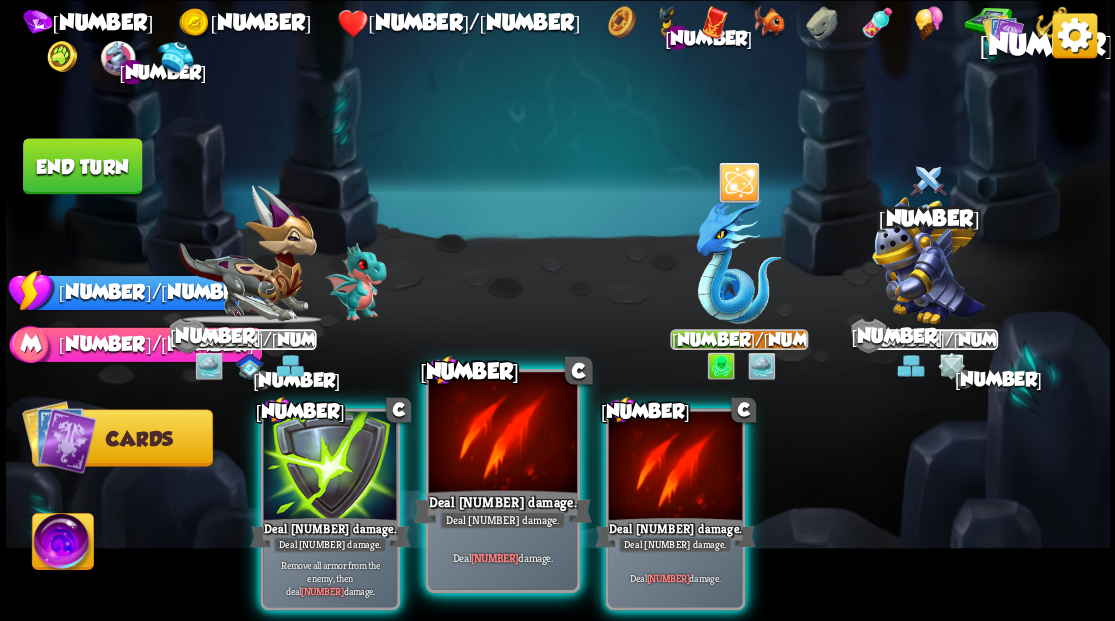 click at bounding box center [330, 467] 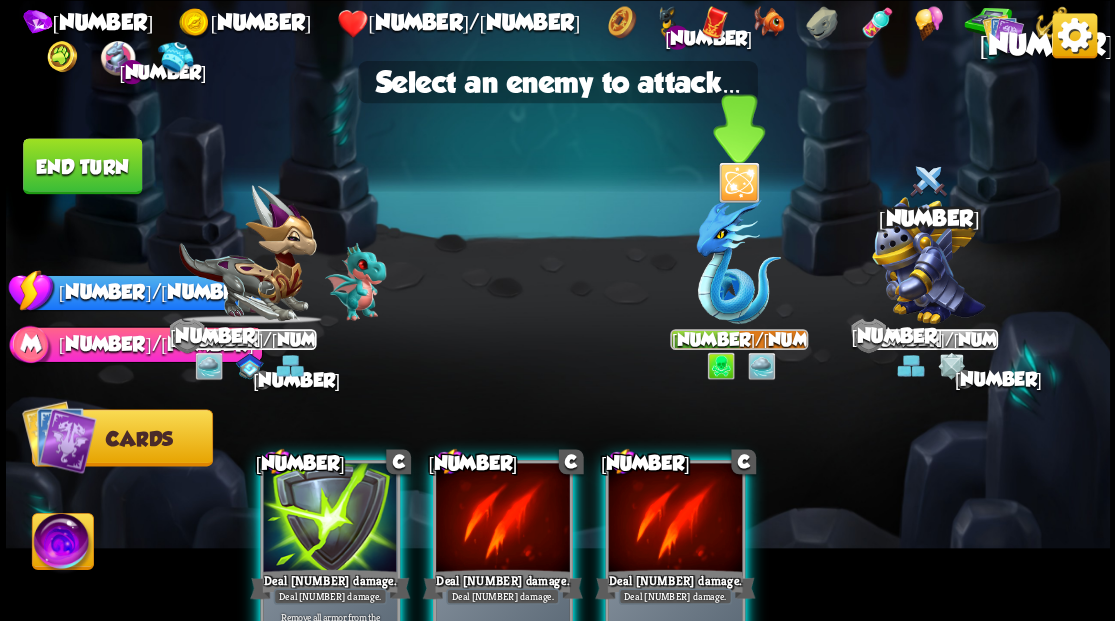 click at bounding box center (928, 260) 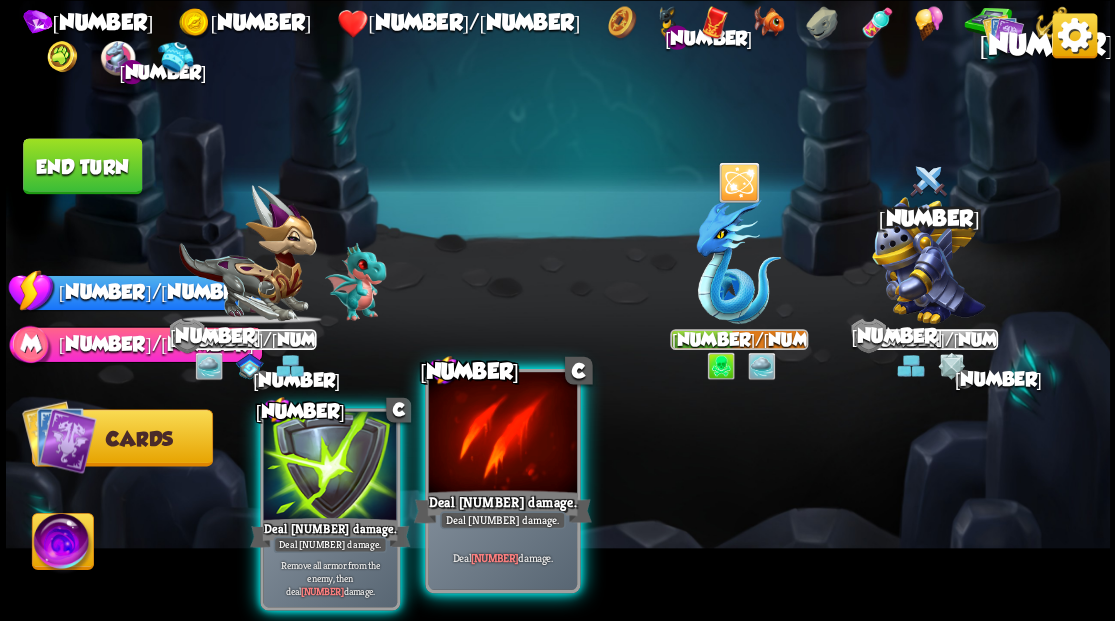 click at bounding box center (330, 467) 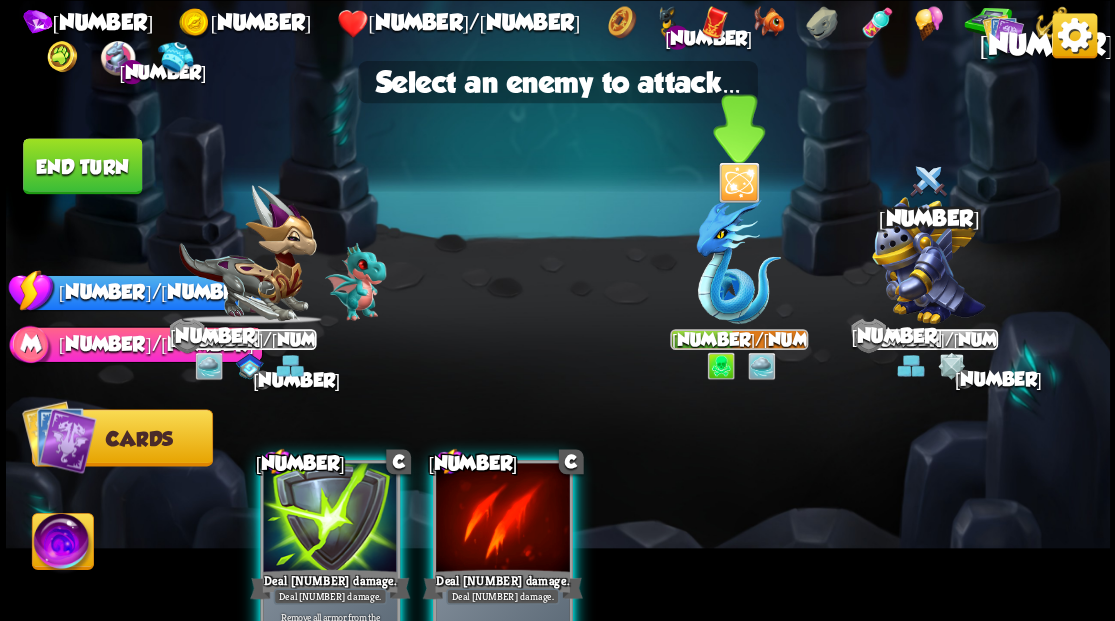click at bounding box center (928, 260) 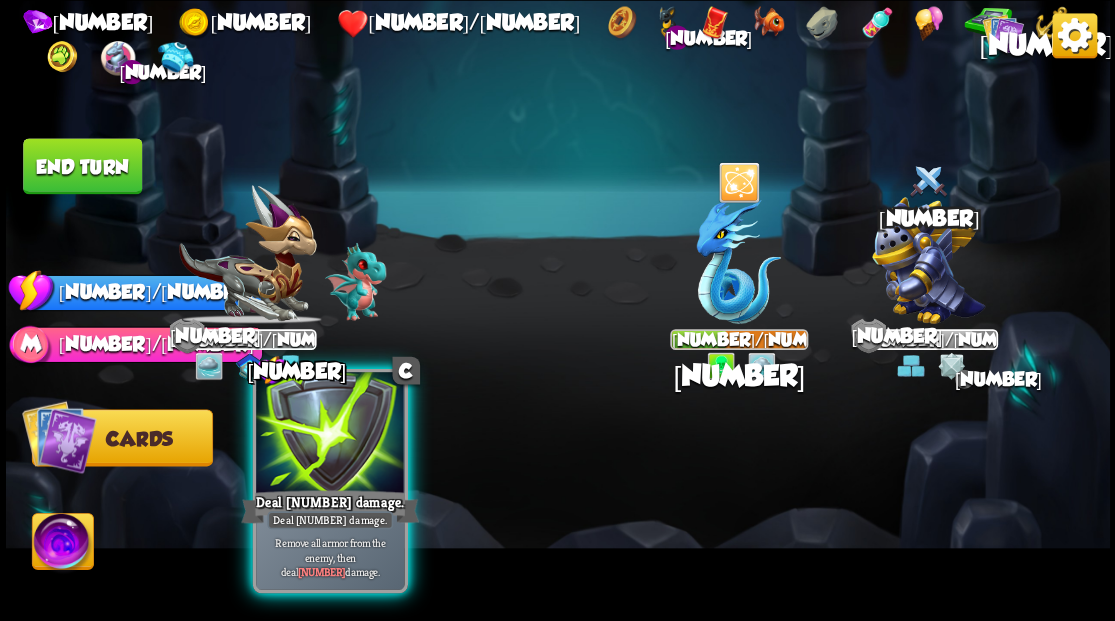 click at bounding box center (330, 434) 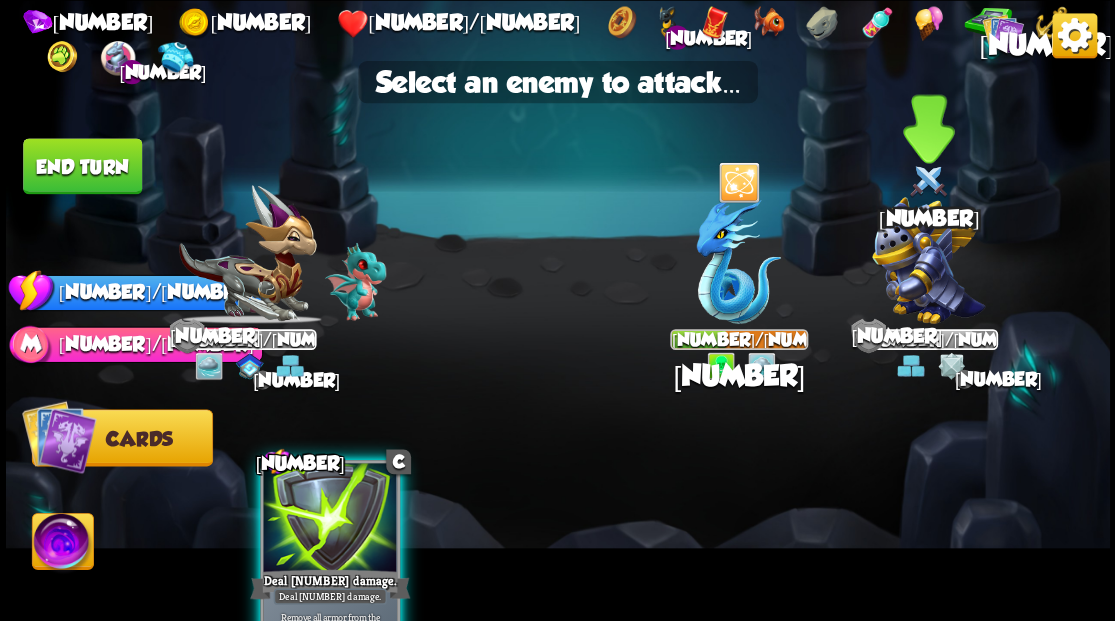 click at bounding box center [928, 260] 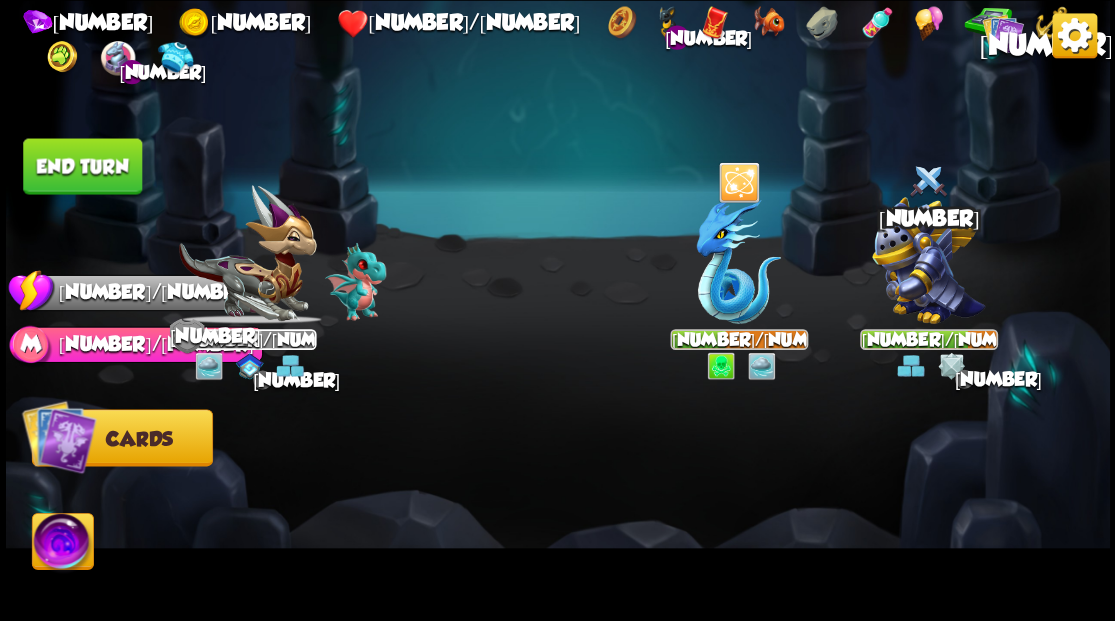 click on "End turn" at bounding box center (82, 166) 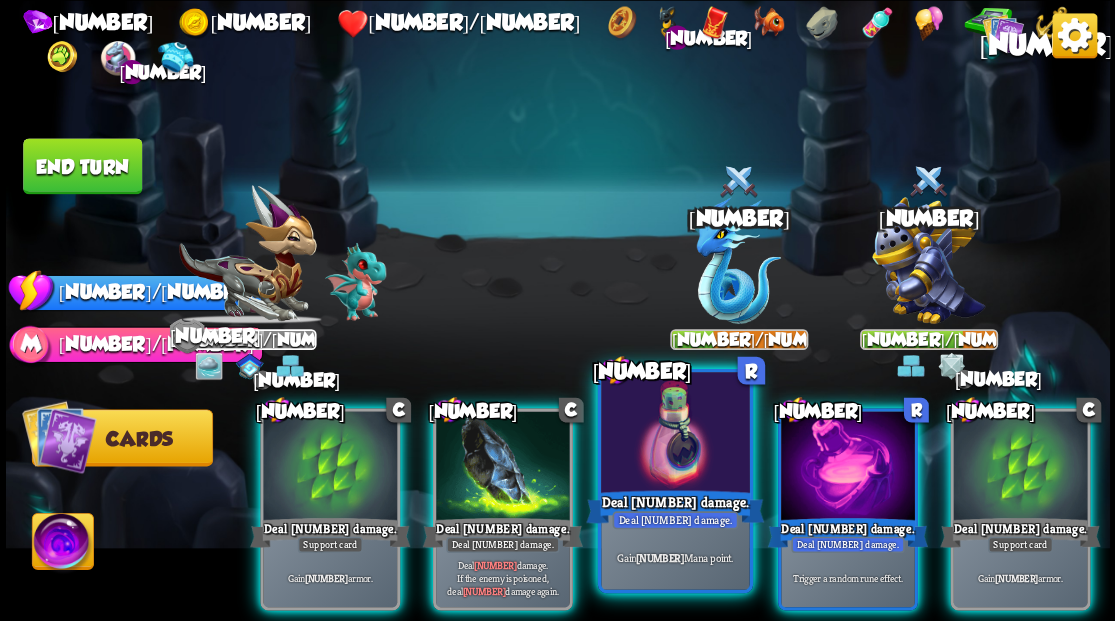 click at bounding box center [675, 434] 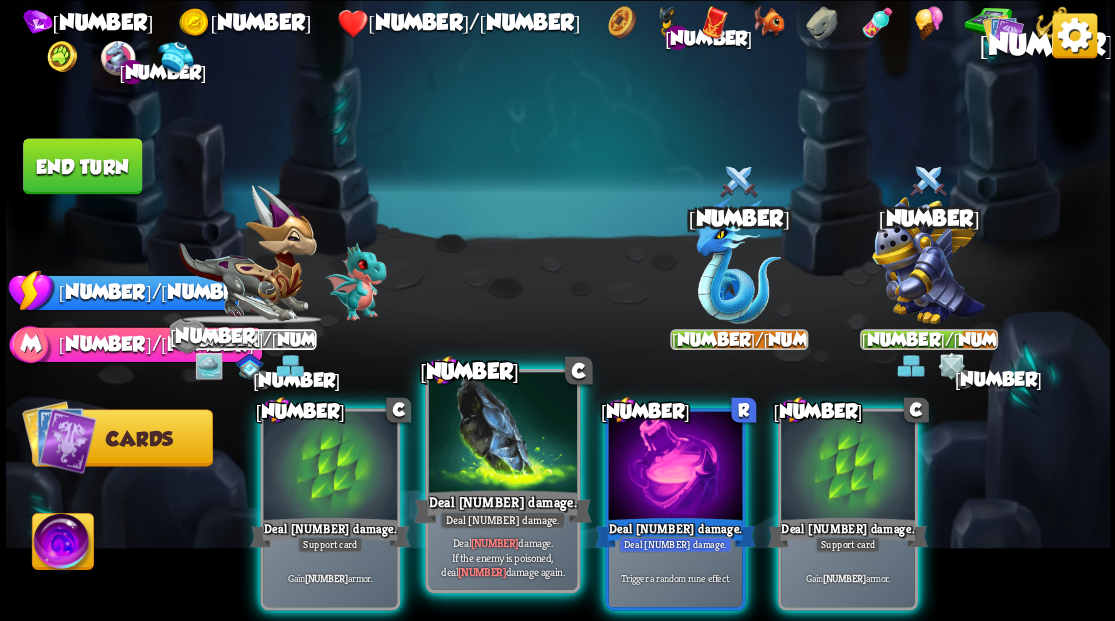 click at bounding box center (330, 467) 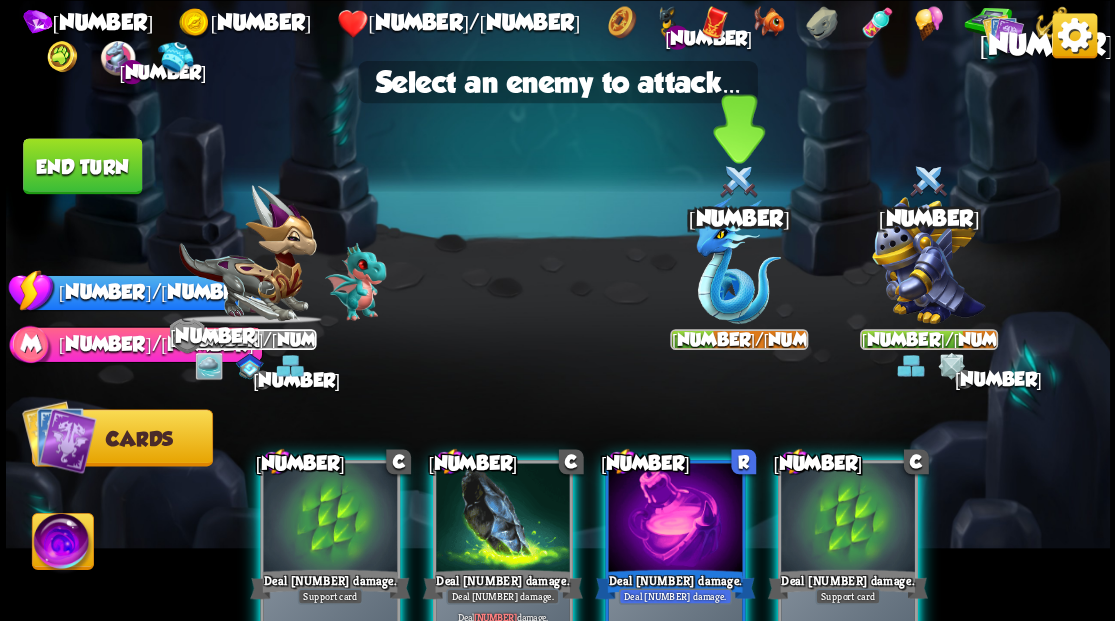 click at bounding box center (928, 260) 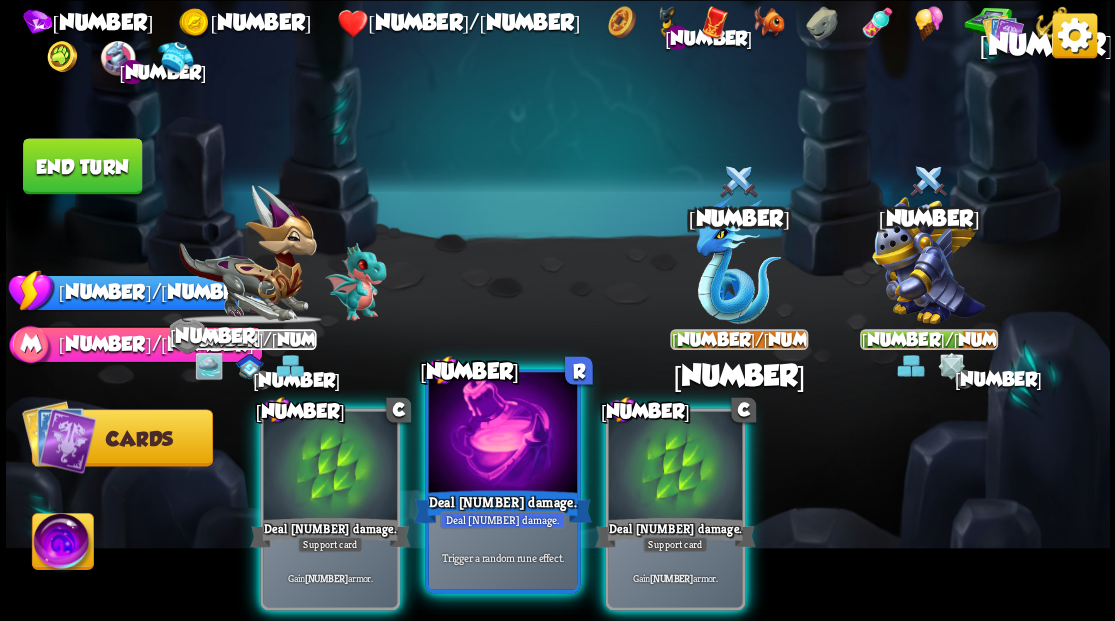 click at bounding box center [502, 434] 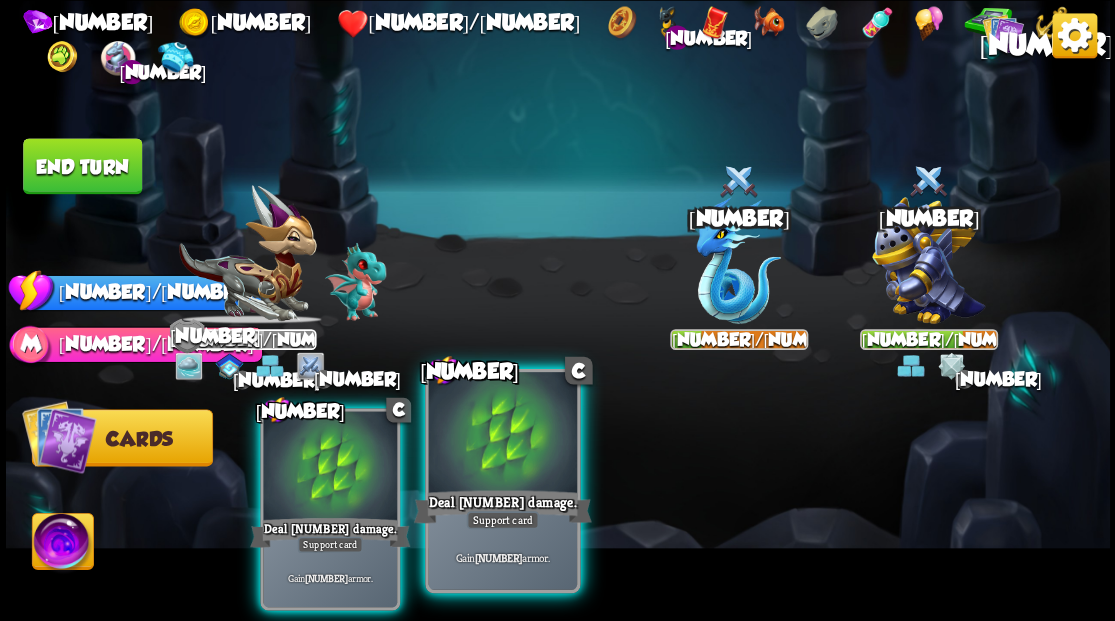 click at bounding box center [330, 467] 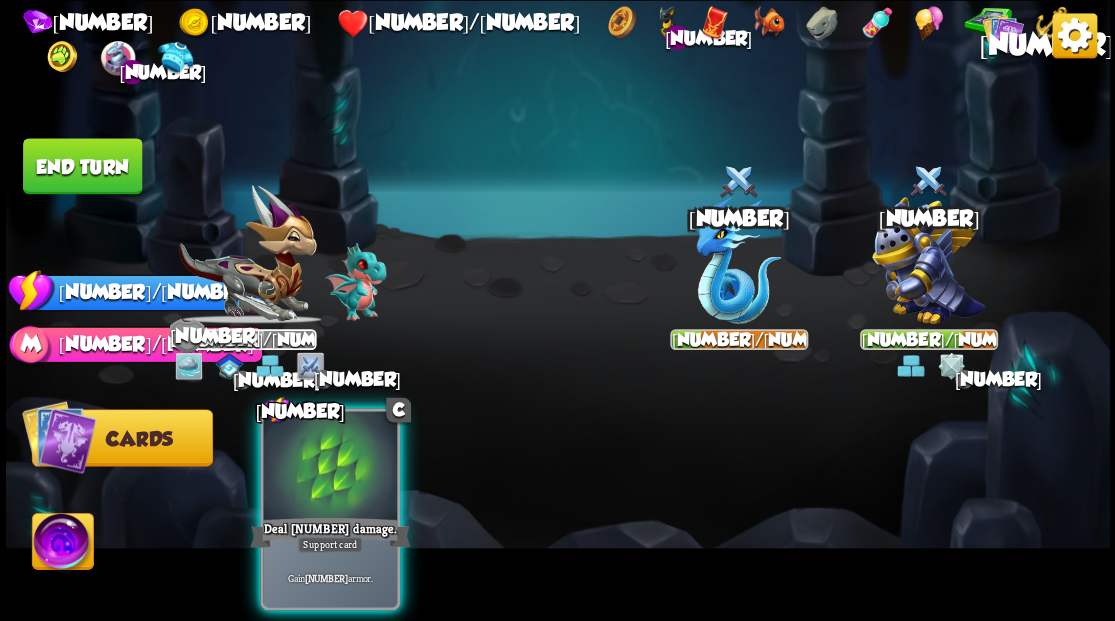 click at bounding box center (330, 467) 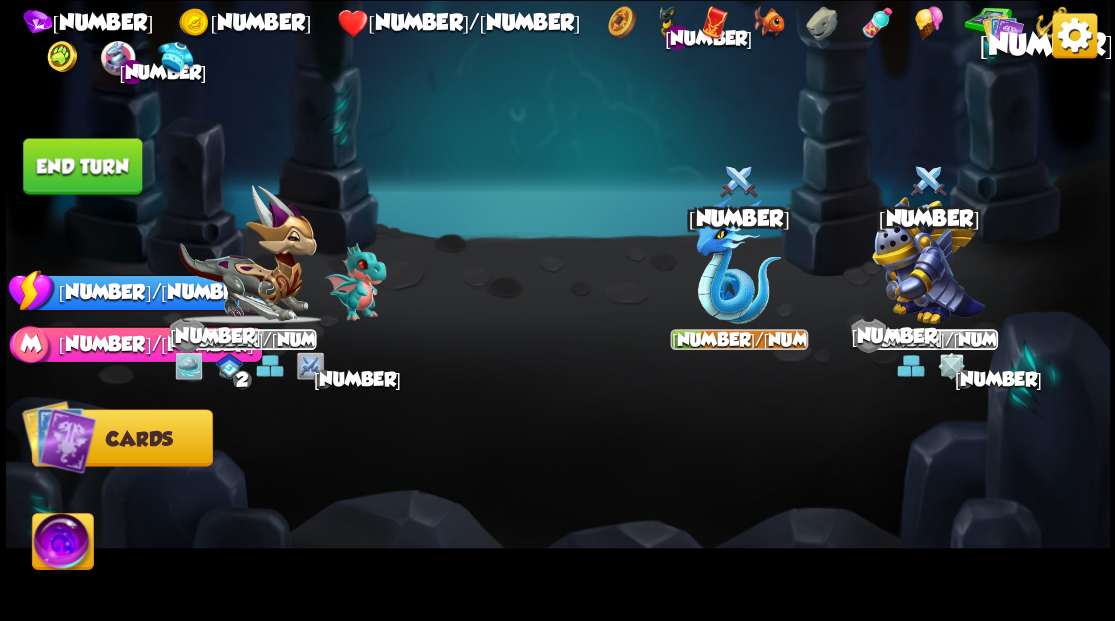 click on "End turn" at bounding box center (82, 166) 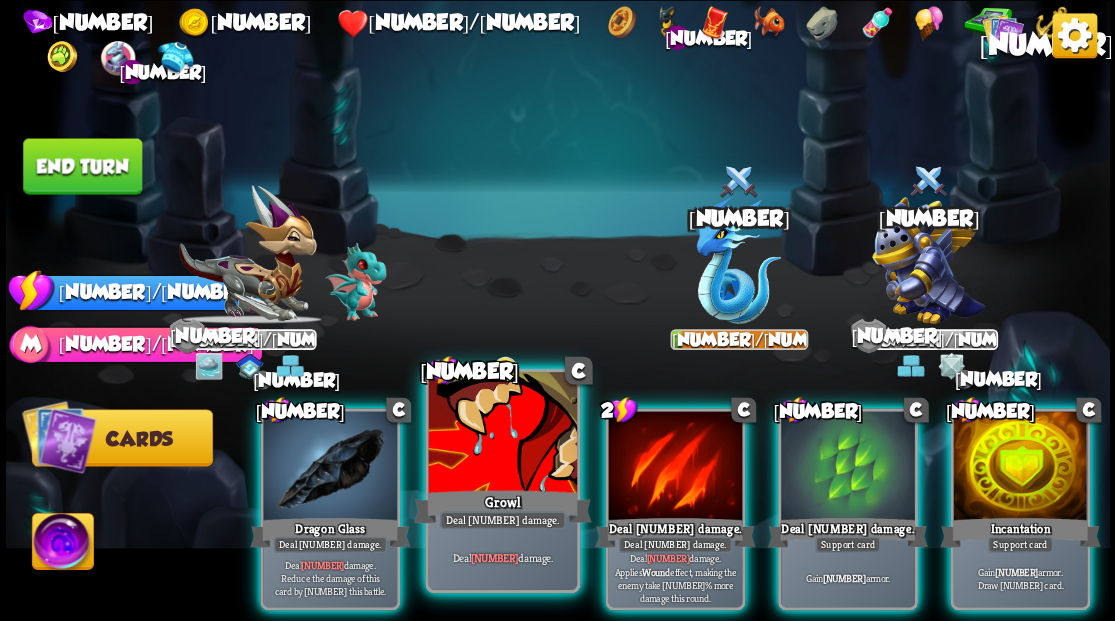 click at bounding box center (330, 467) 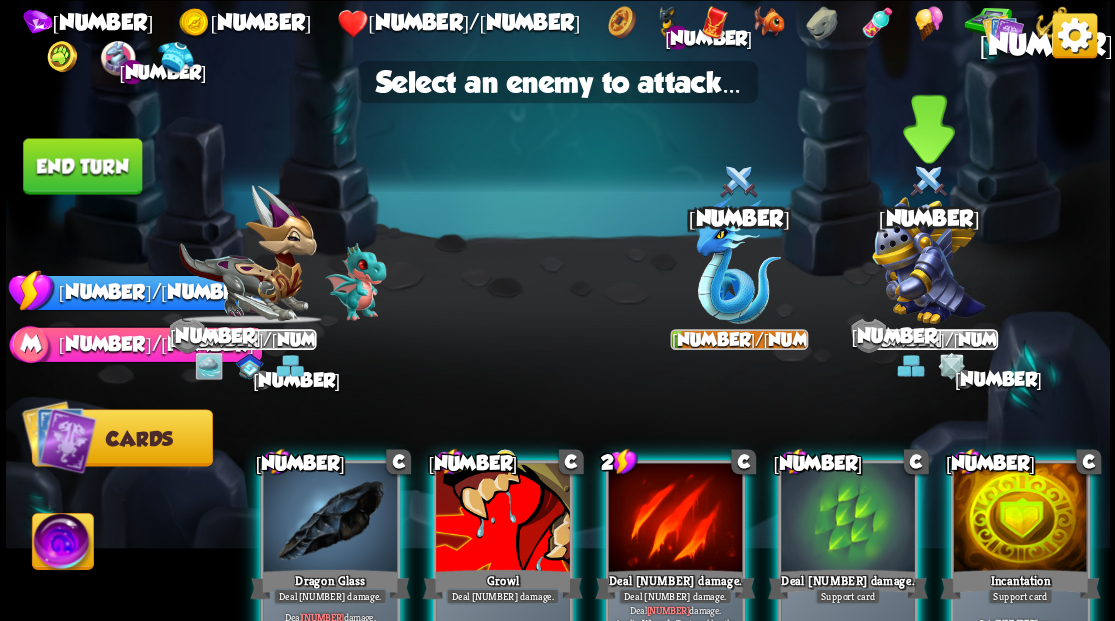 click at bounding box center [928, 260] 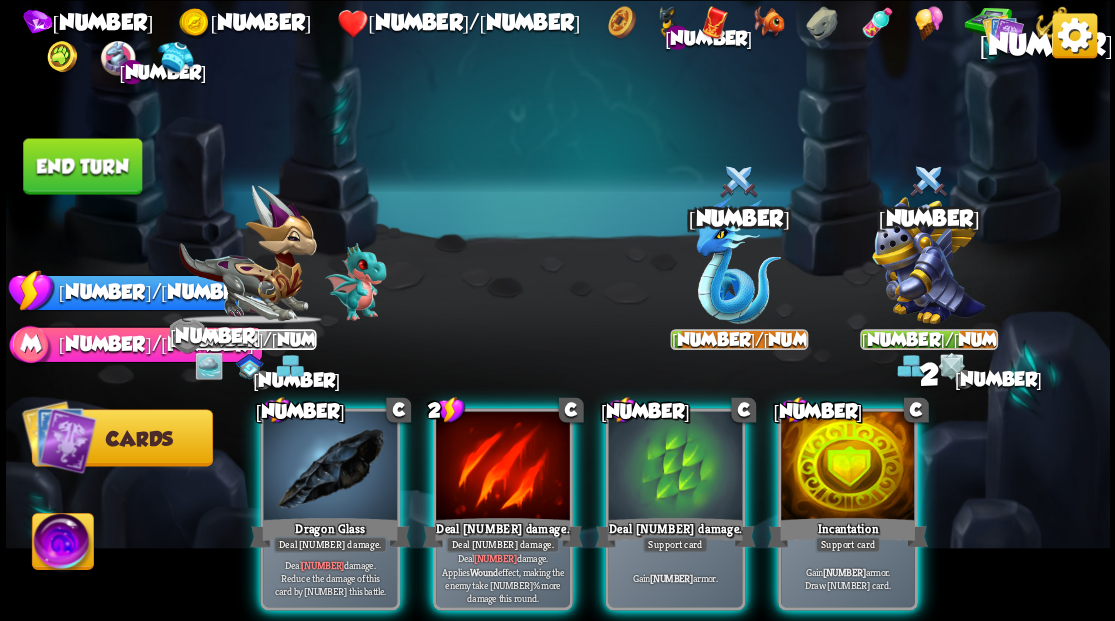 click on "Incantation" at bounding box center (330, 532) 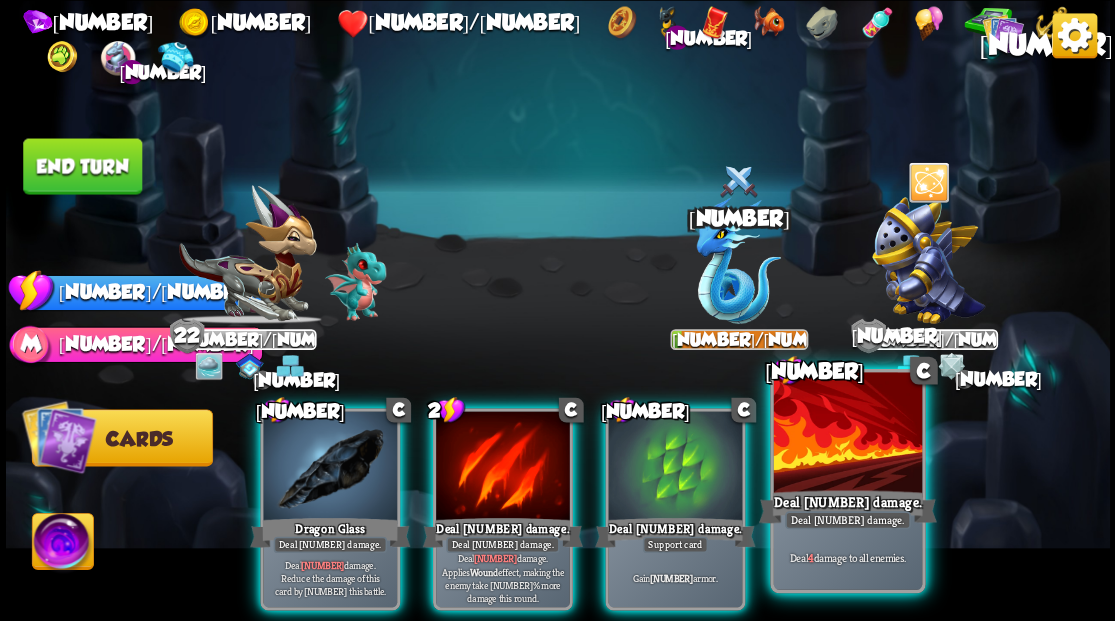 click at bounding box center [330, 467] 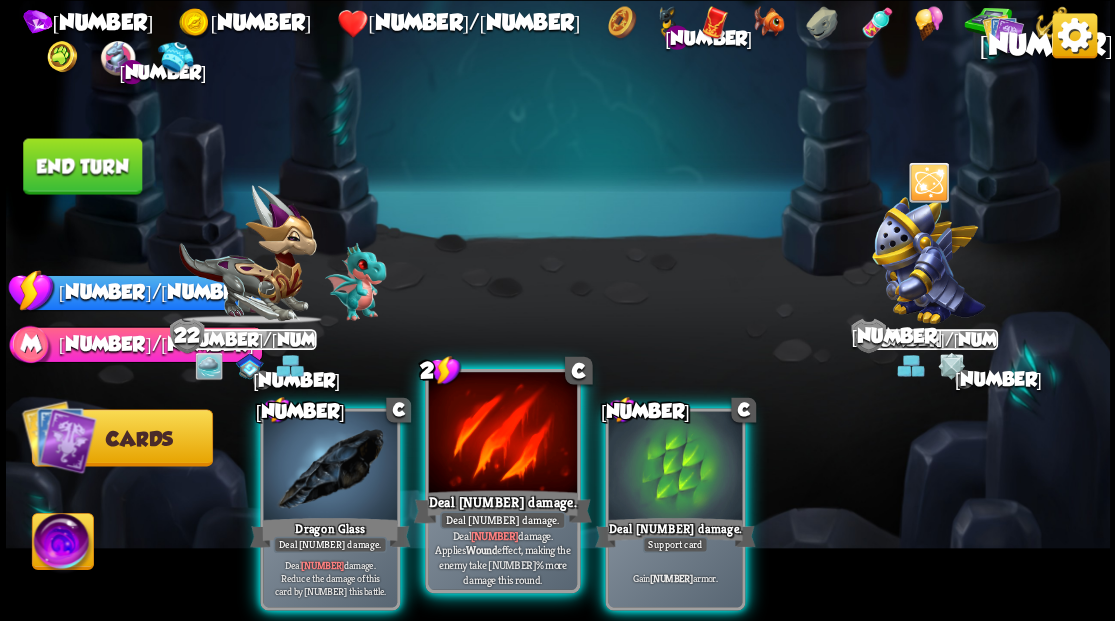 click at bounding box center (330, 467) 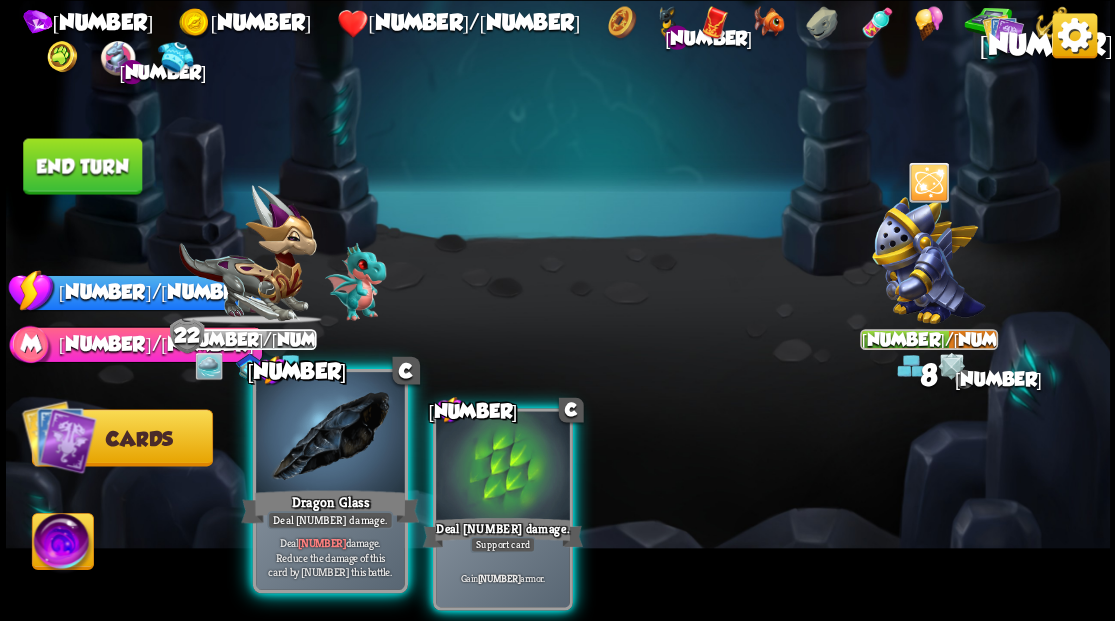 click at bounding box center (330, 434) 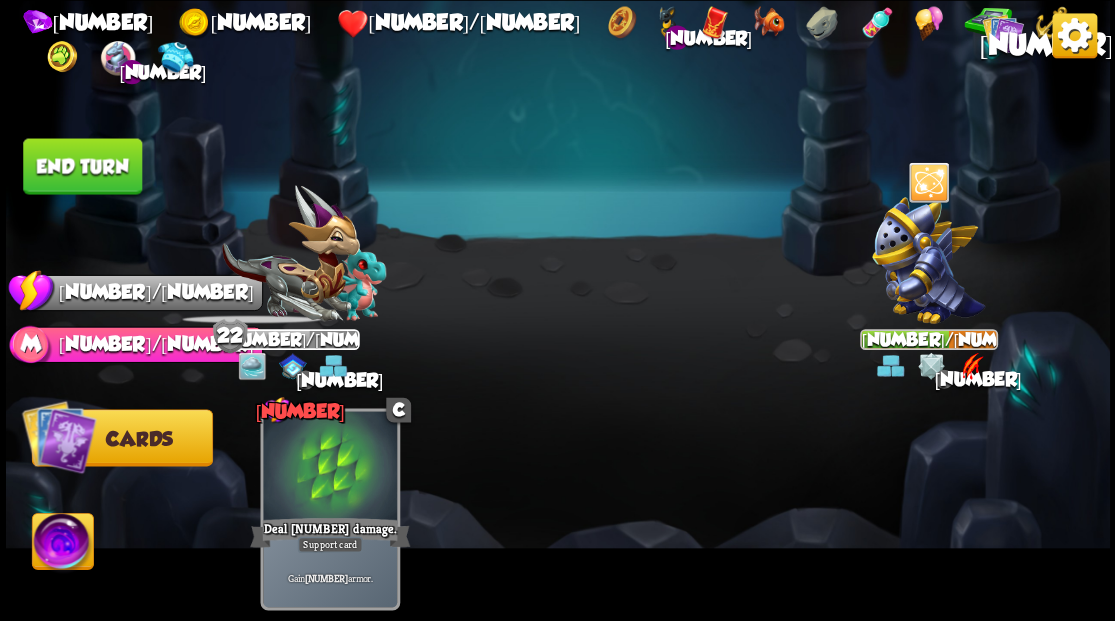 click on "End turn" at bounding box center [82, 166] 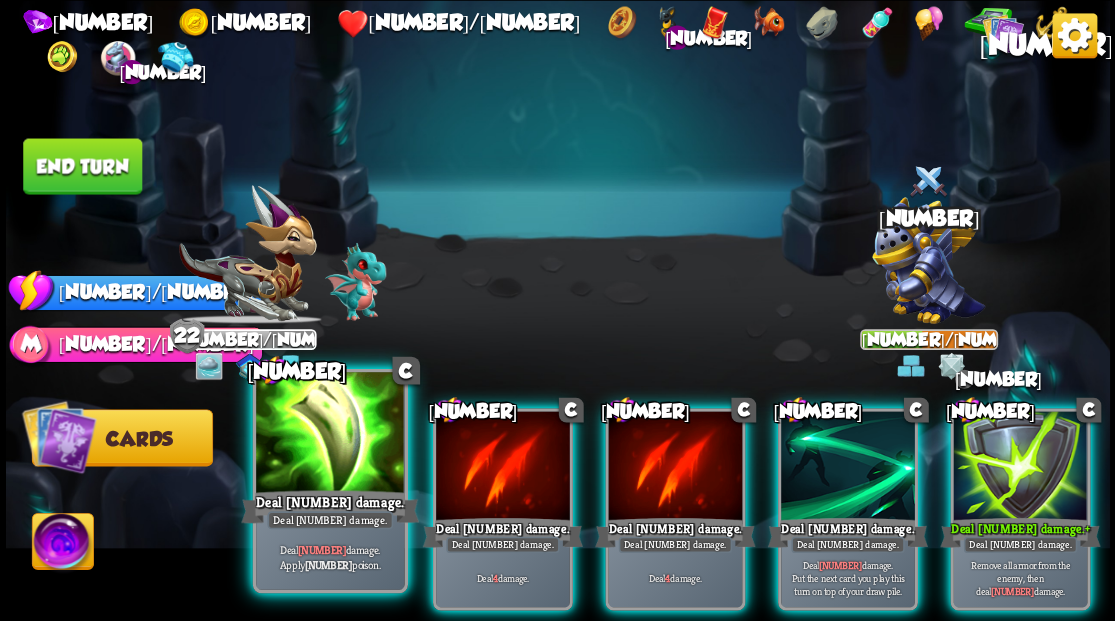 click at bounding box center [330, 434] 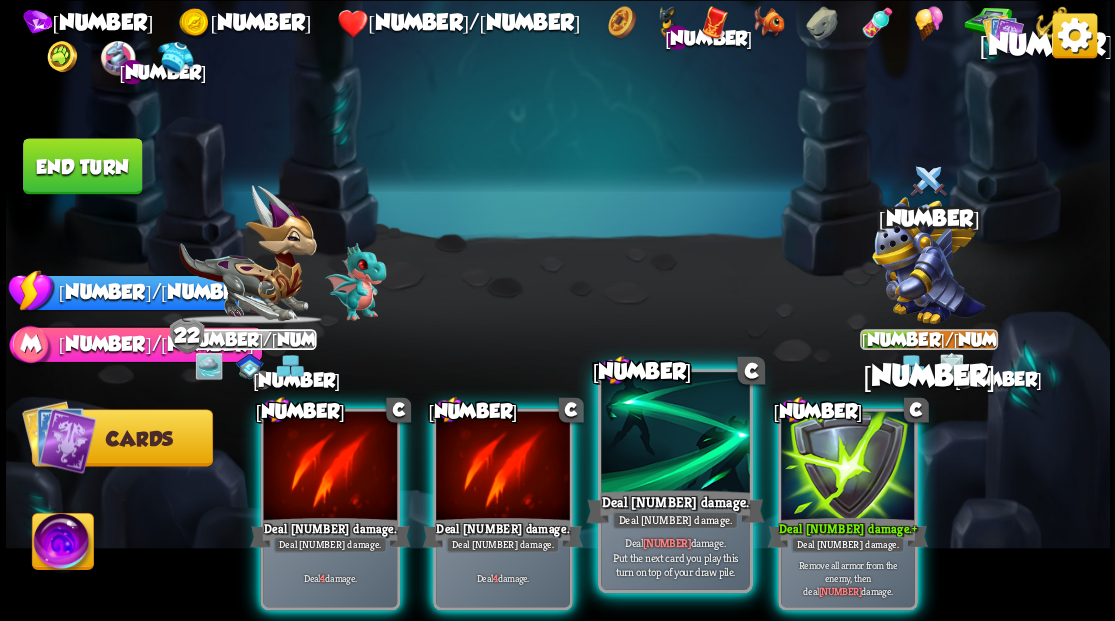 click at bounding box center (330, 467) 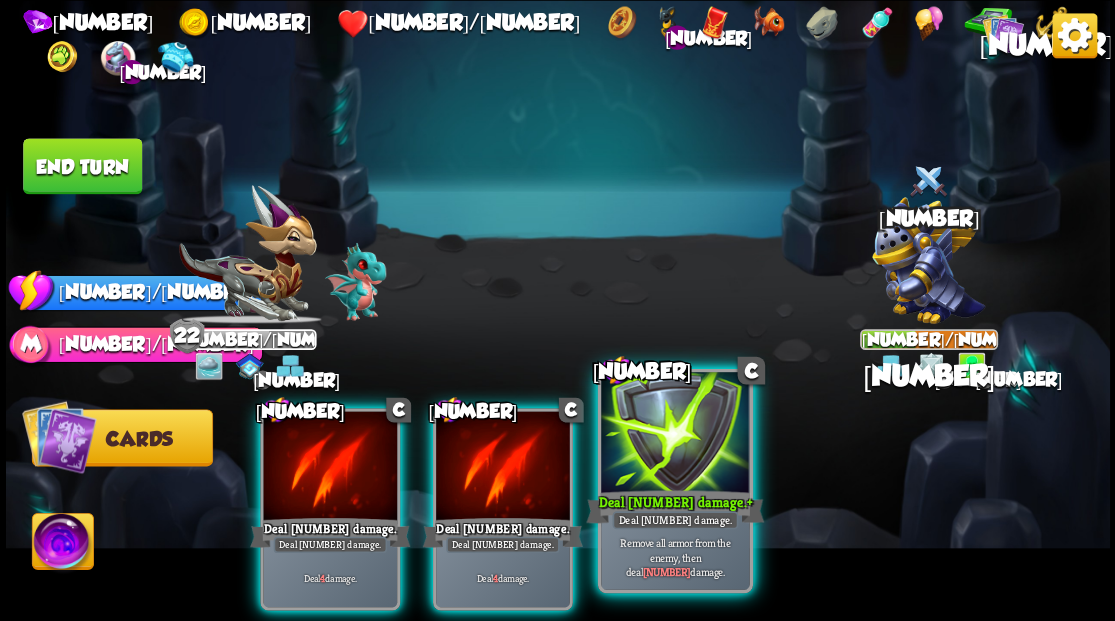 click at bounding box center [675, 434] 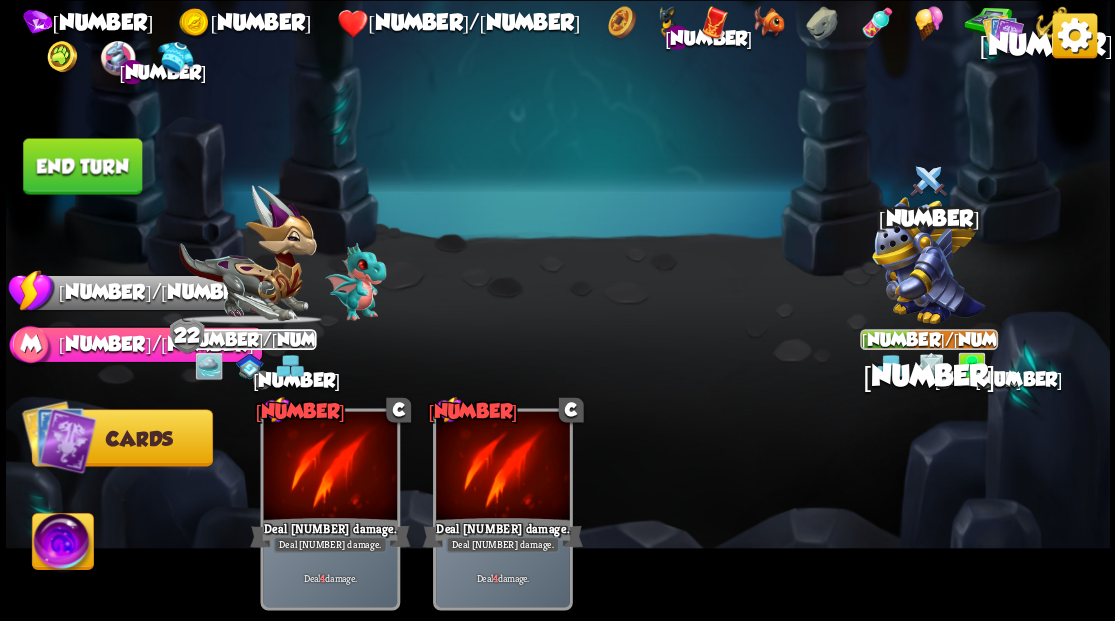 click on "End turn" at bounding box center [82, 166] 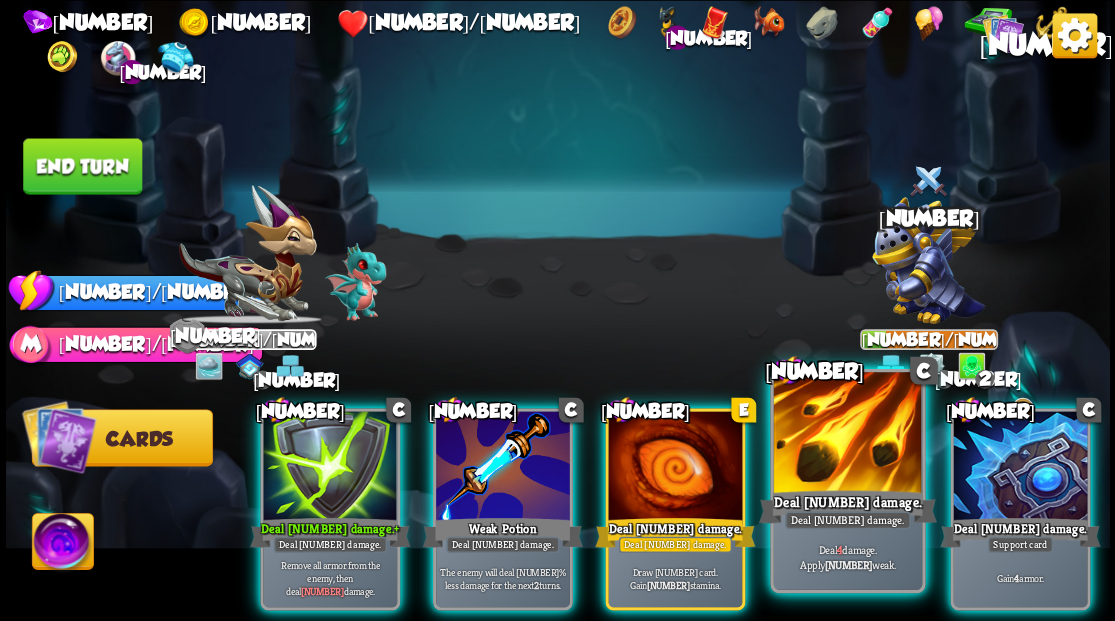 click at bounding box center (330, 467) 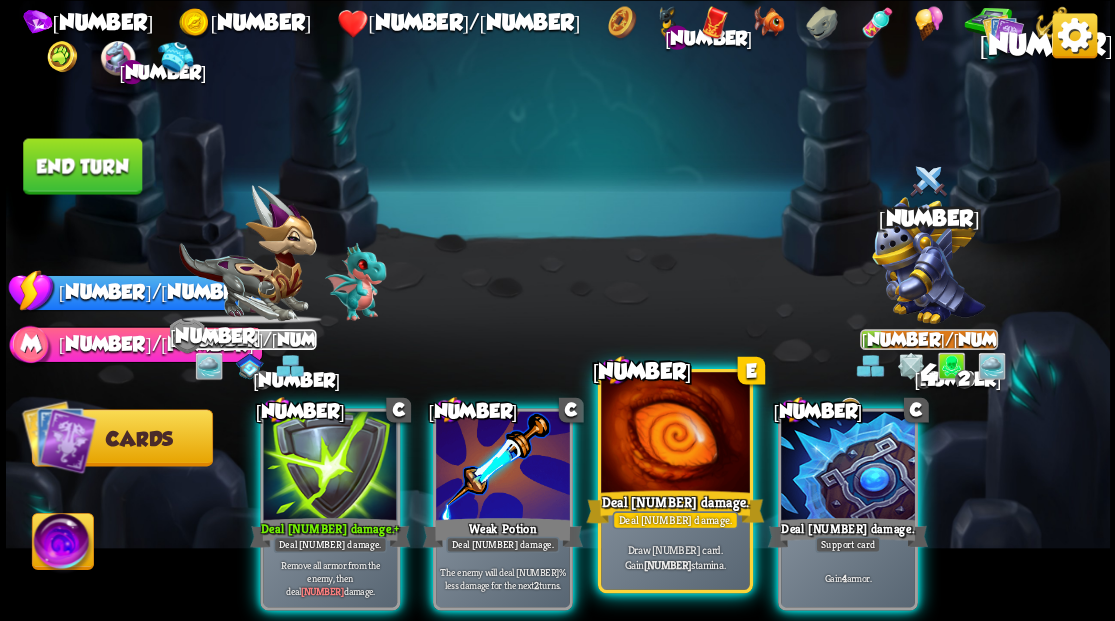 click at bounding box center (675, 434) 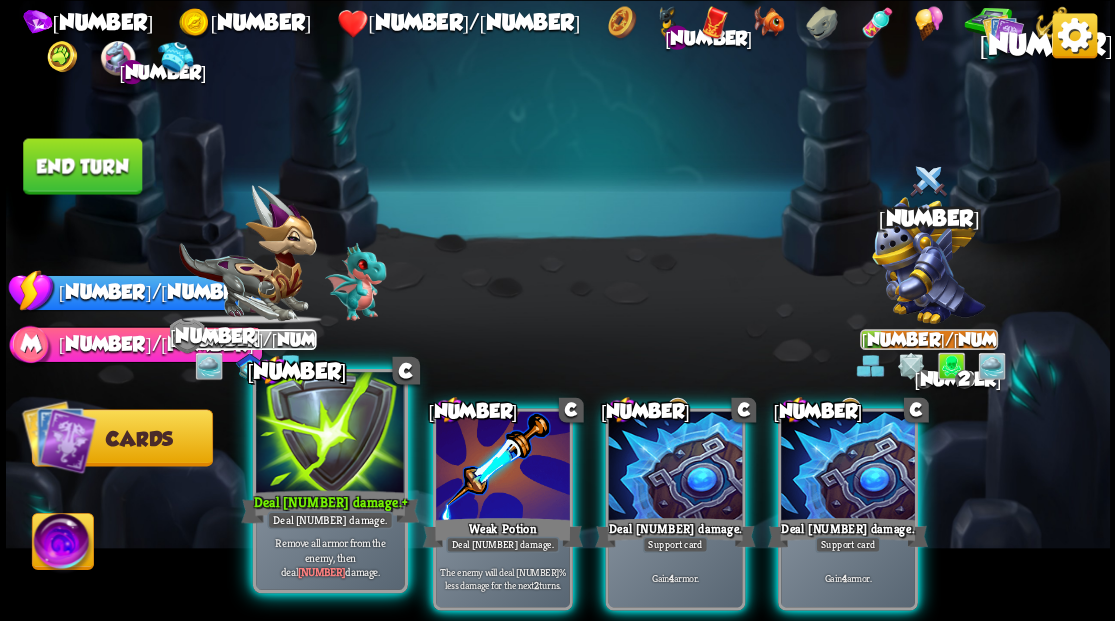 click at bounding box center [330, 434] 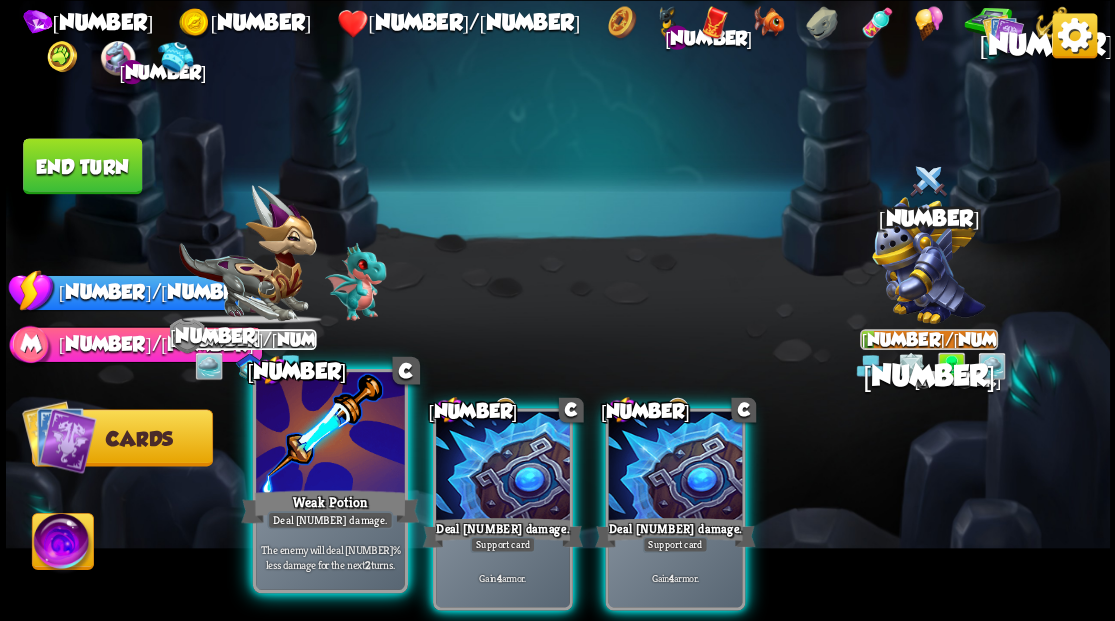 click at bounding box center [330, 434] 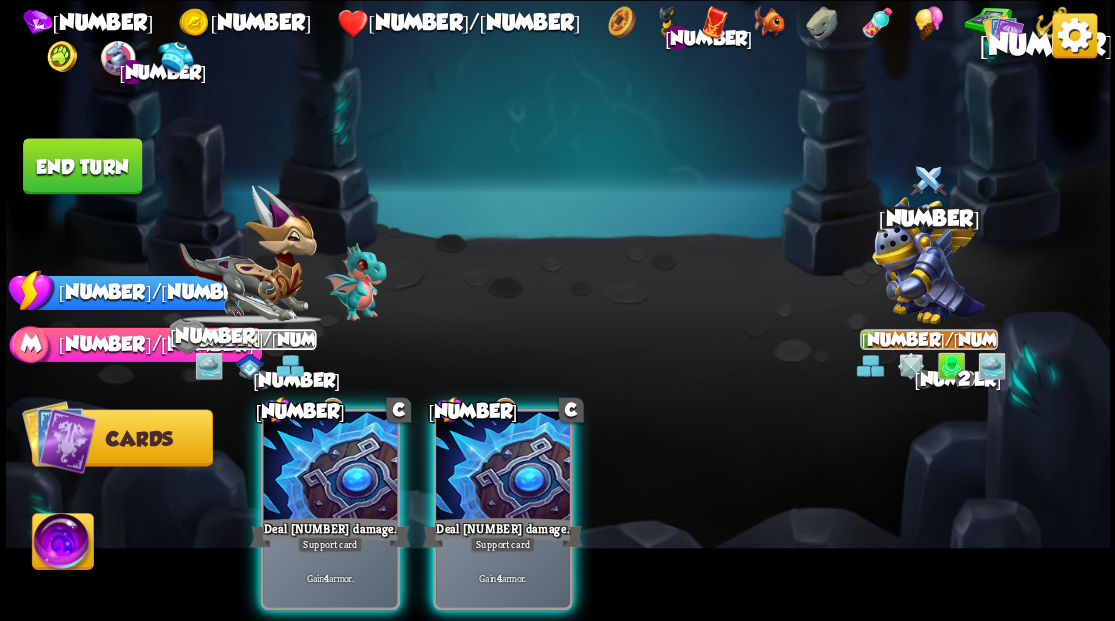 click at bounding box center (330, 467) 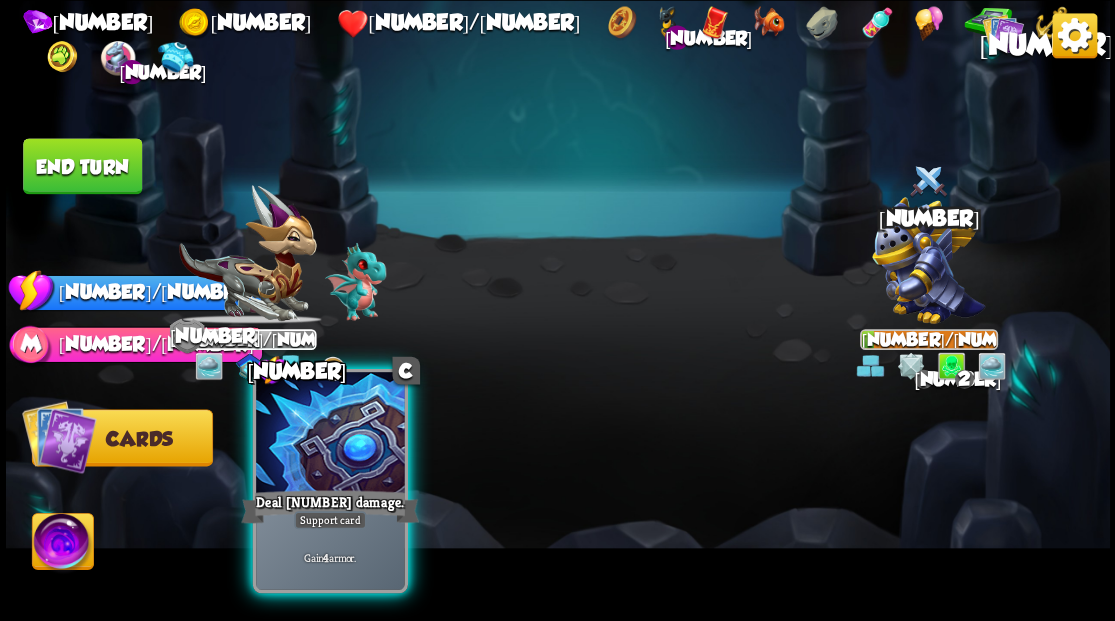 click at bounding box center (330, 434) 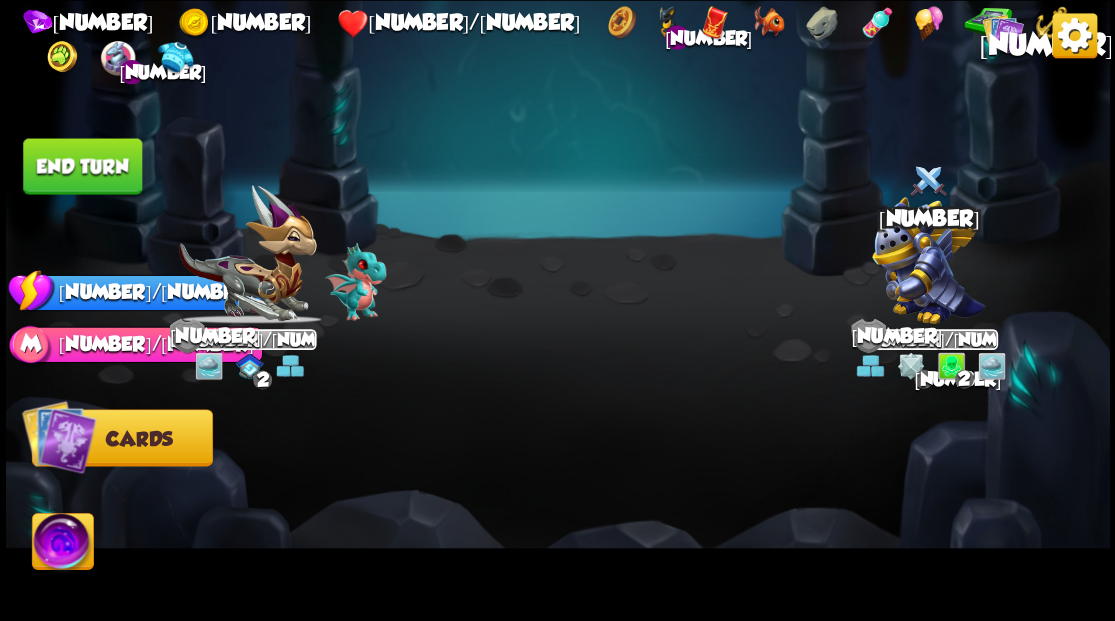 click on "End turn" at bounding box center (82, 166) 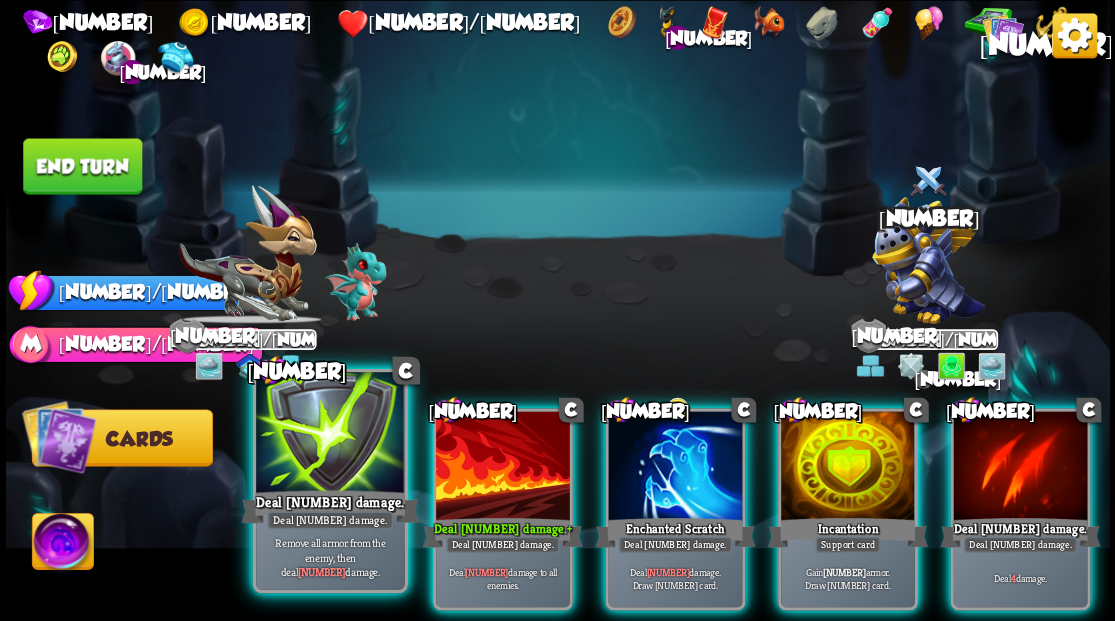 click at bounding box center [330, 434] 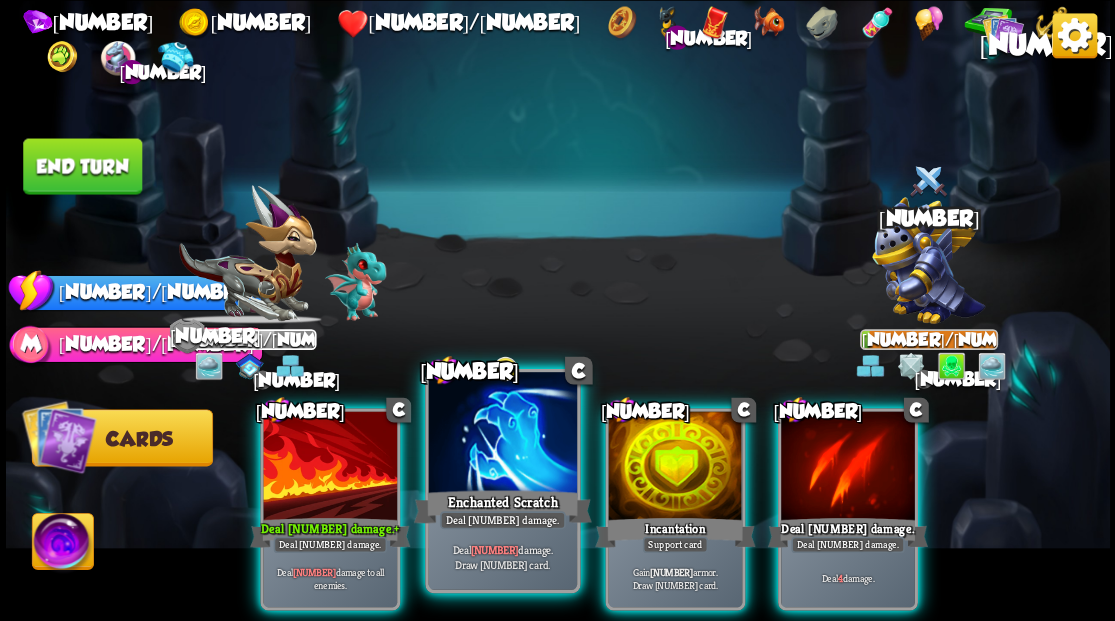 click at bounding box center [330, 467] 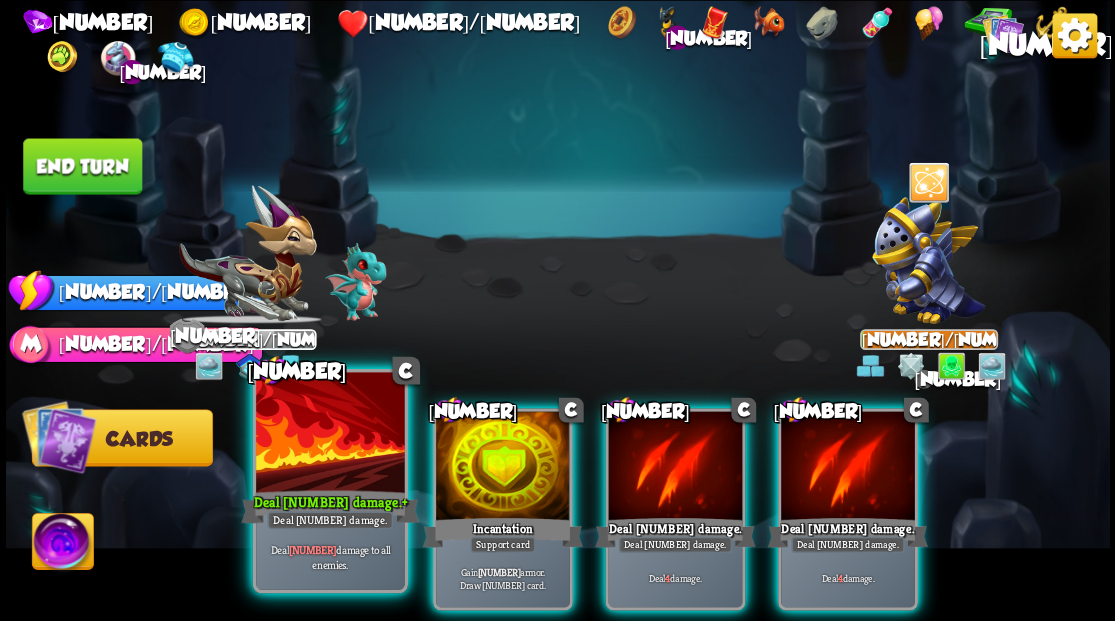 click at bounding box center (330, 434) 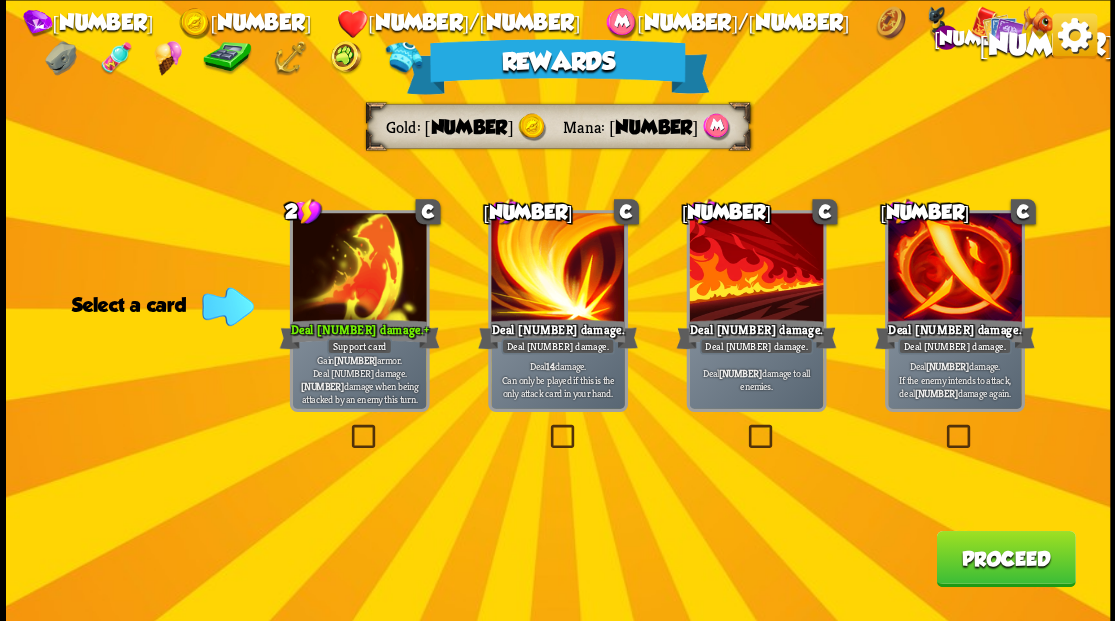 click on "Proceed" at bounding box center (1005, 558) 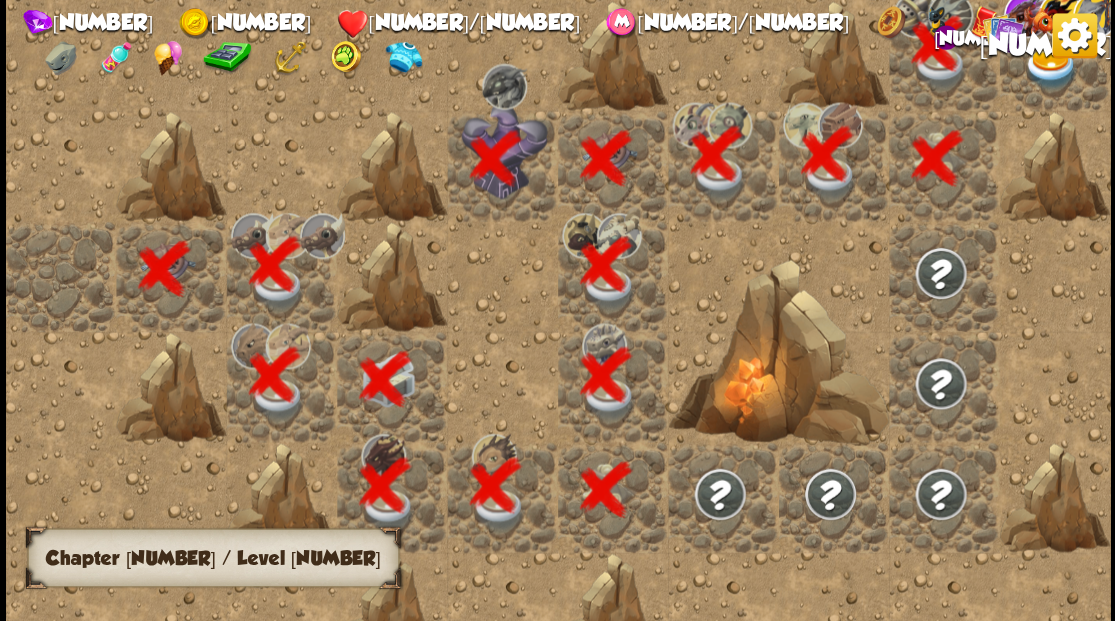 scroll, scrollTop: 0, scrollLeft: 384, axis: horizontal 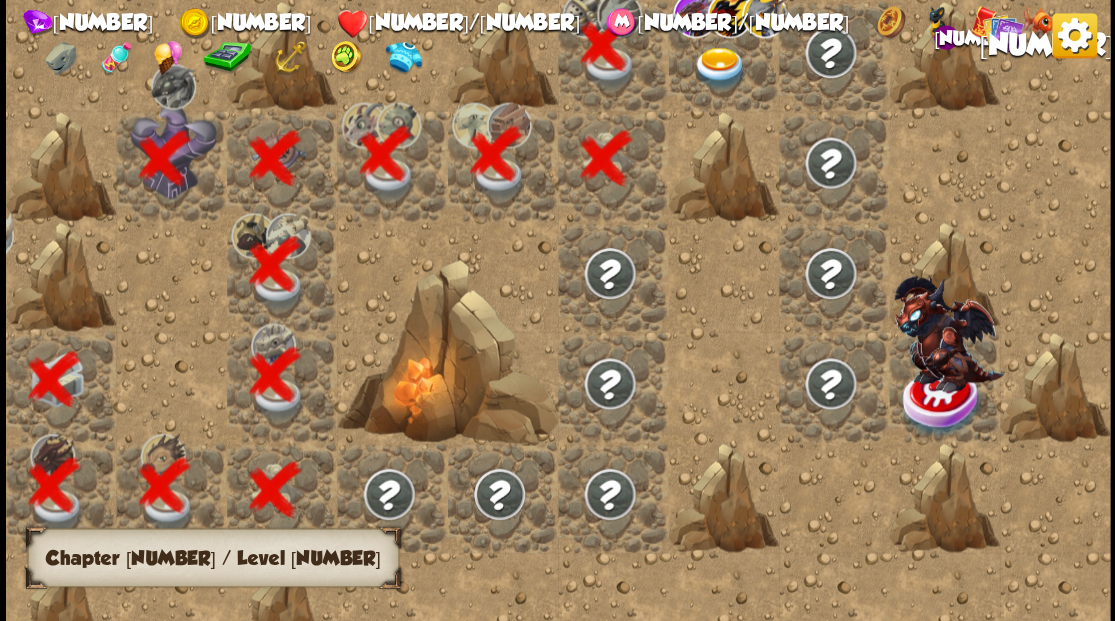 click at bounding box center (719, 68) 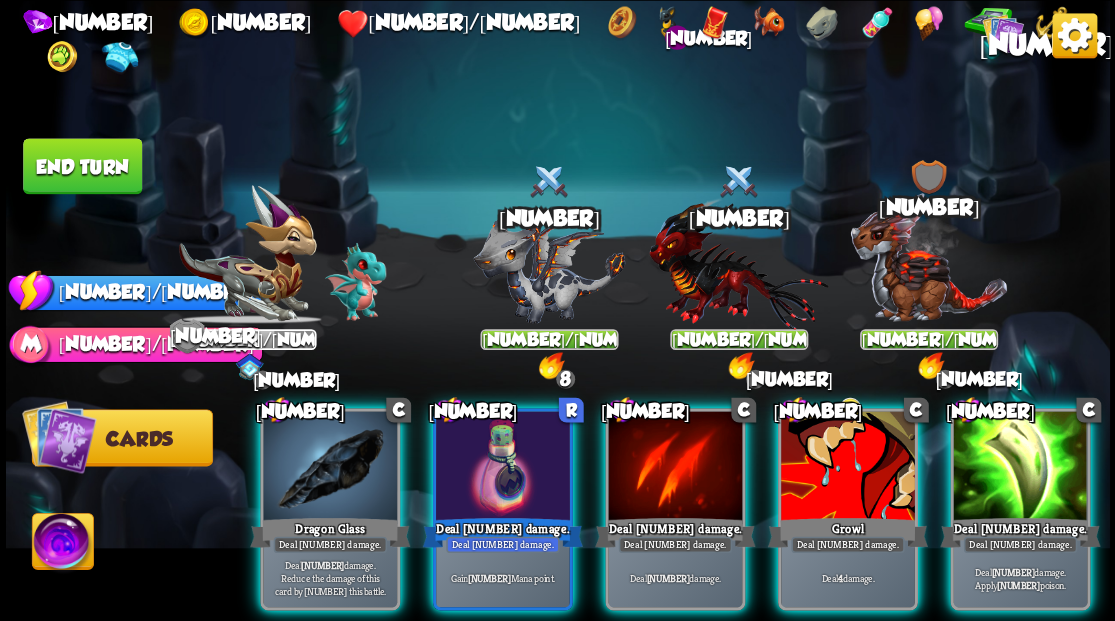 click at bounding box center [59, 436] 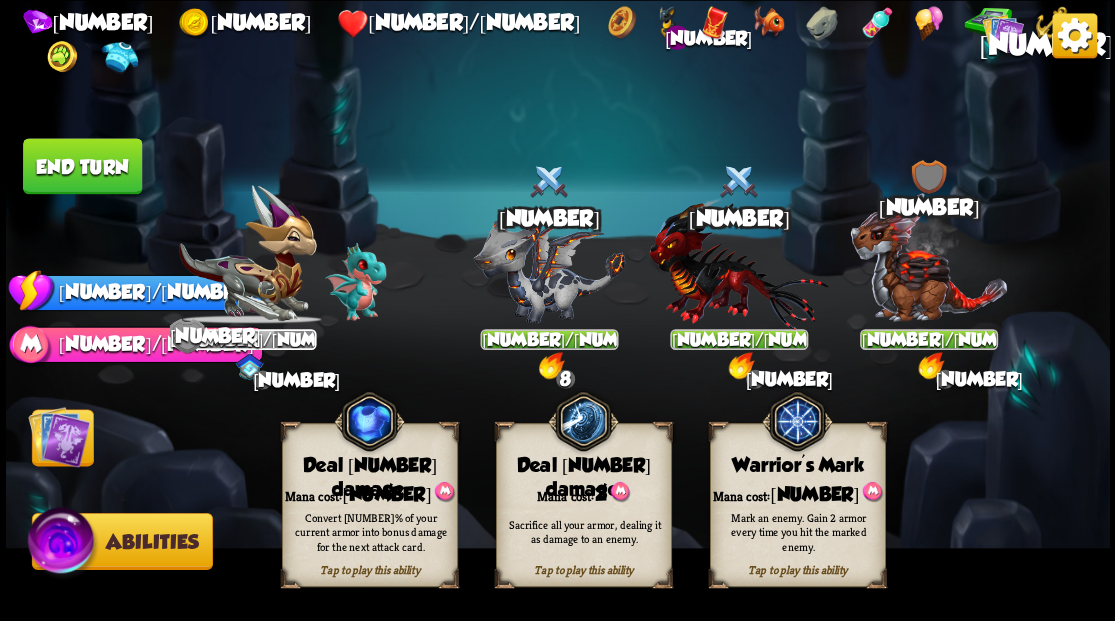 click on "Mark an enemy. Gain 2 armor every time you hit the marked enemy." at bounding box center [370, 531] 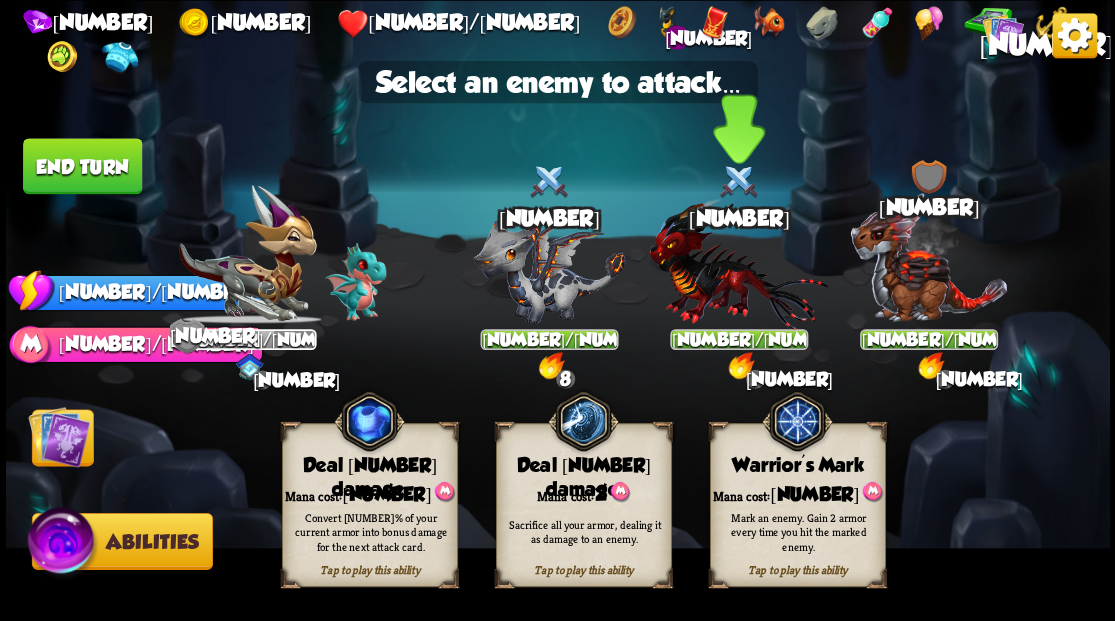 click at bounding box center [928, 257] 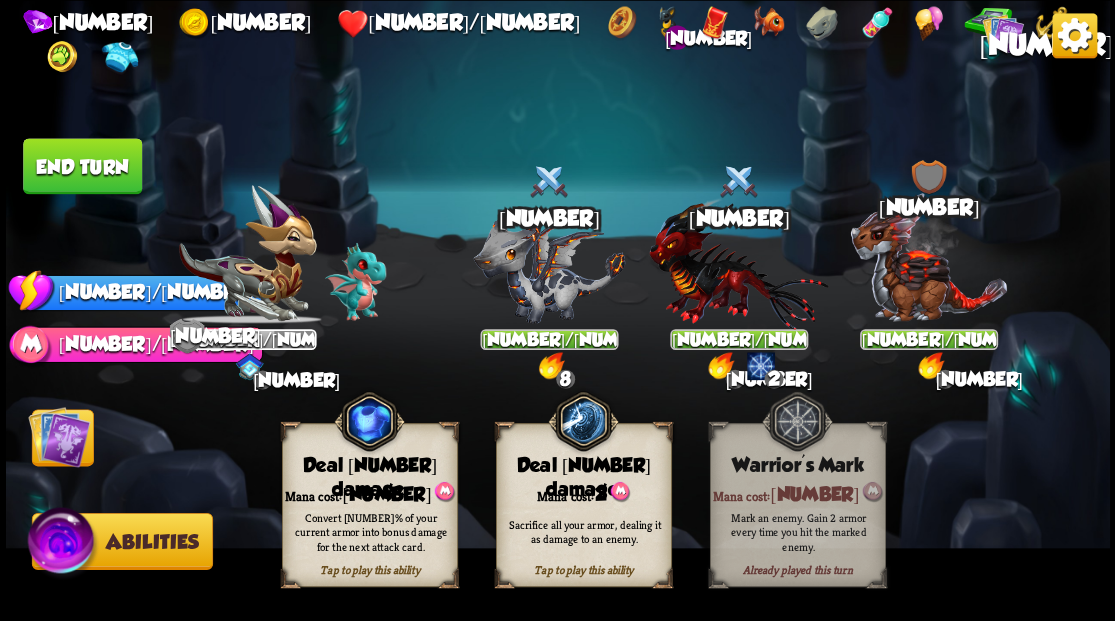 click at bounding box center (59, 436) 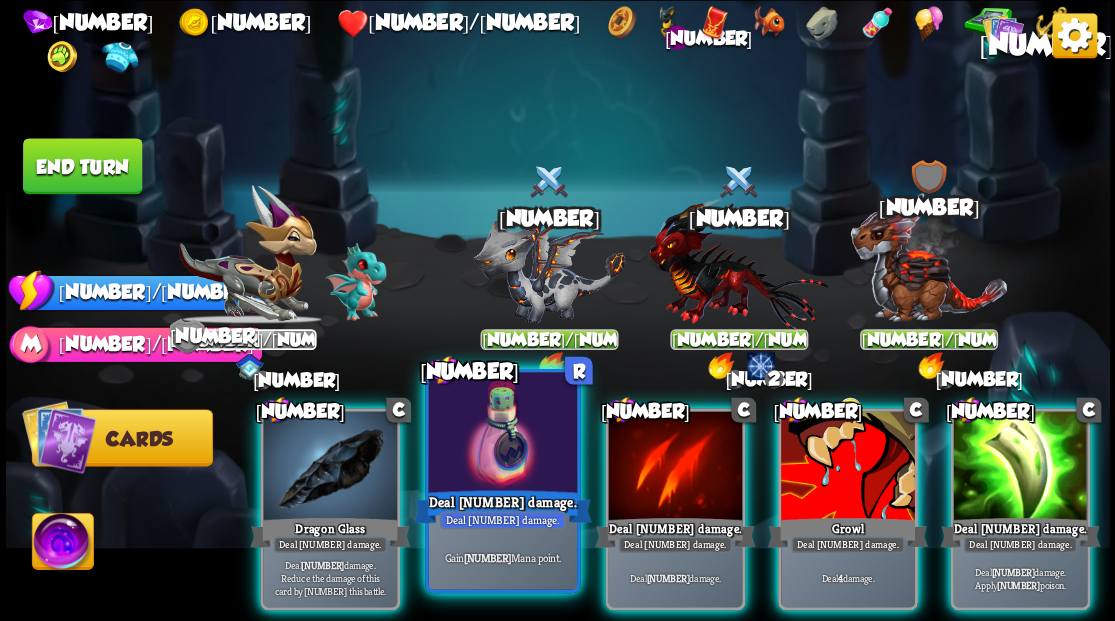 click at bounding box center (502, 434) 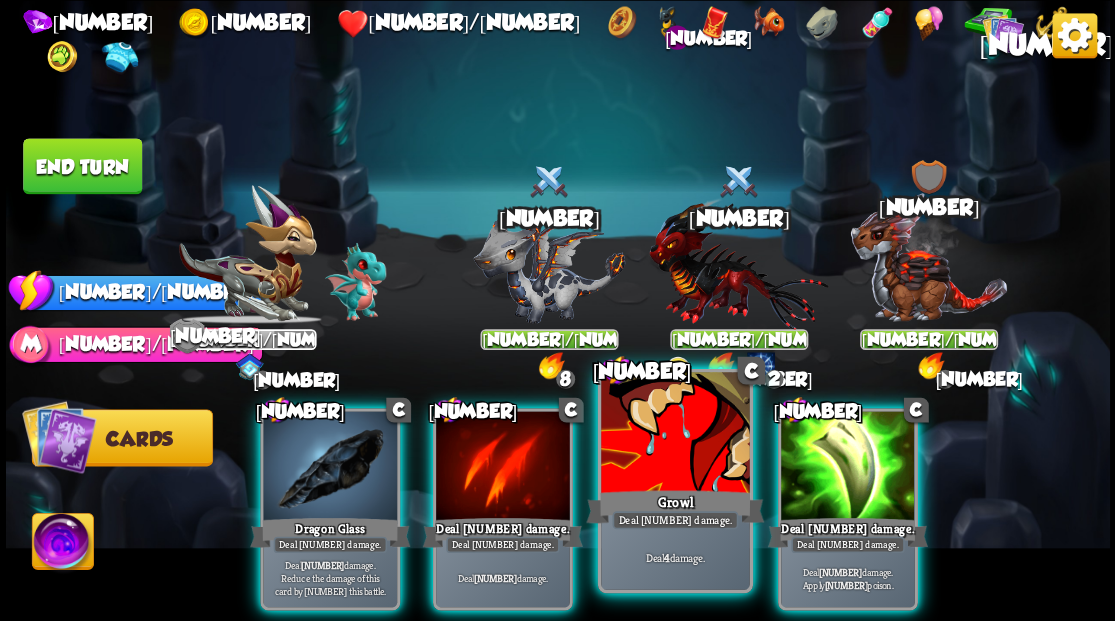 click at bounding box center [330, 467] 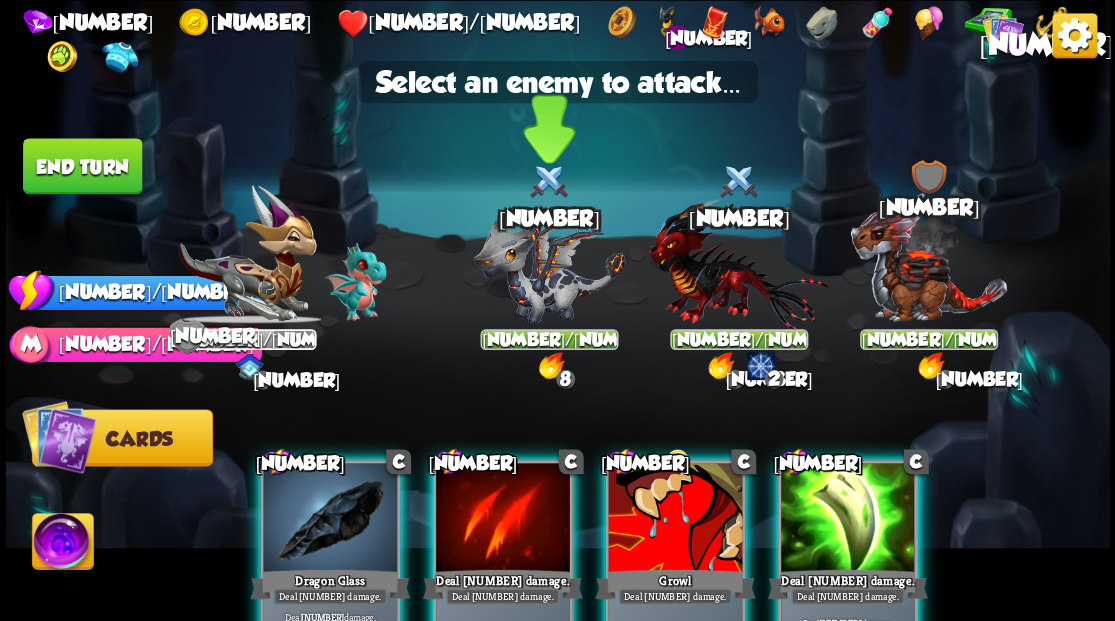 click at bounding box center (928, 257) 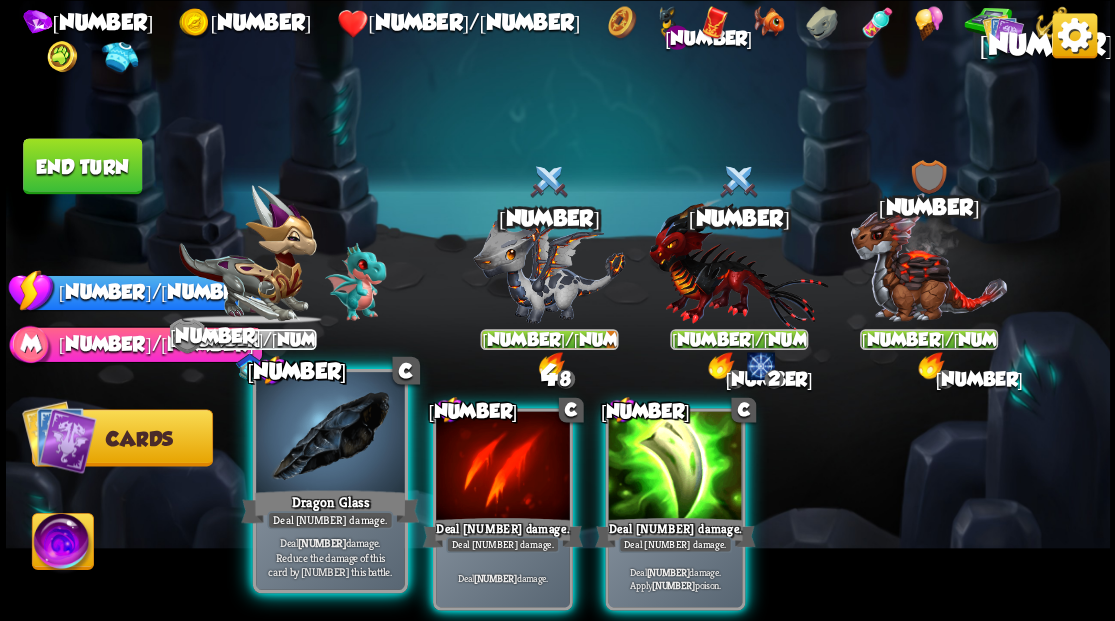 click at bounding box center (330, 434) 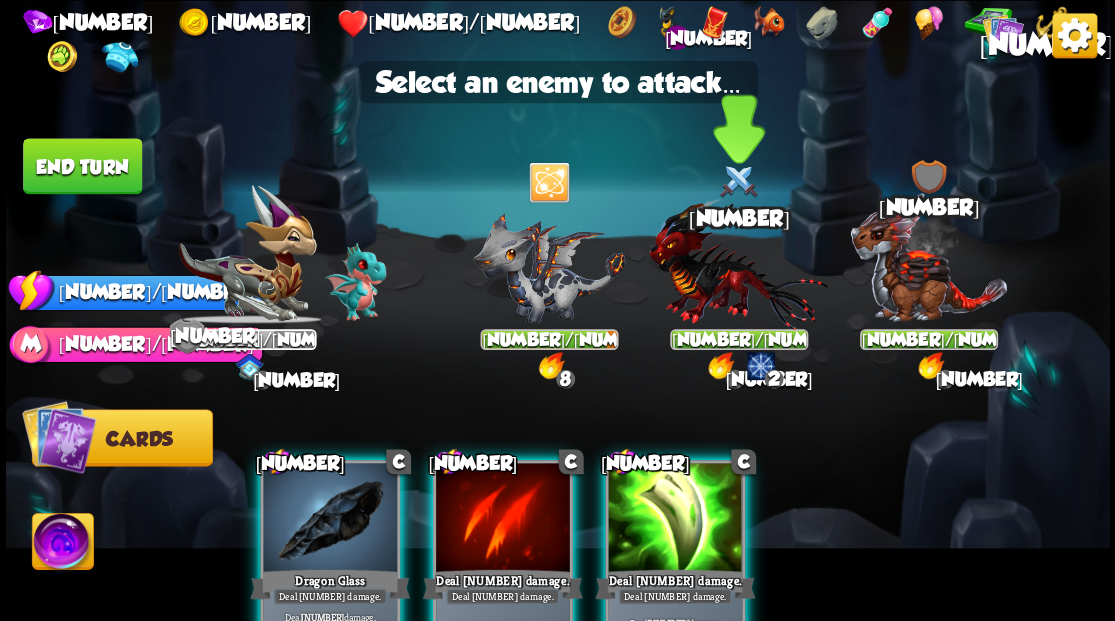 click at bounding box center [928, 257] 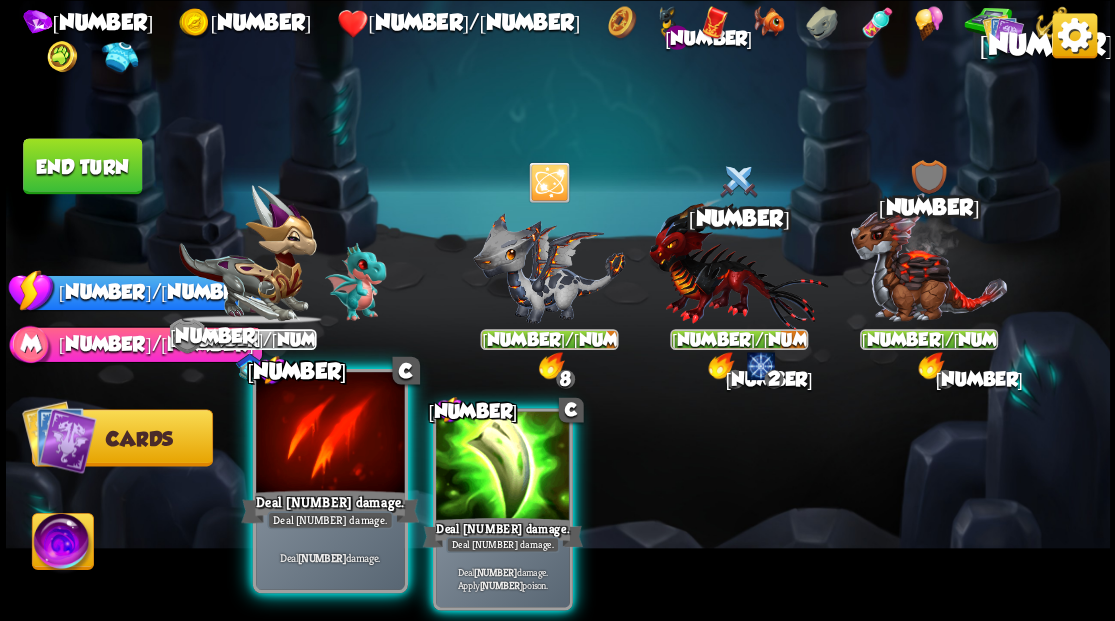 click at bounding box center (330, 434) 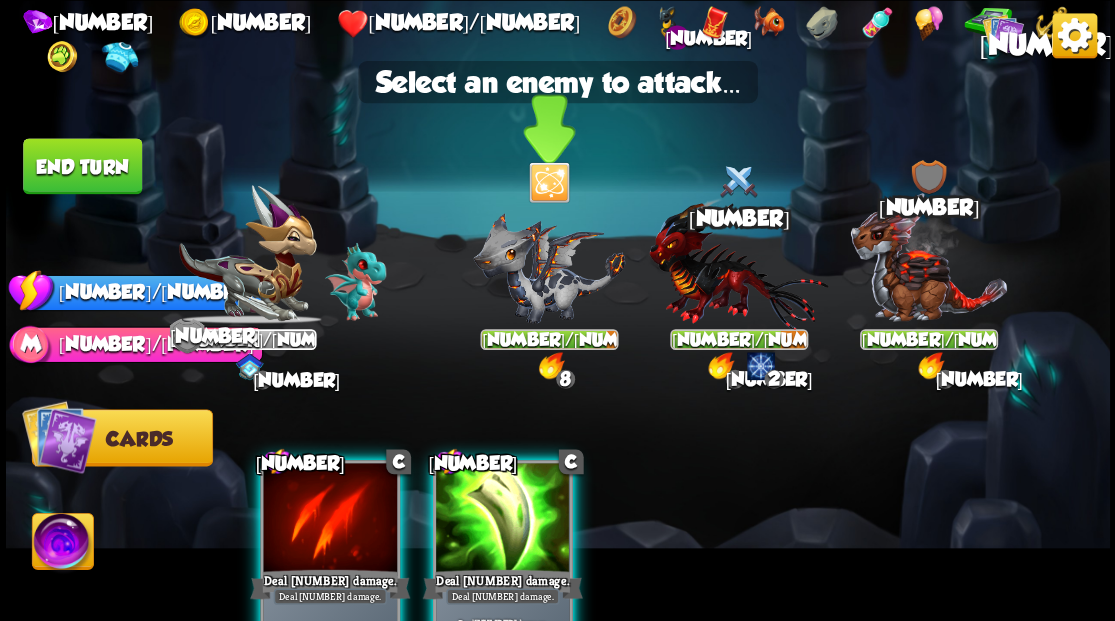 click at bounding box center [928, 257] 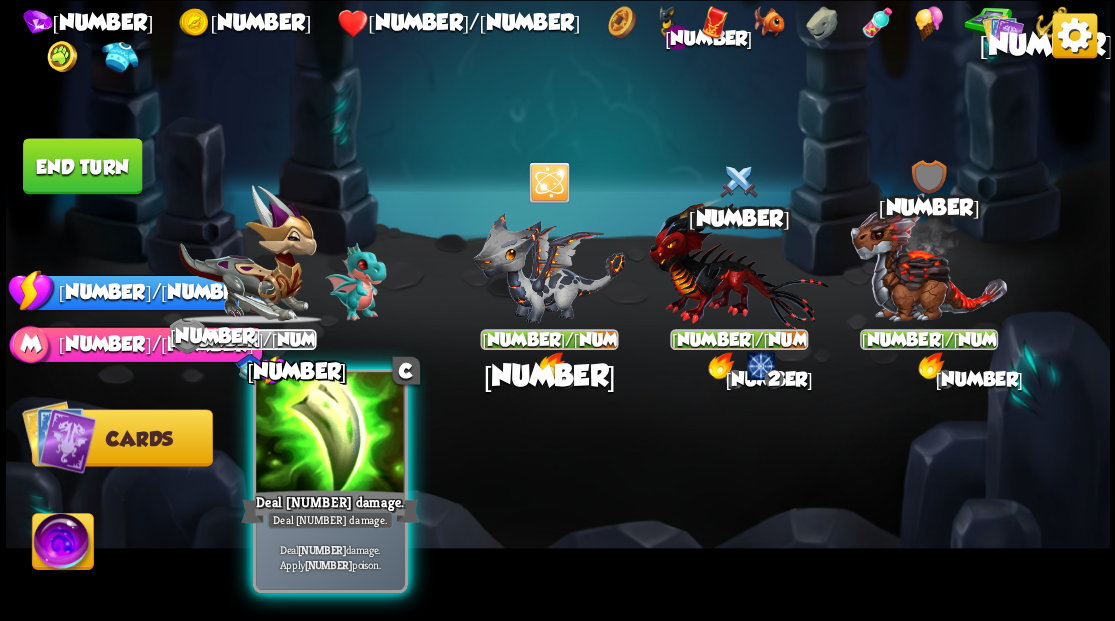 click at bounding box center [330, 434] 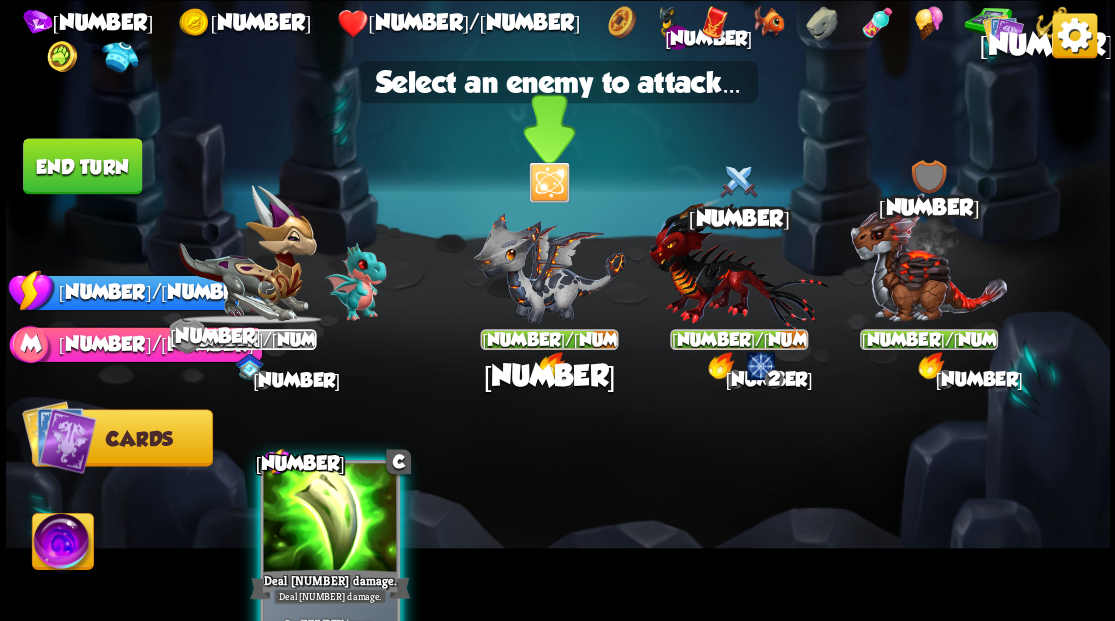 click at bounding box center (928, 257) 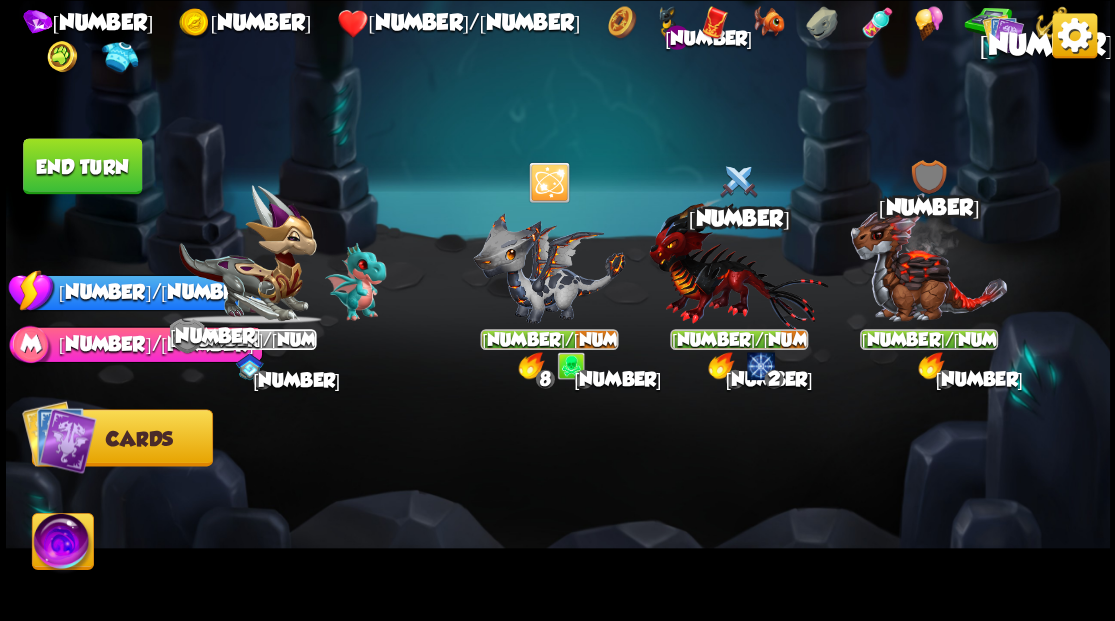 click on "End turn" at bounding box center [82, 166] 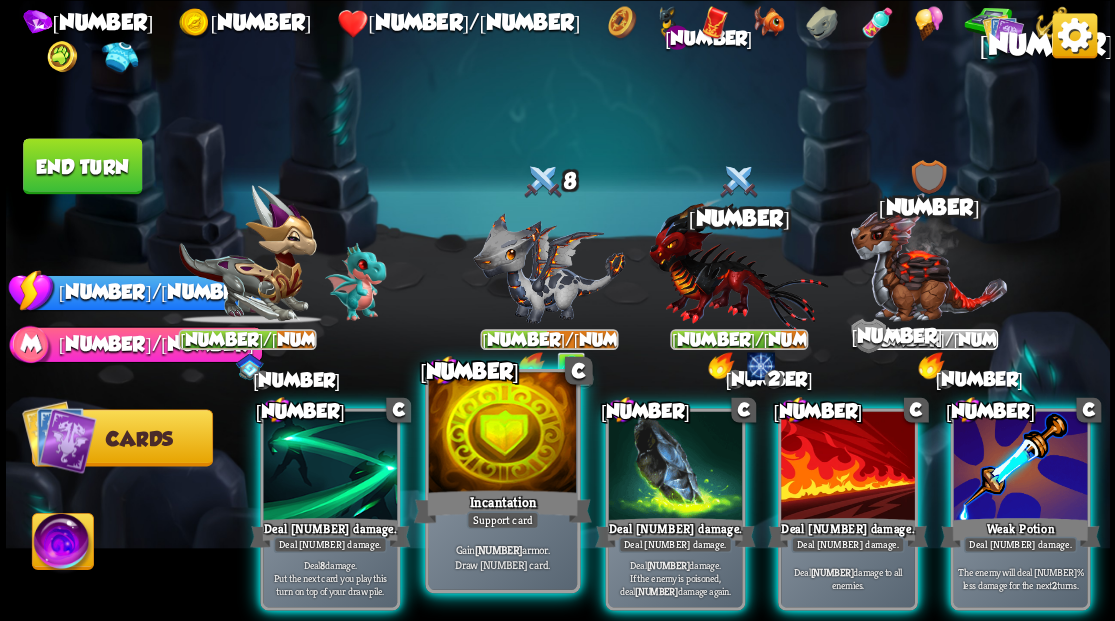 click on "Incantation" at bounding box center [330, 532] 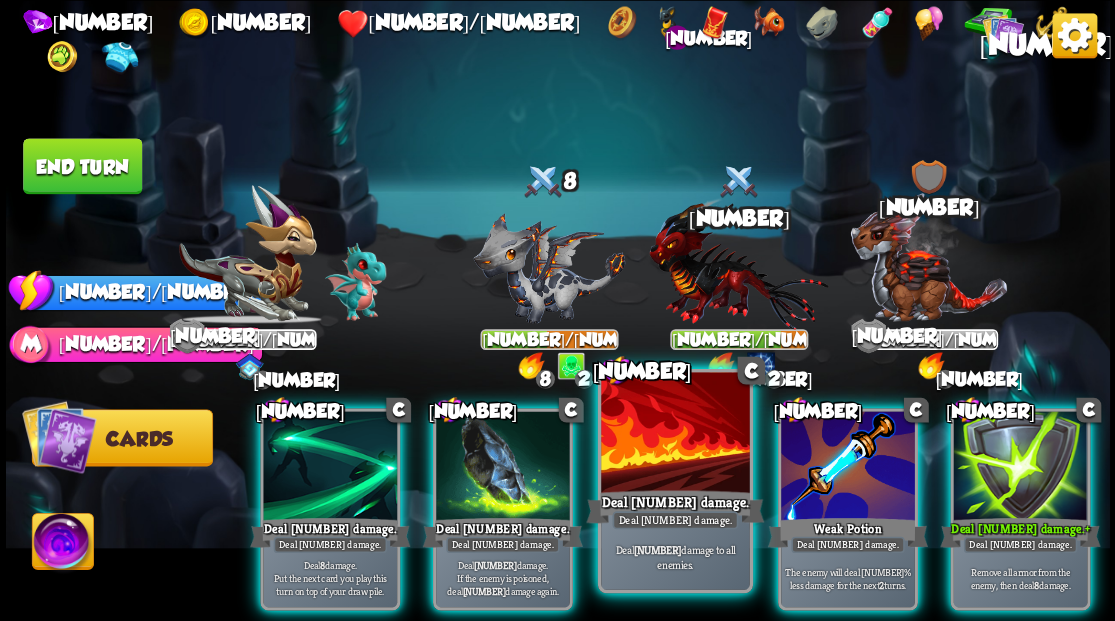click at bounding box center (330, 467) 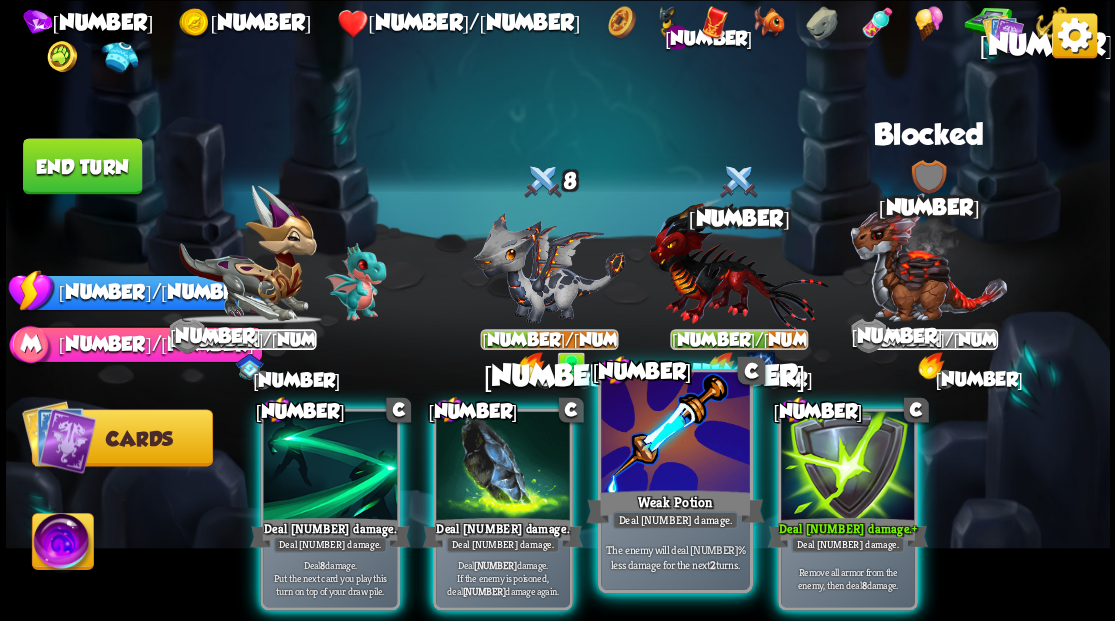 click at bounding box center (330, 467) 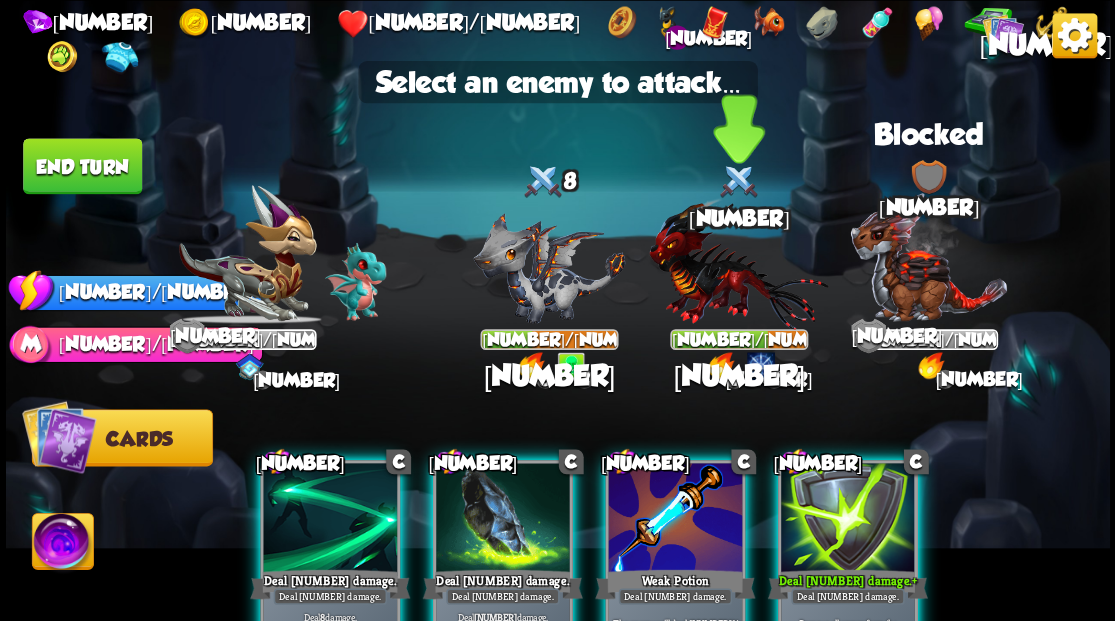 click at bounding box center [928, 257] 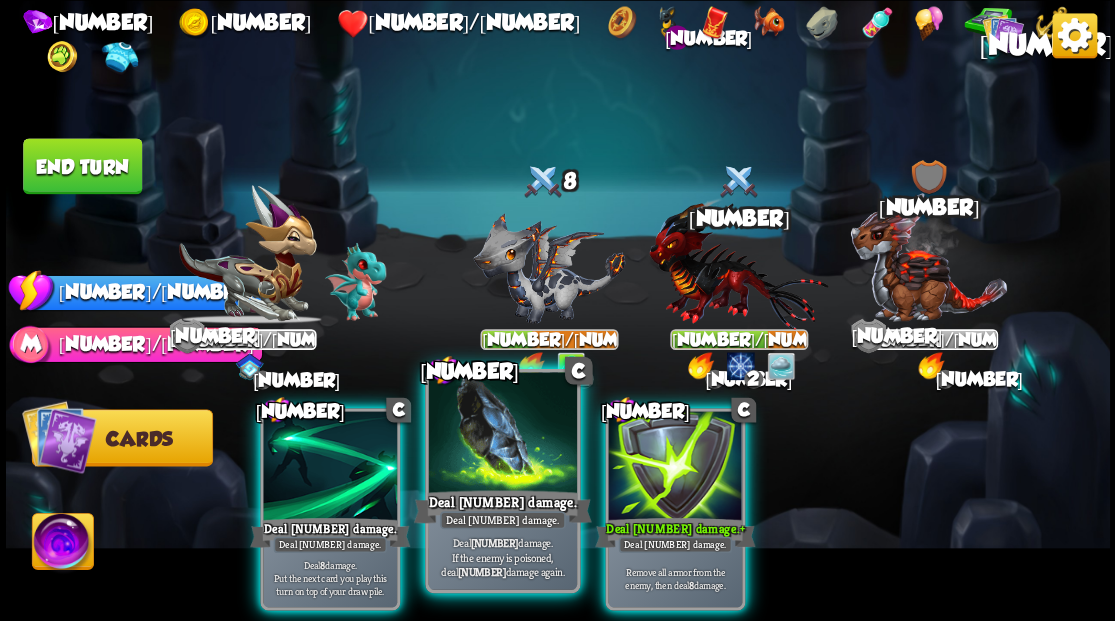 click at bounding box center [330, 467] 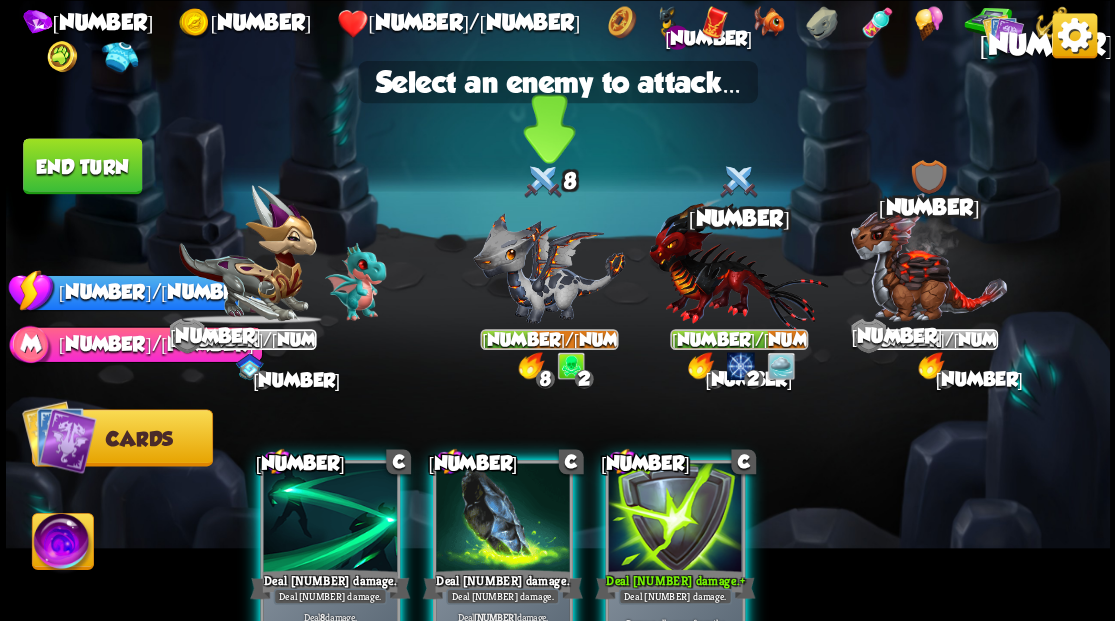 click at bounding box center [928, 257] 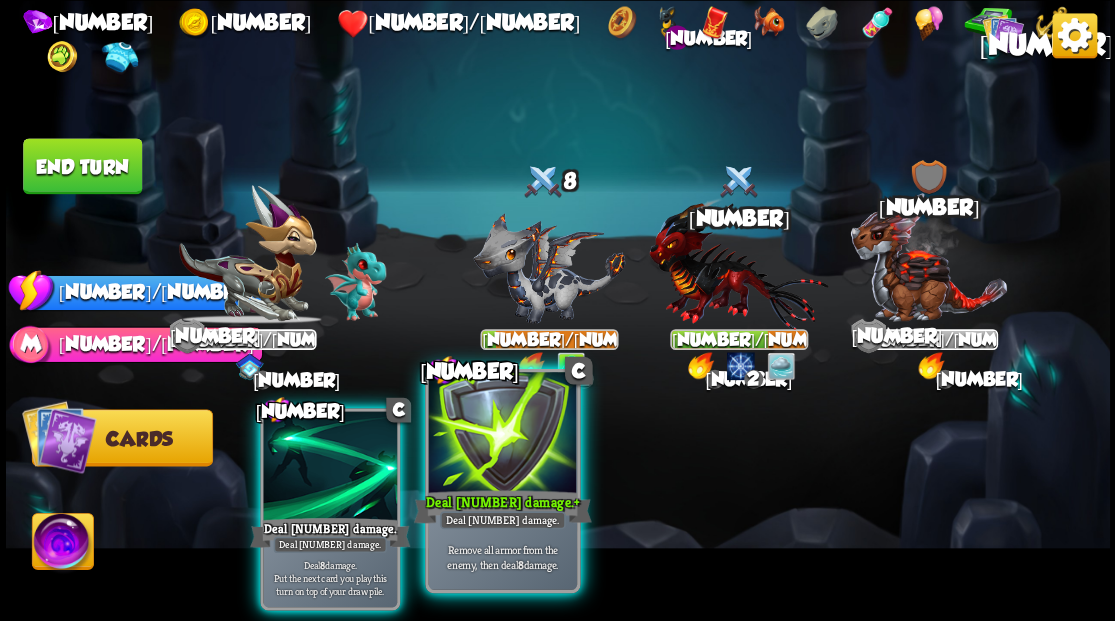 click at bounding box center (502, 434) 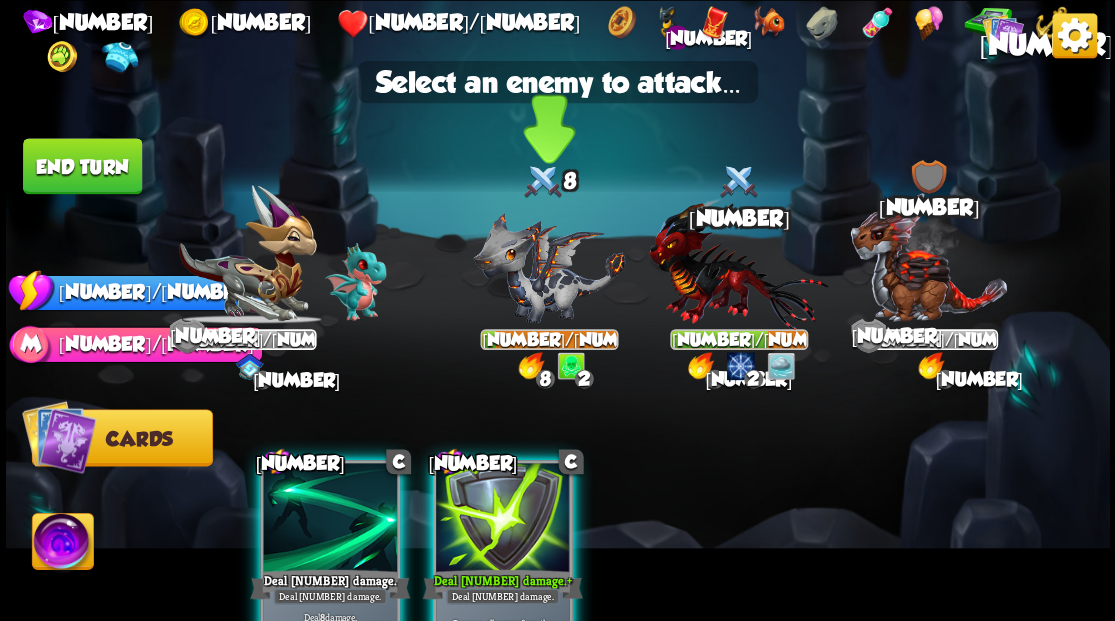 click at bounding box center [928, 257] 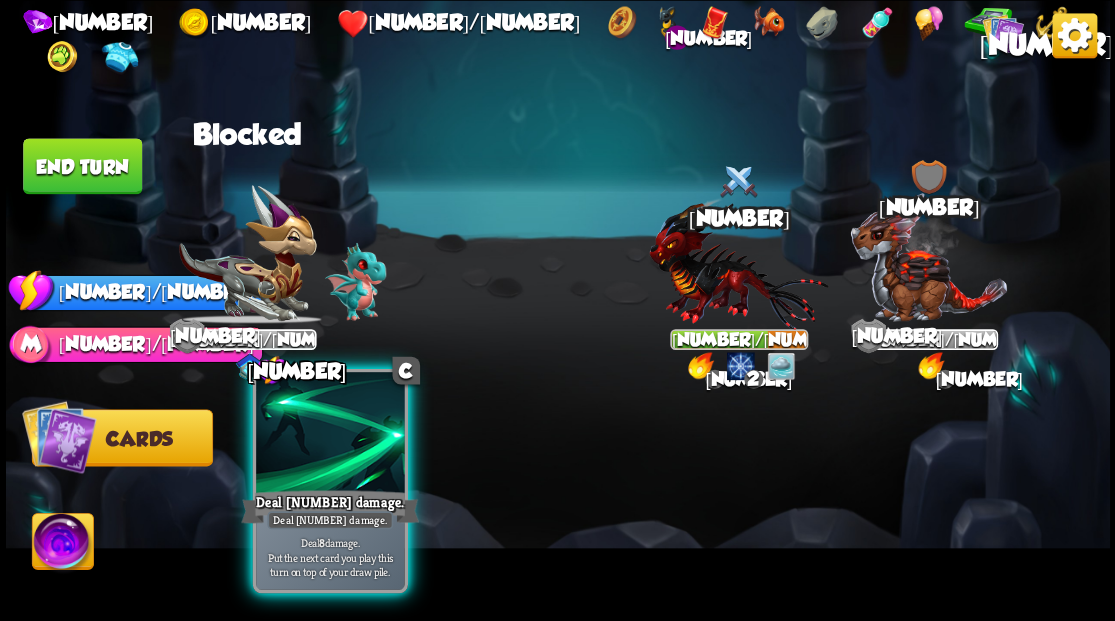 click at bounding box center (330, 434) 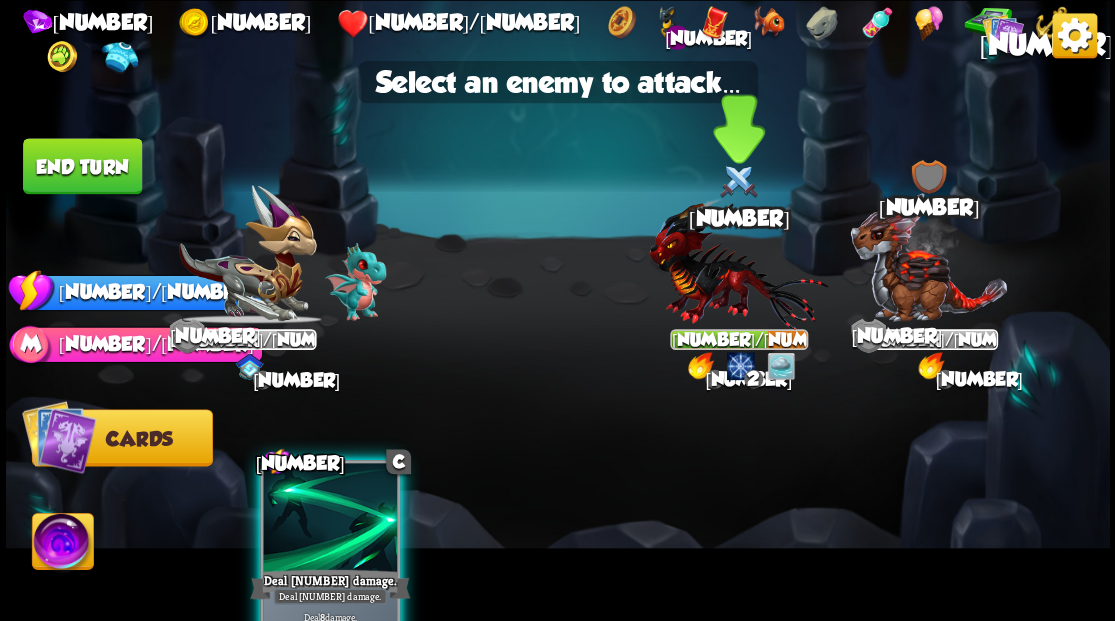 click at bounding box center [928, 257] 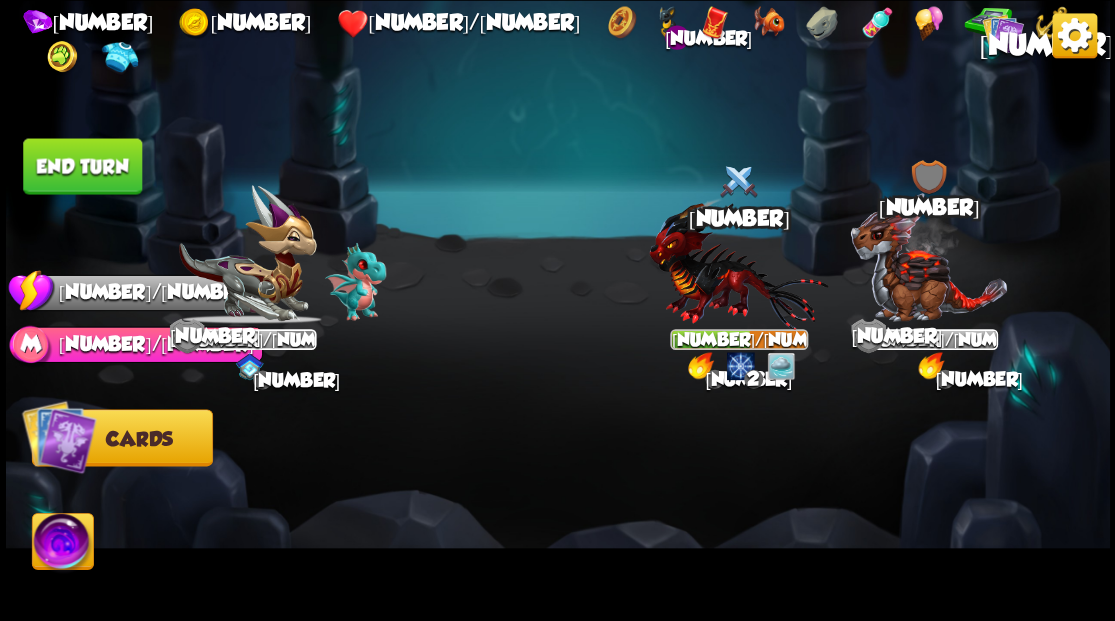 click on "End turn" at bounding box center (82, 166) 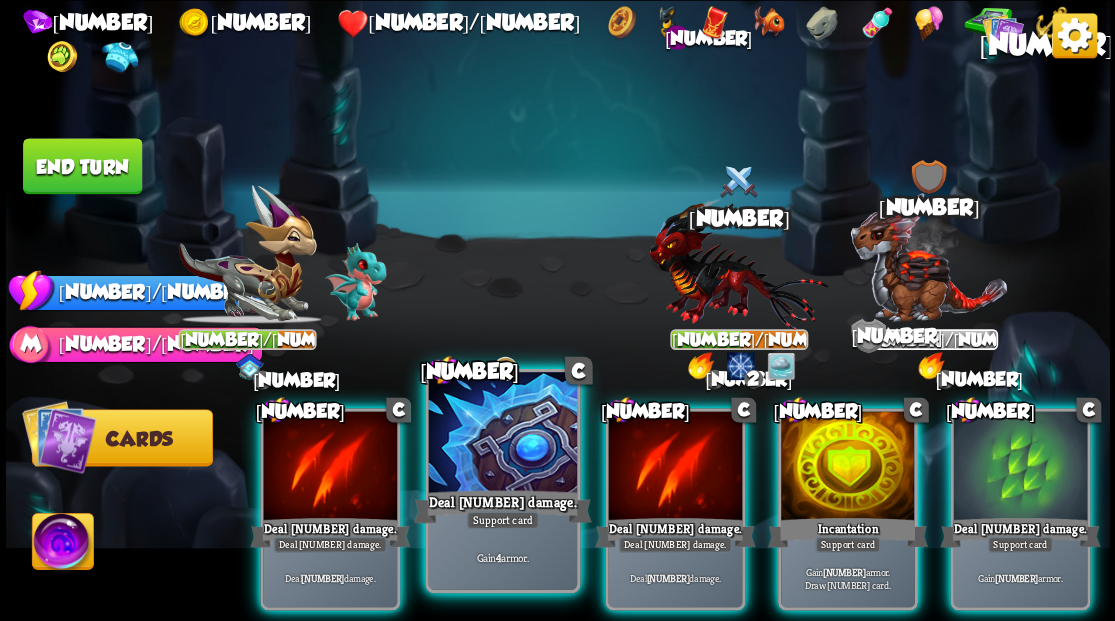click on "Deal [NUMBER] damage." at bounding box center [330, 532] 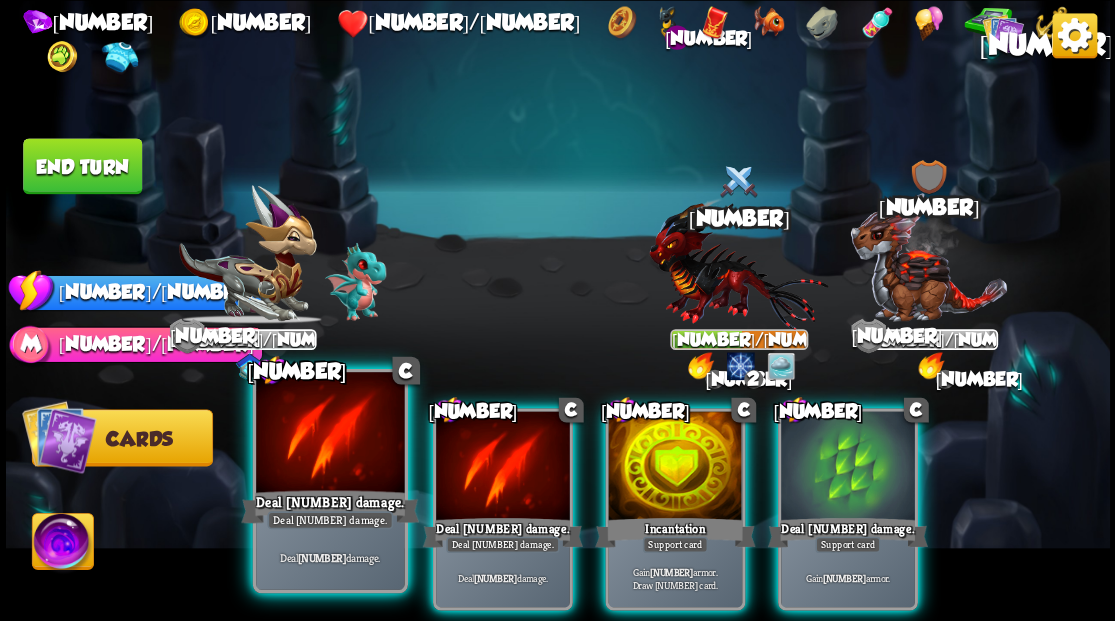 click at bounding box center (330, 434) 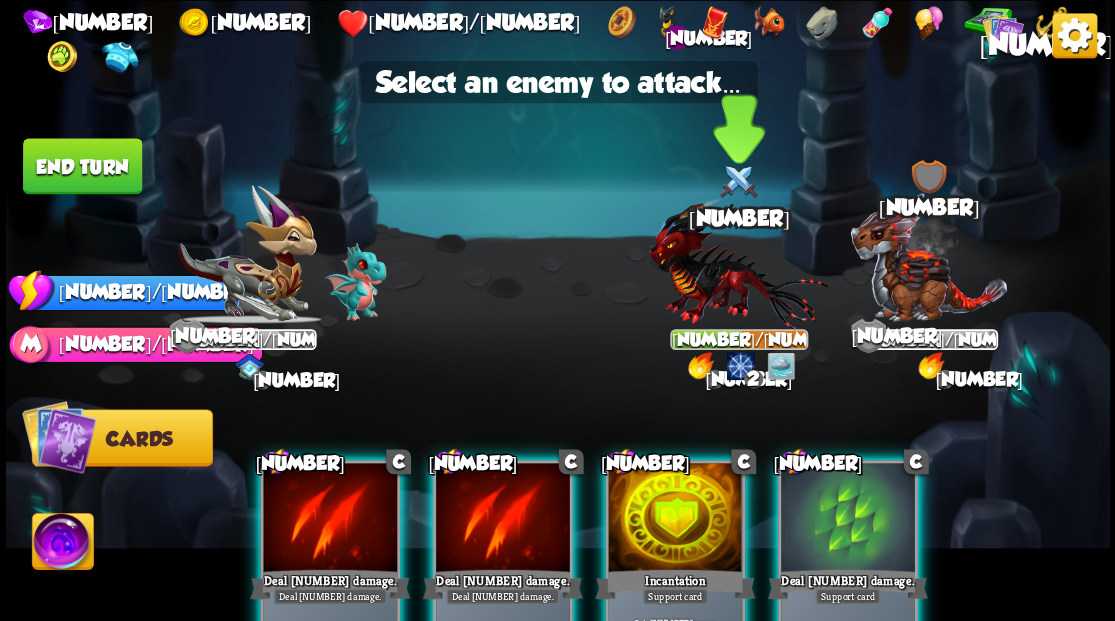 click at bounding box center [928, 257] 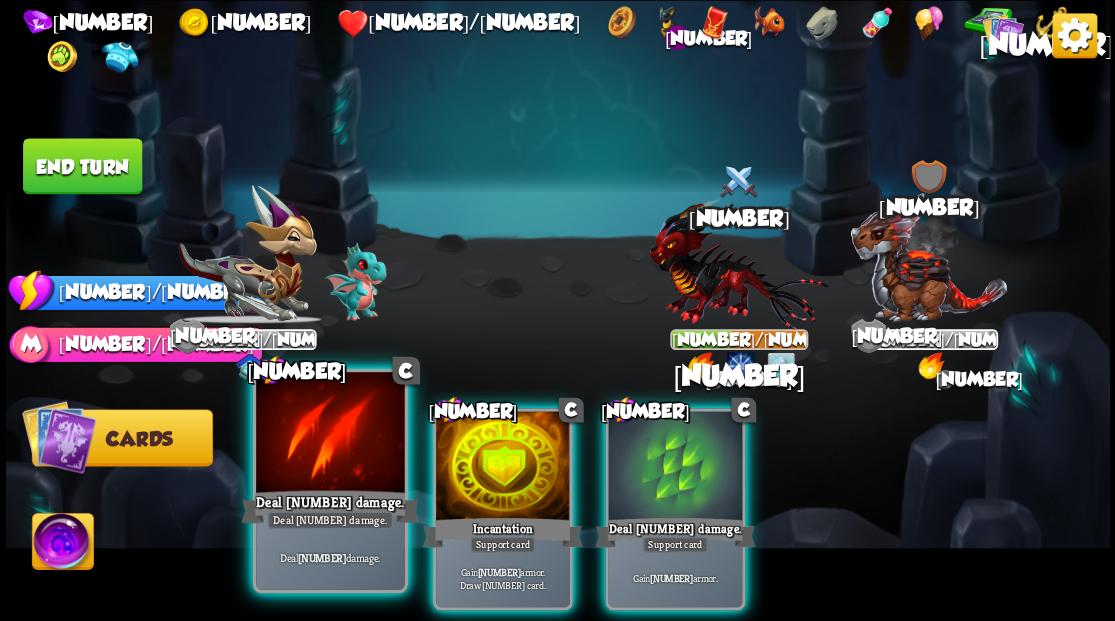 click at bounding box center (330, 434) 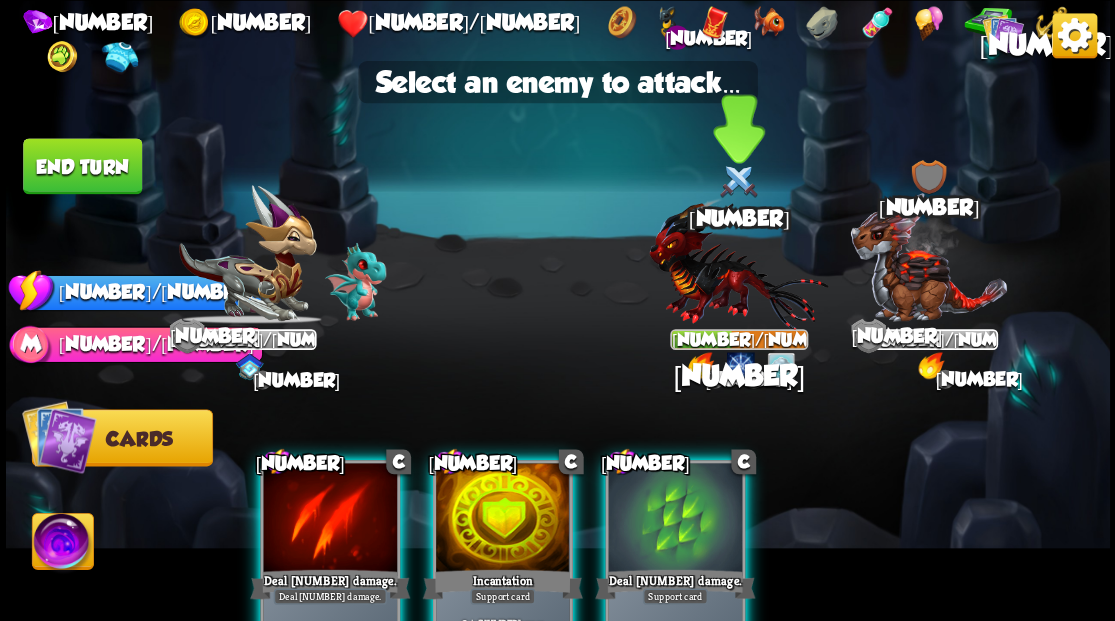click at bounding box center (928, 257) 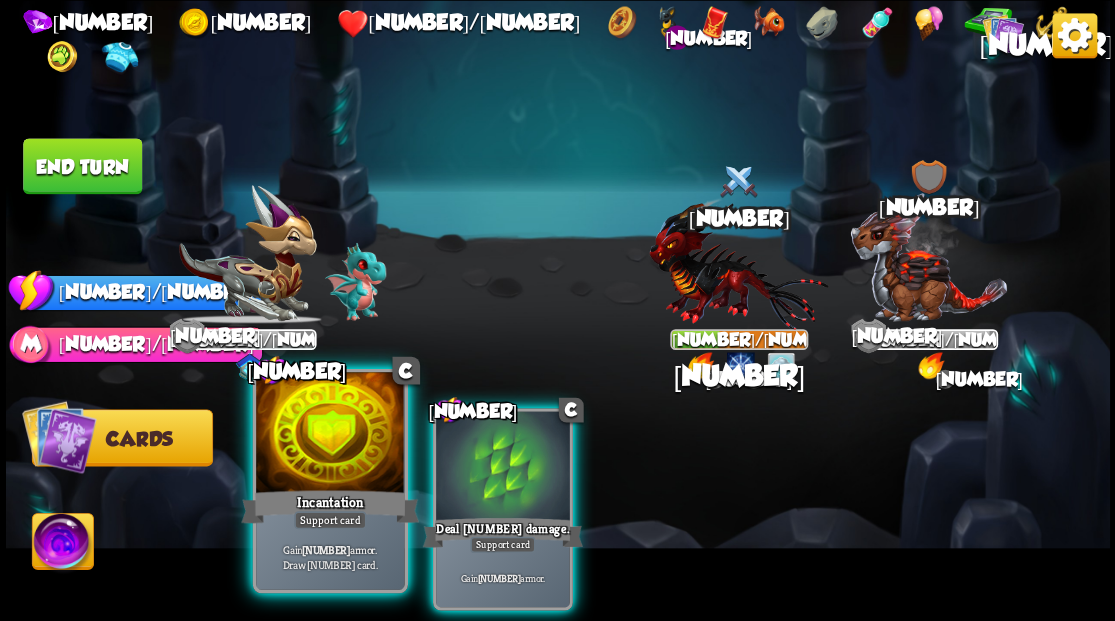 click at bounding box center [330, 434] 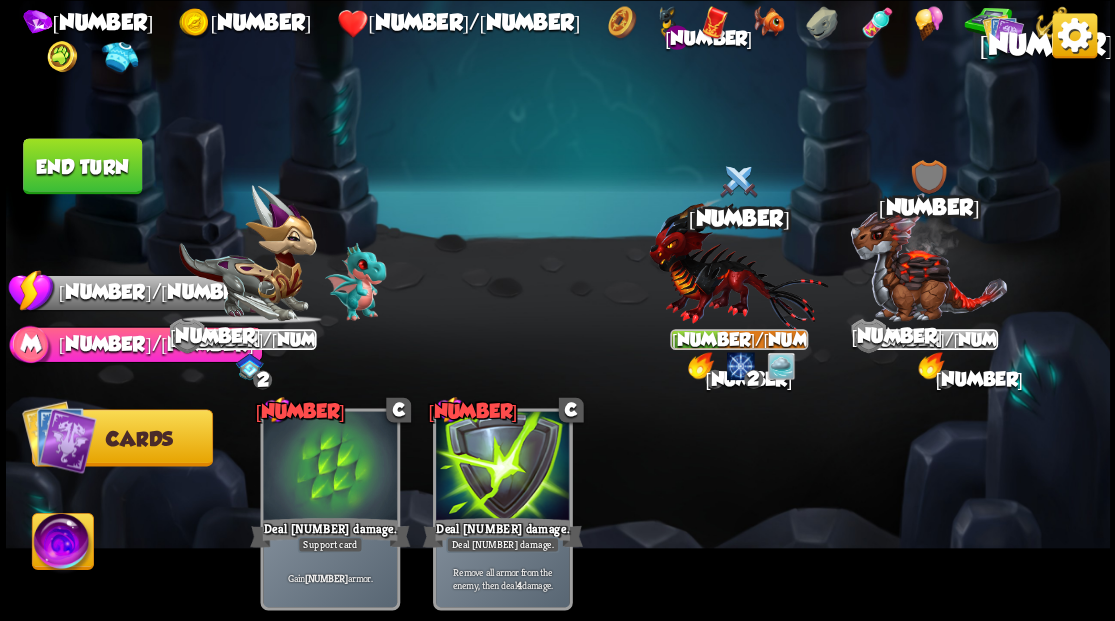 click on "End turn" at bounding box center (82, 166) 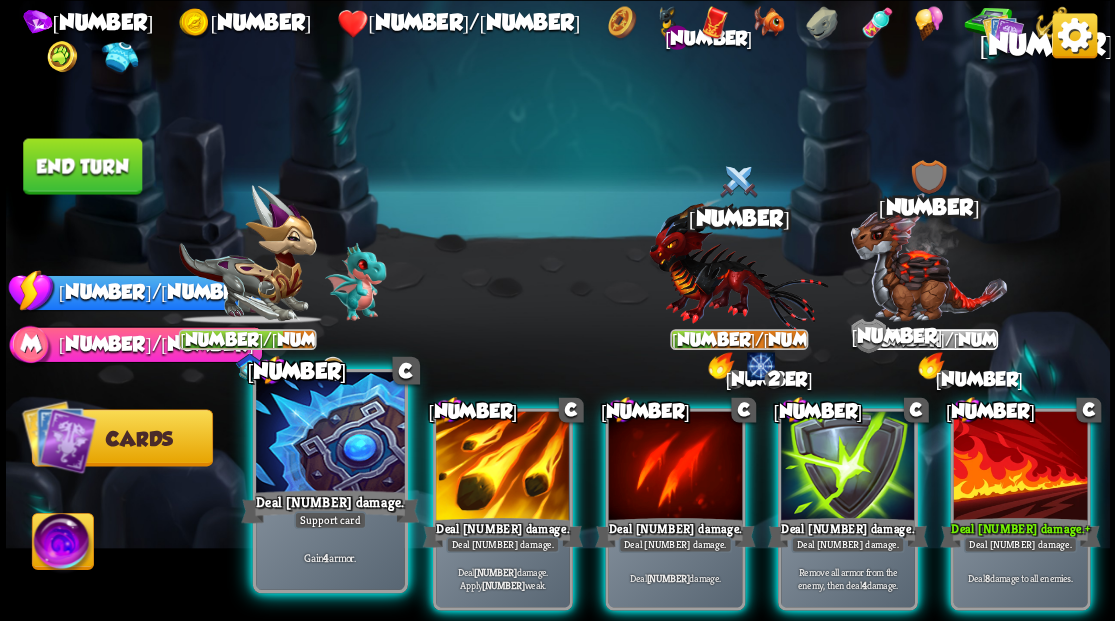 click at bounding box center (330, 434) 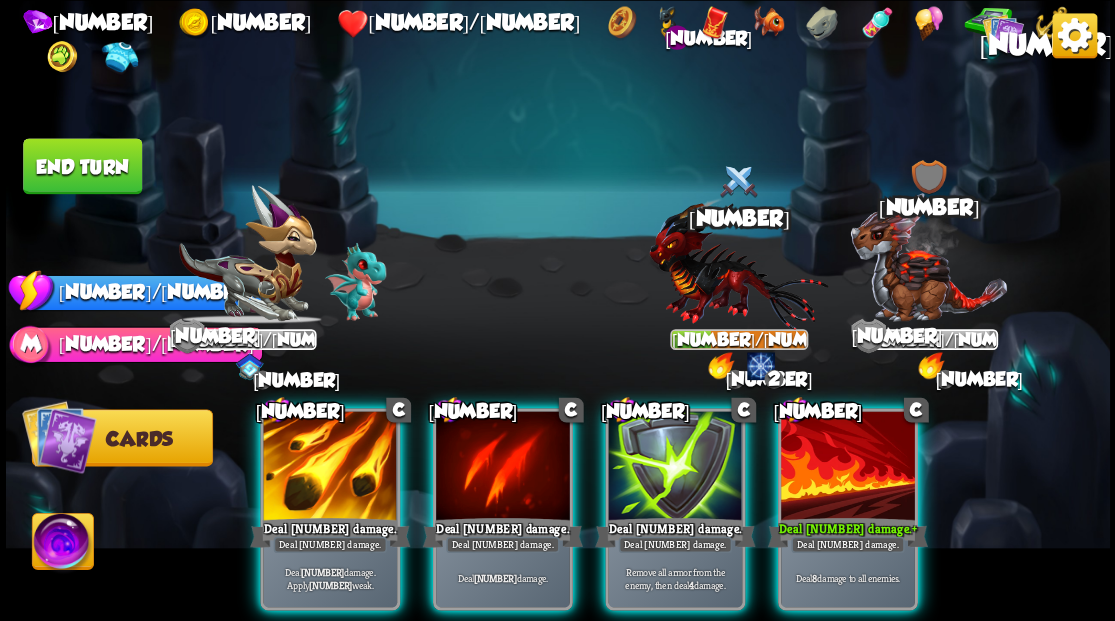 click at bounding box center [848, 467] 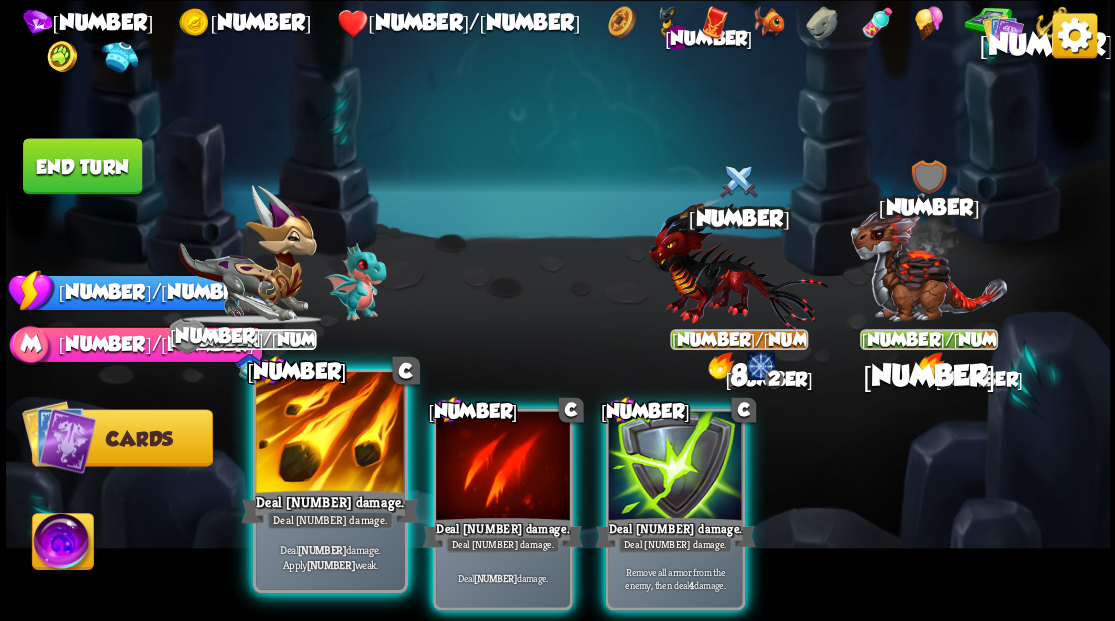 click at bounding box center [330, 434] 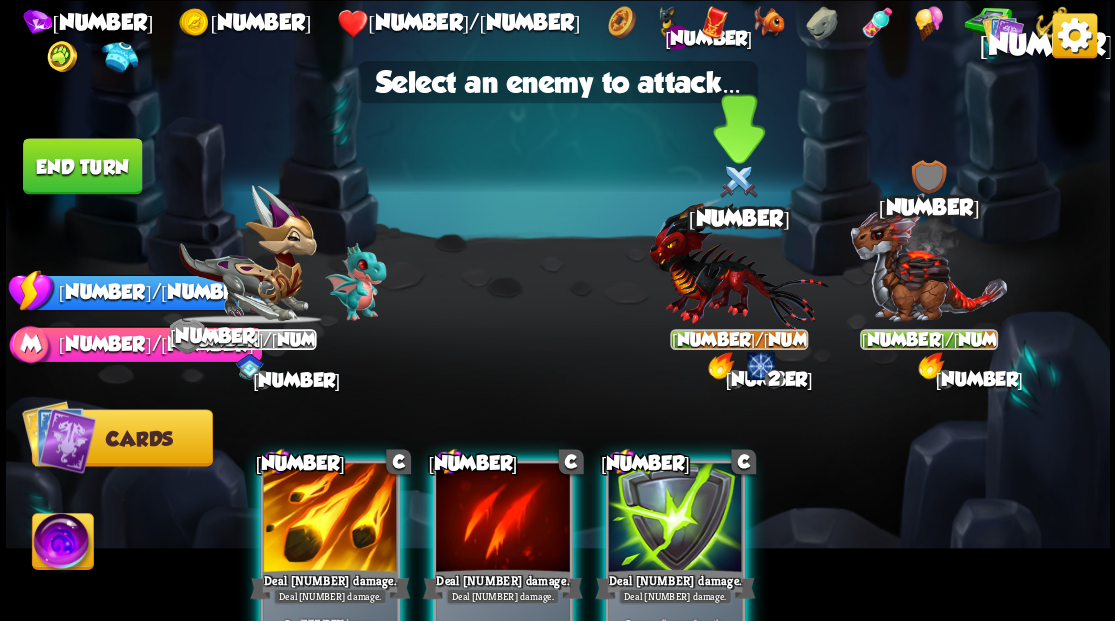 click at bounding box center (928, 257) 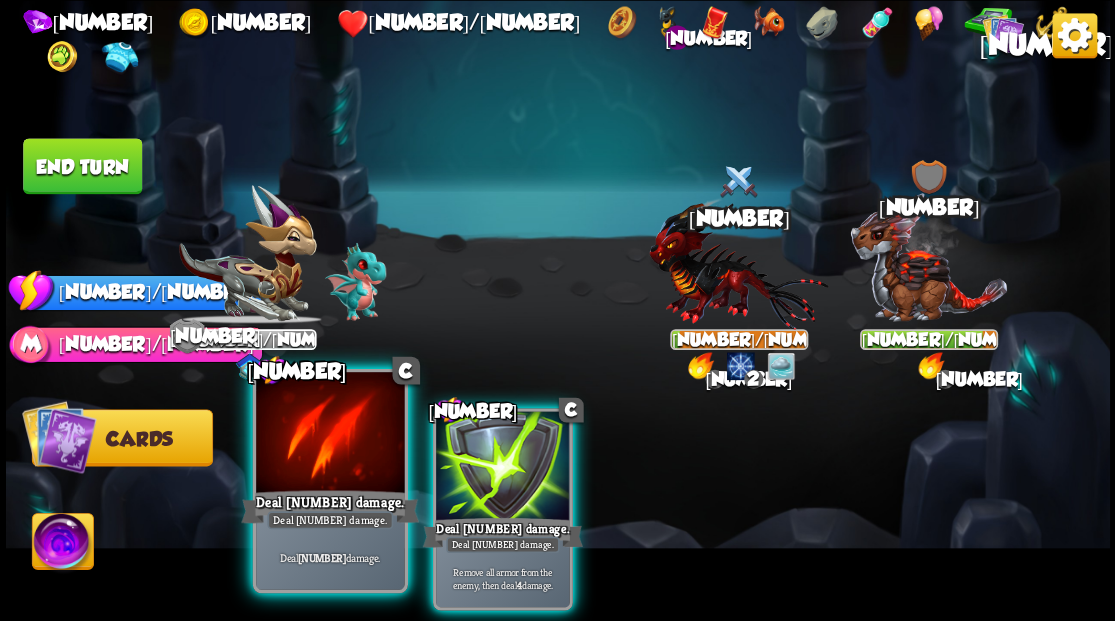click on "Deal [NUMBER] damage." at bounding box center [330, 520] 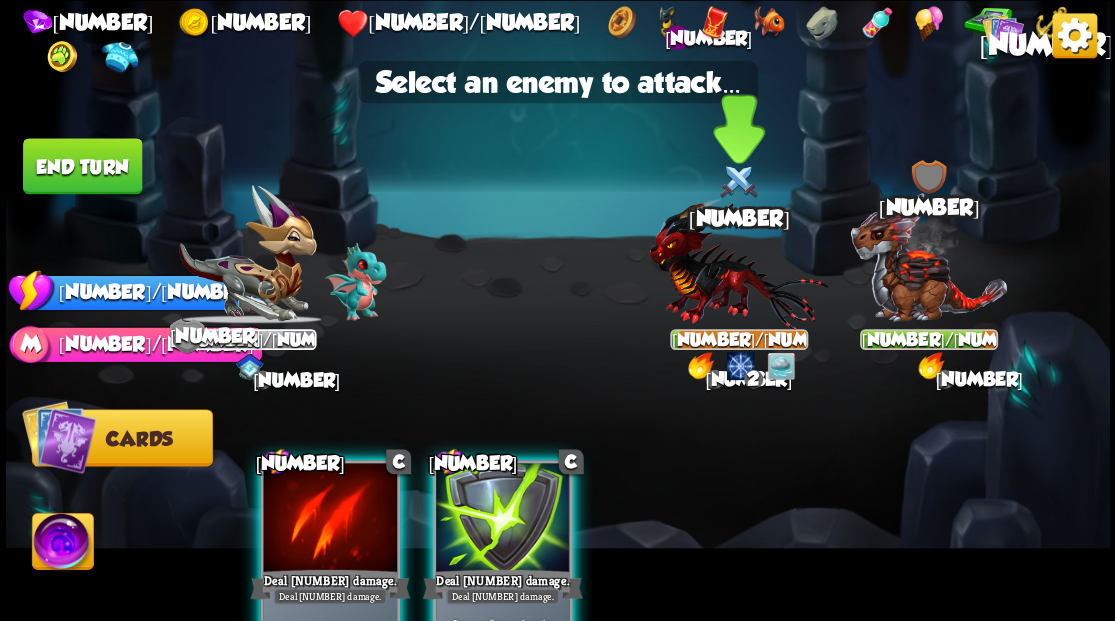 click at bounding box center [928, 257] 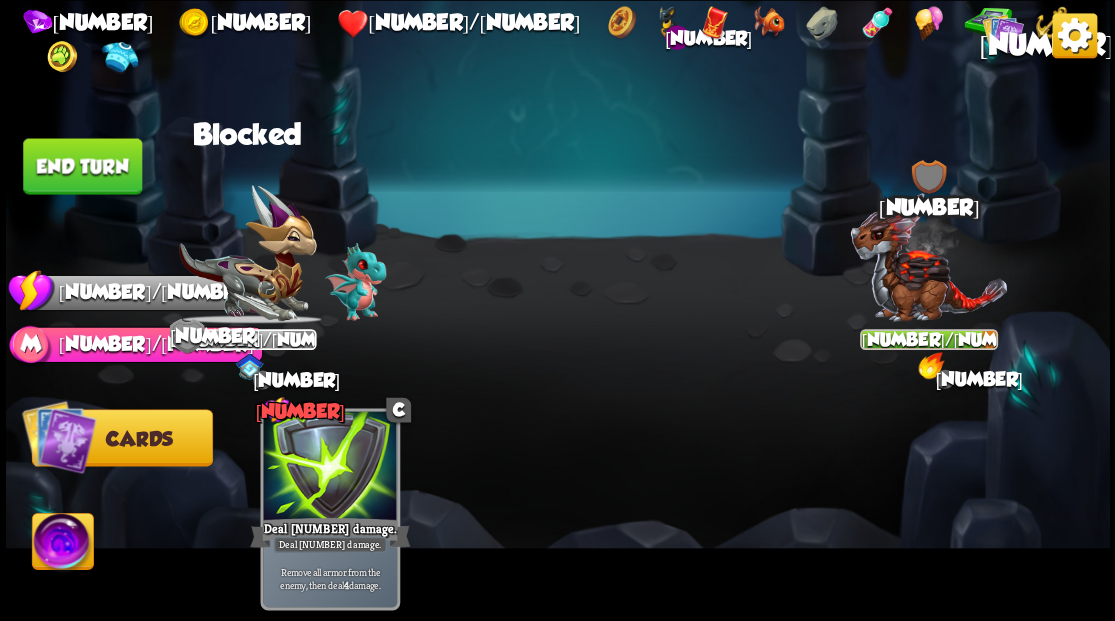 click on "End turn" at bounding box center [82, 166] 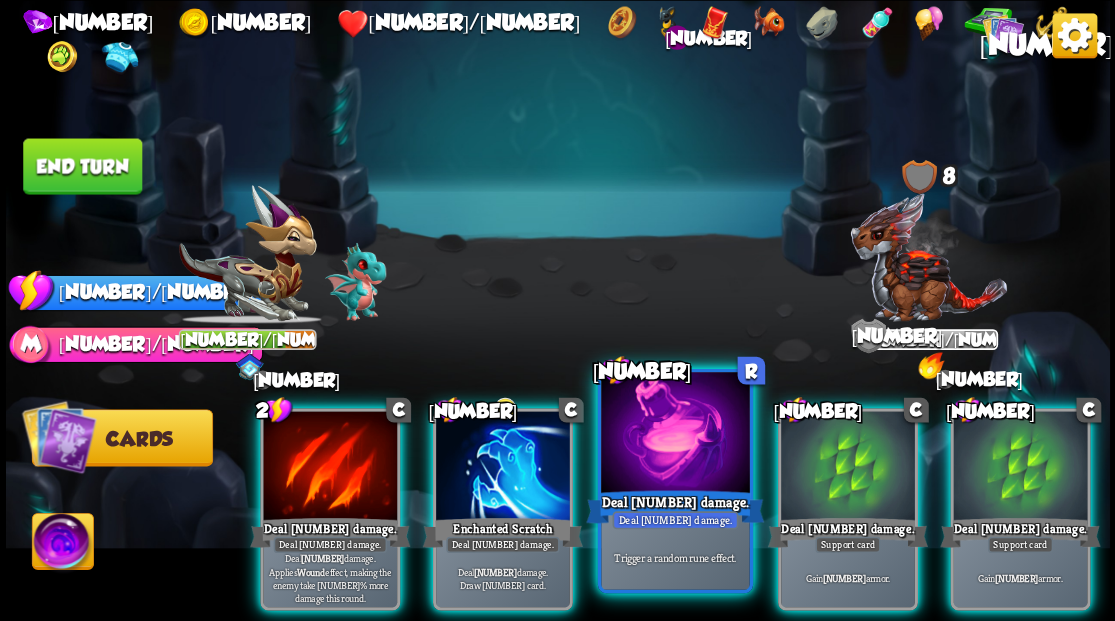 click at bounding box center (675, 434) 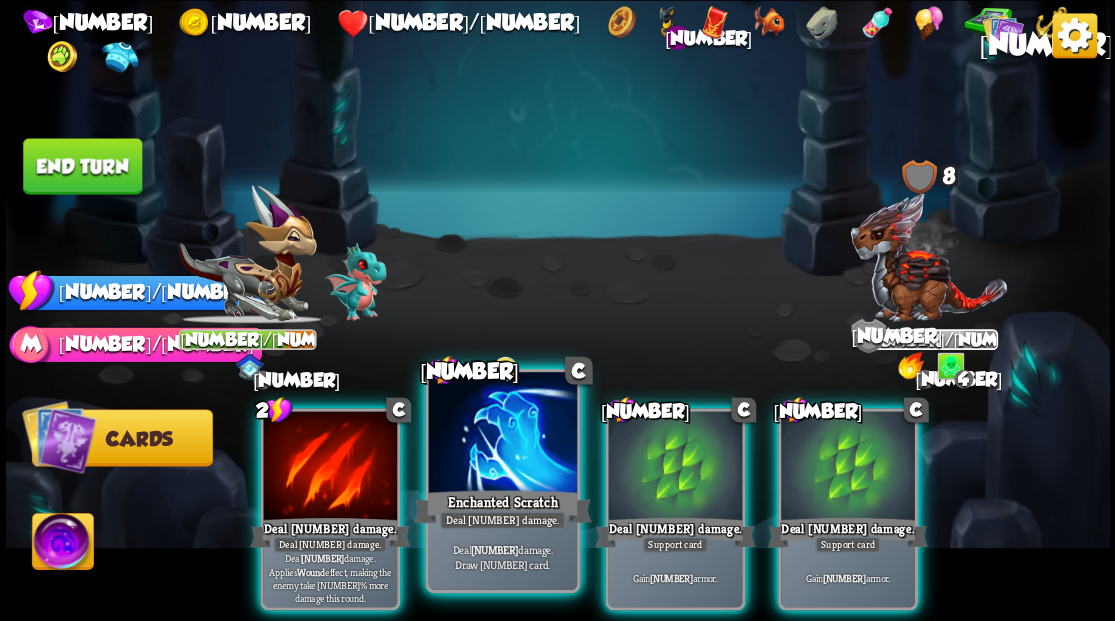 click at bounding box center (330, 467) 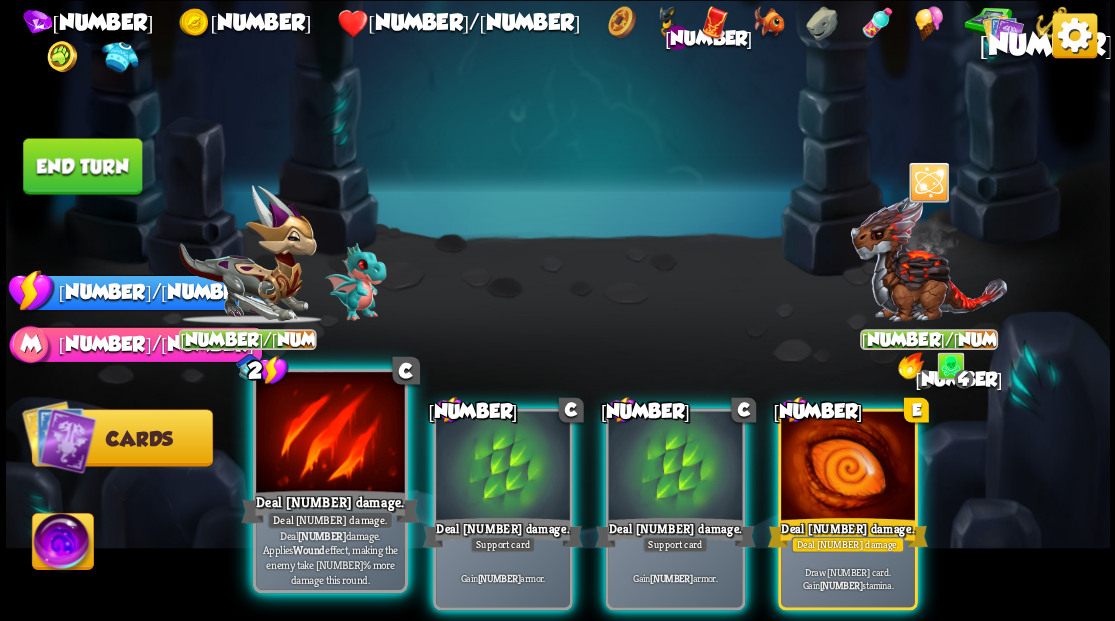 click at bounding box center [330, 434] 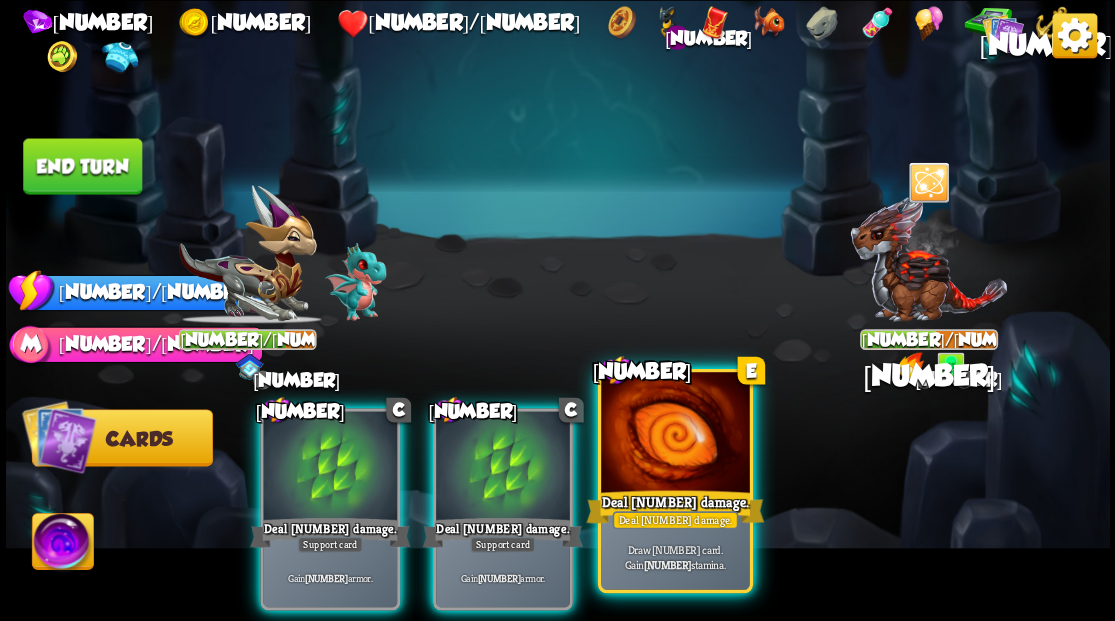 click at bounding box center [675, 434] 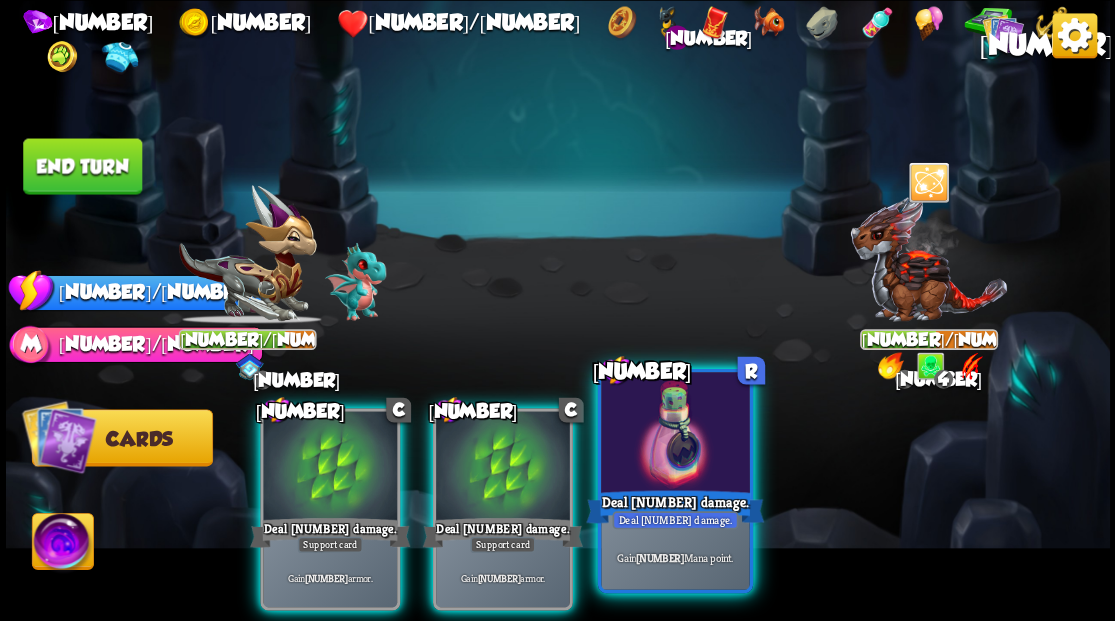 click at bounding box center [675, 434] 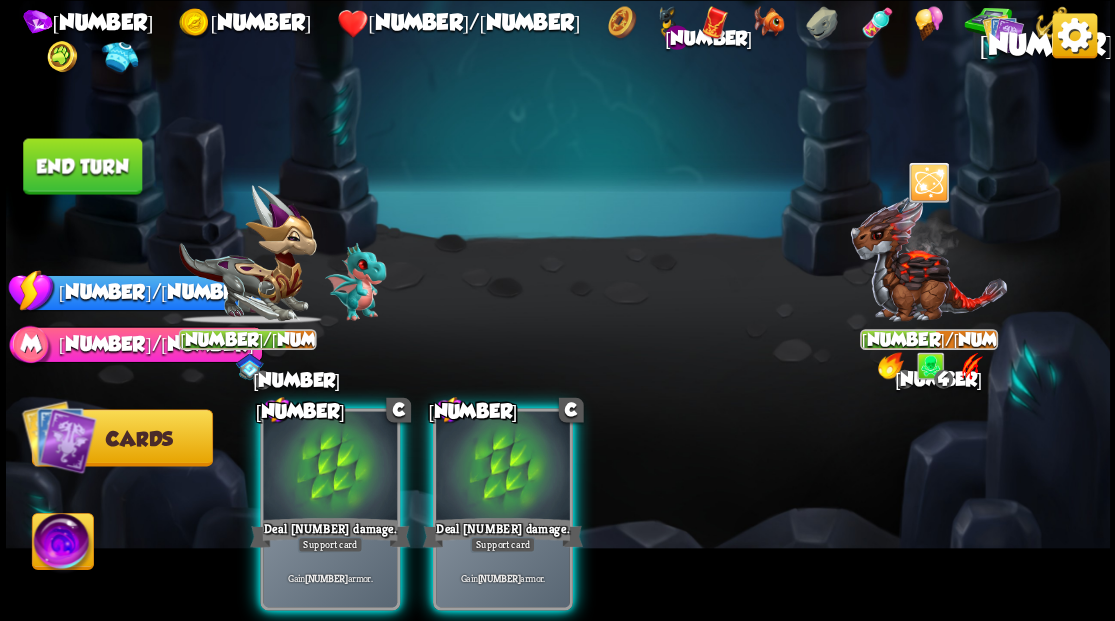 click at bounding box center (330, 467) 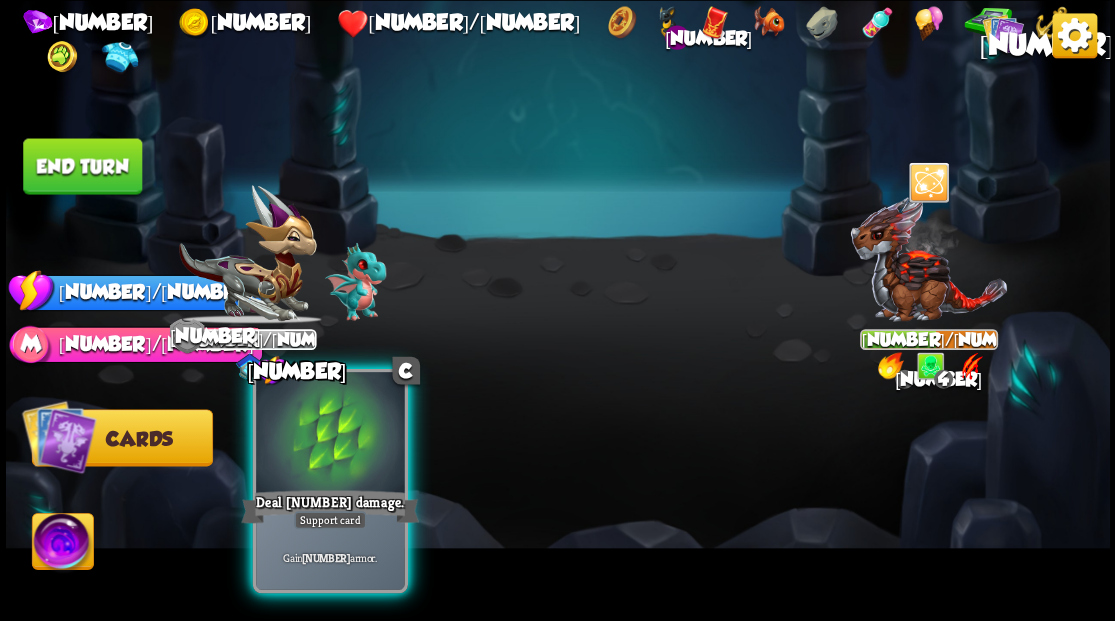 click at bounding box center (330, 434) 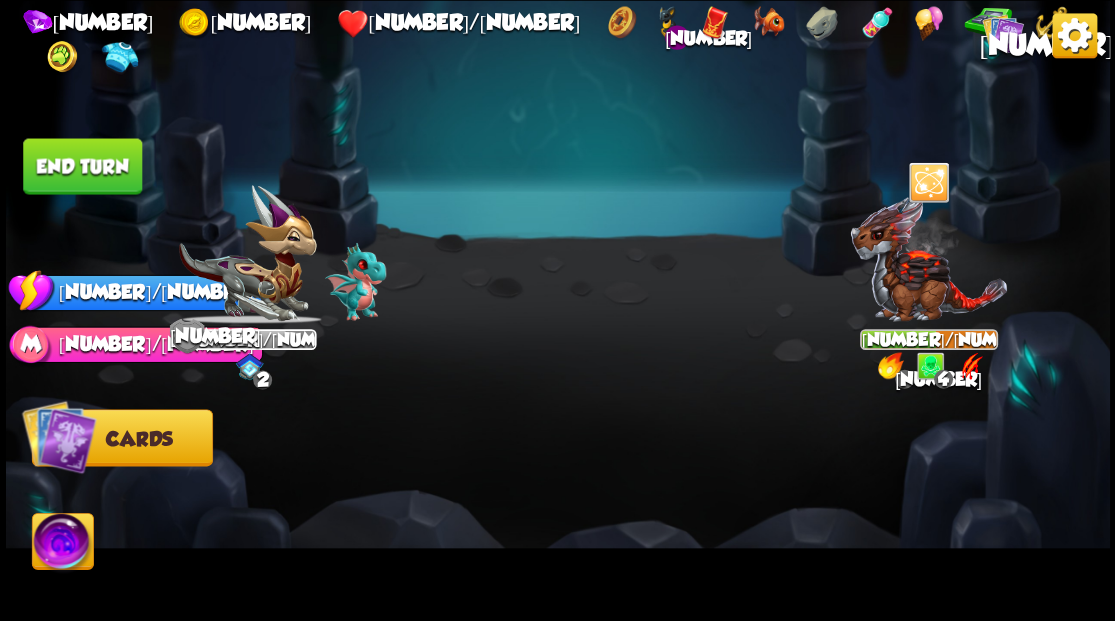 click on "End turn" at bounding box center [82, 166] 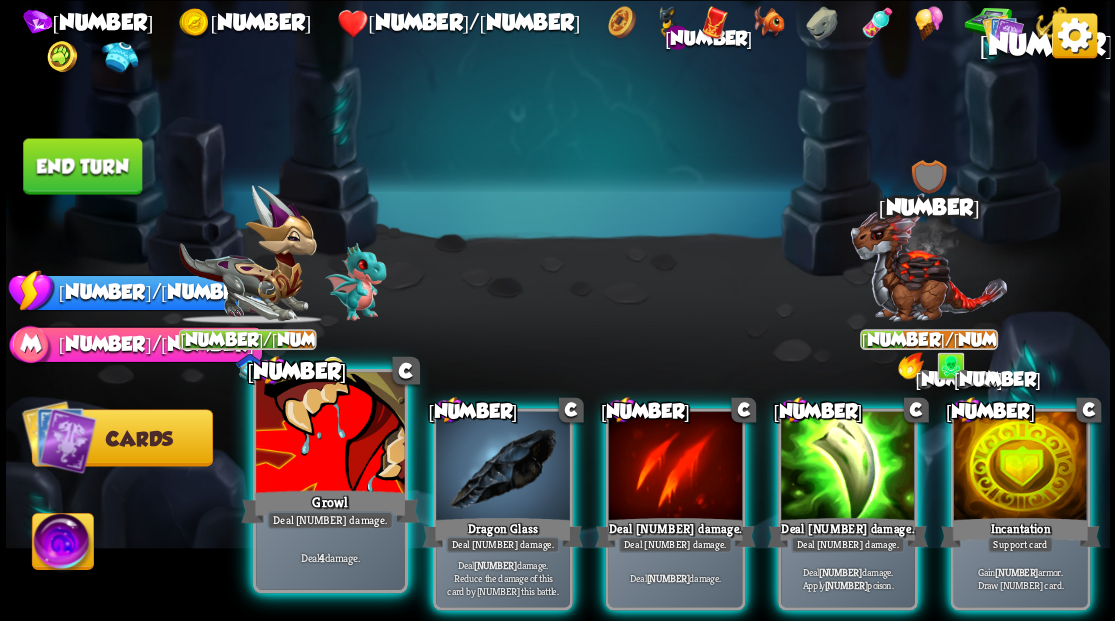 click at bounding box center (330, 434) 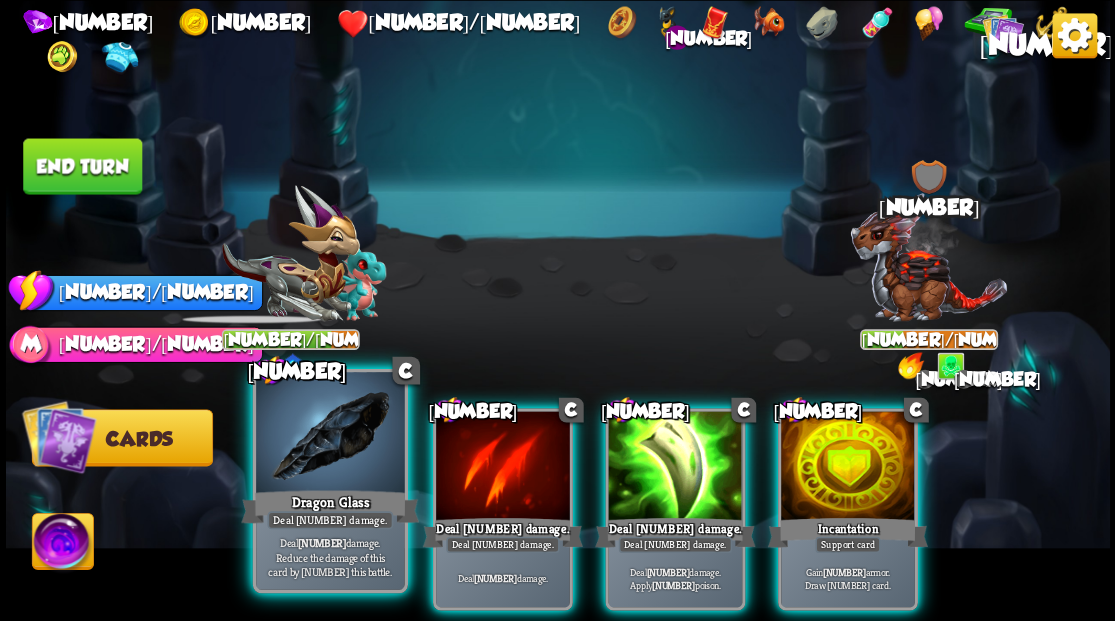 click at bounding box center [330, 434] 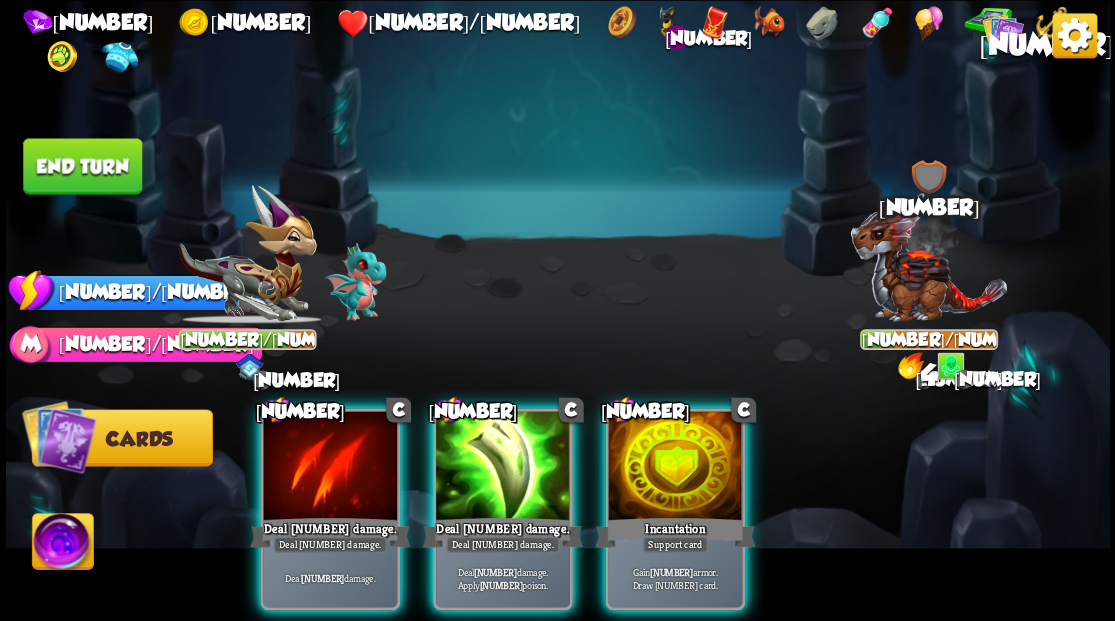 click at bounding box center (330, 467) 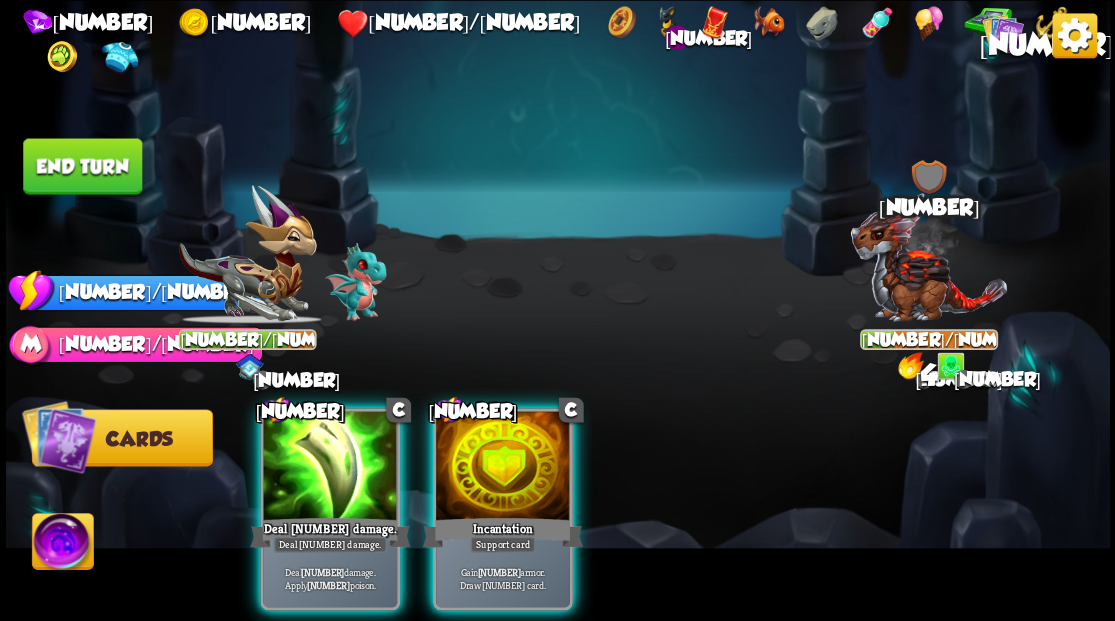 click at bounding box center [330, 467] 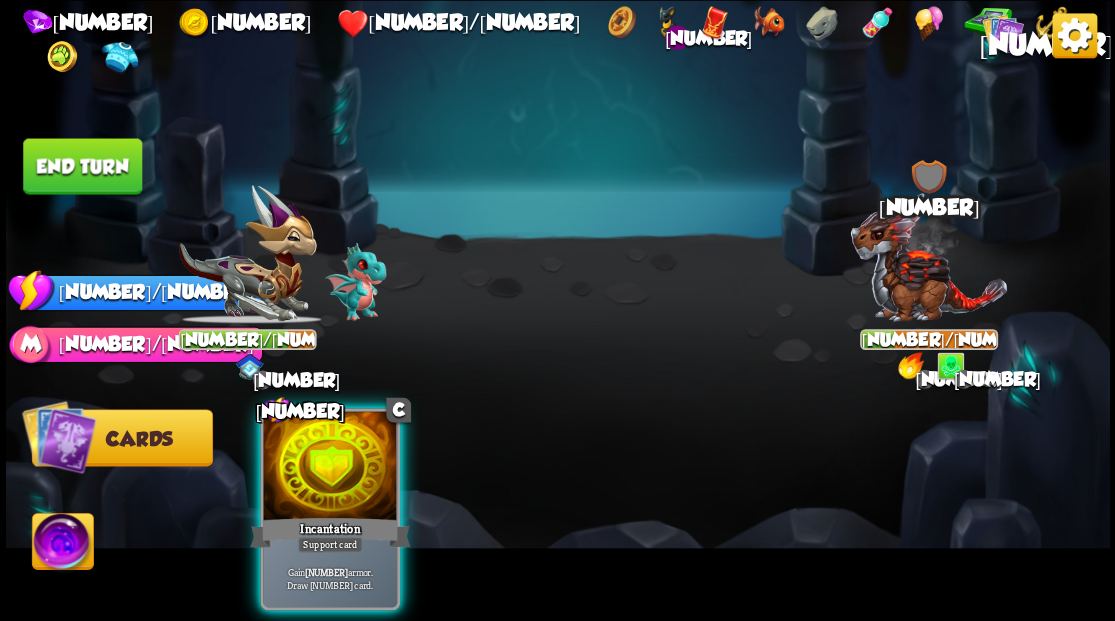 click at bounding box center (330, 467) 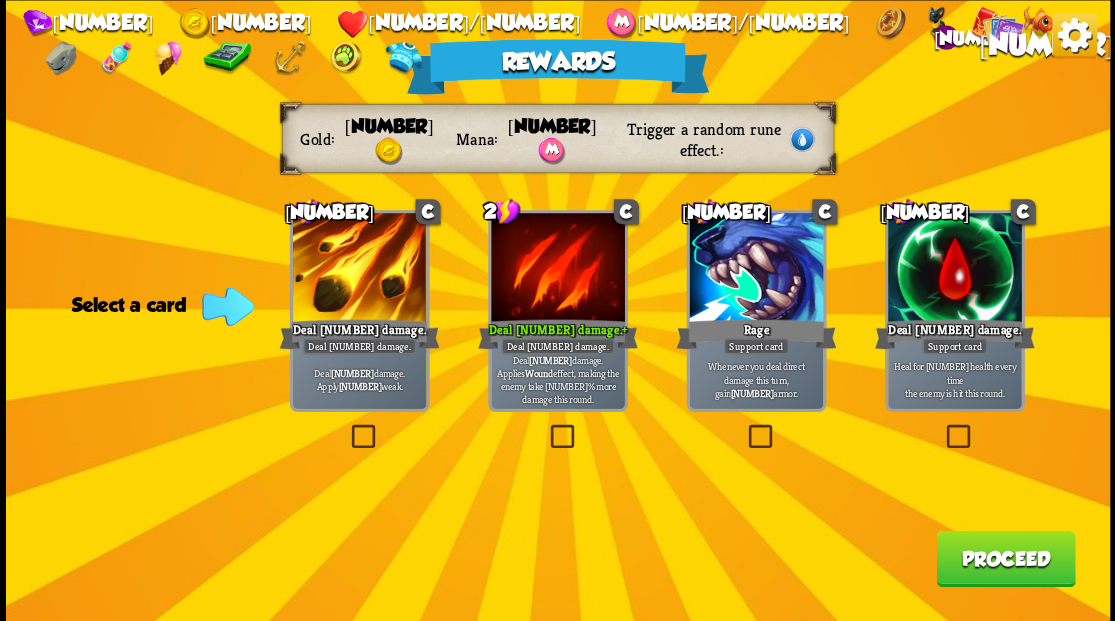 click on "Proceed" at bounding box center [1005, 558] 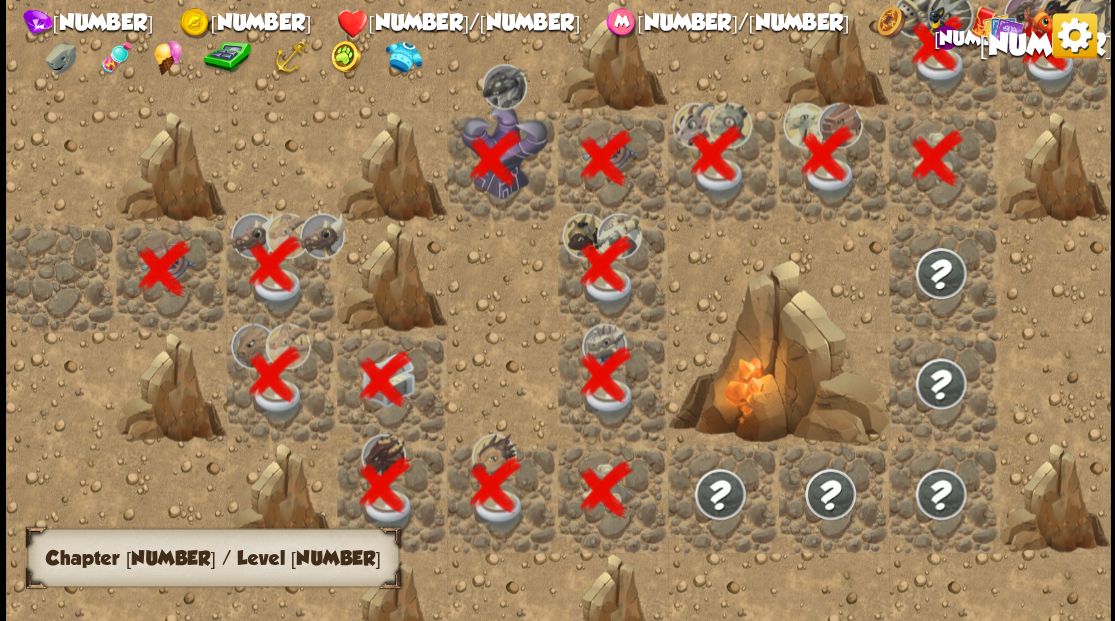 scroll, scrollTop: 0, scrollLeft: 384, axis: horizontal 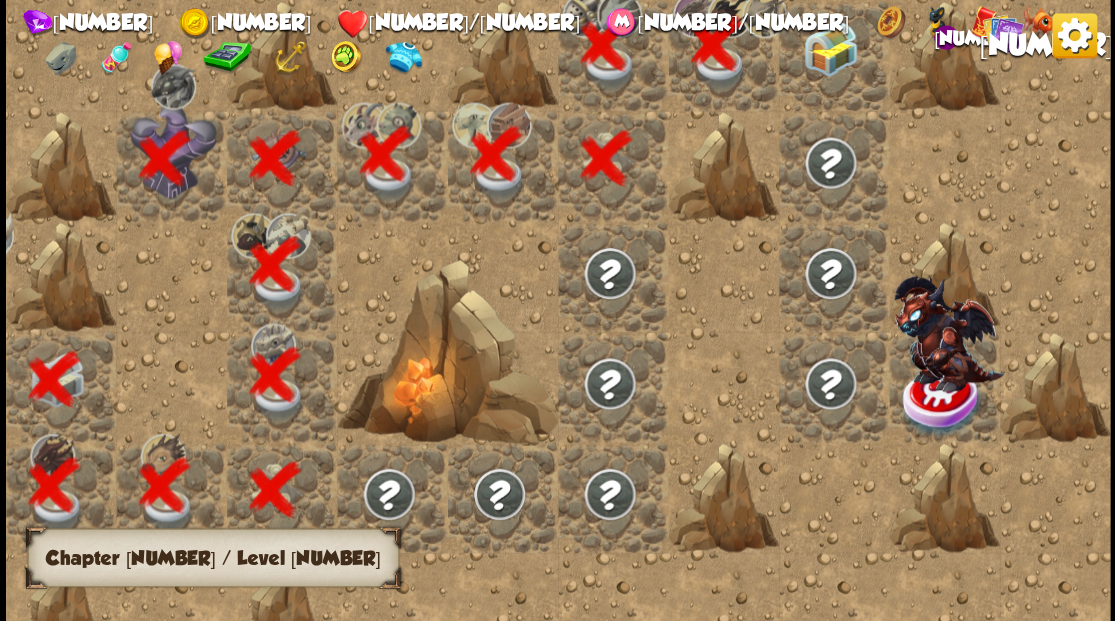 click at bounding box center (829, 48) 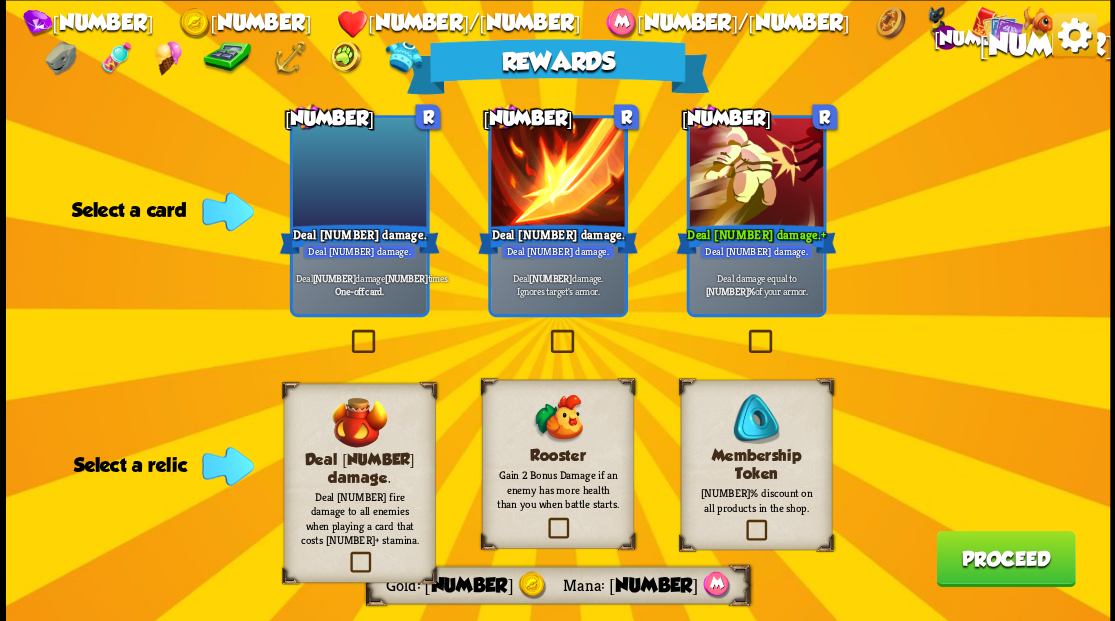 click at bounding box center (546, 332) 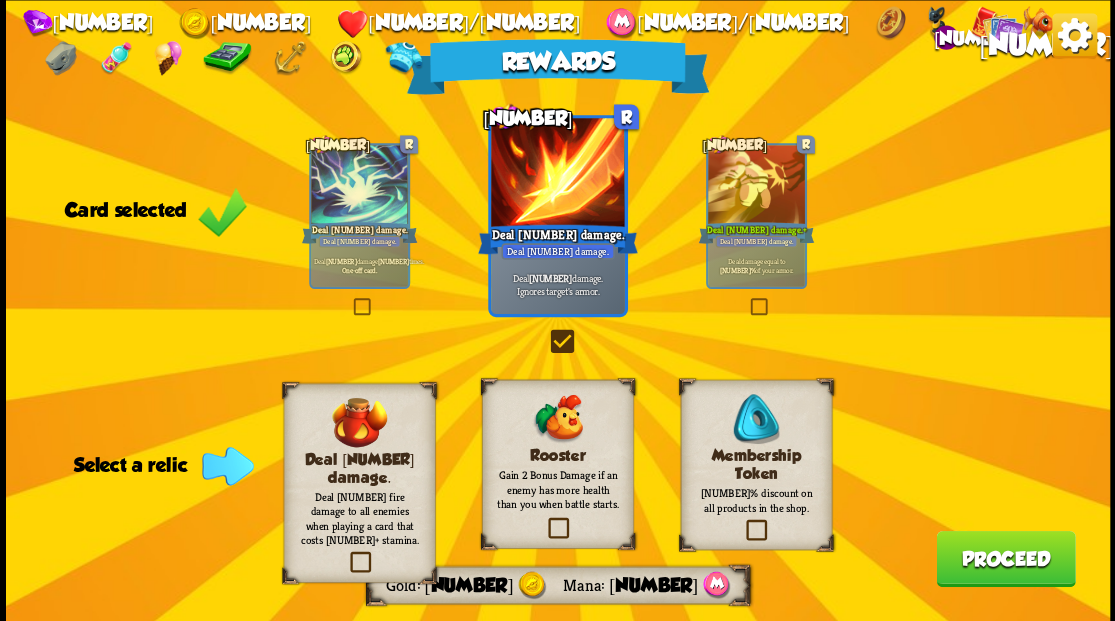 drag, startPoint x: 754, startPoint y: 538, endPoint x: 742, endPoint y: 524, distance: 18.439089 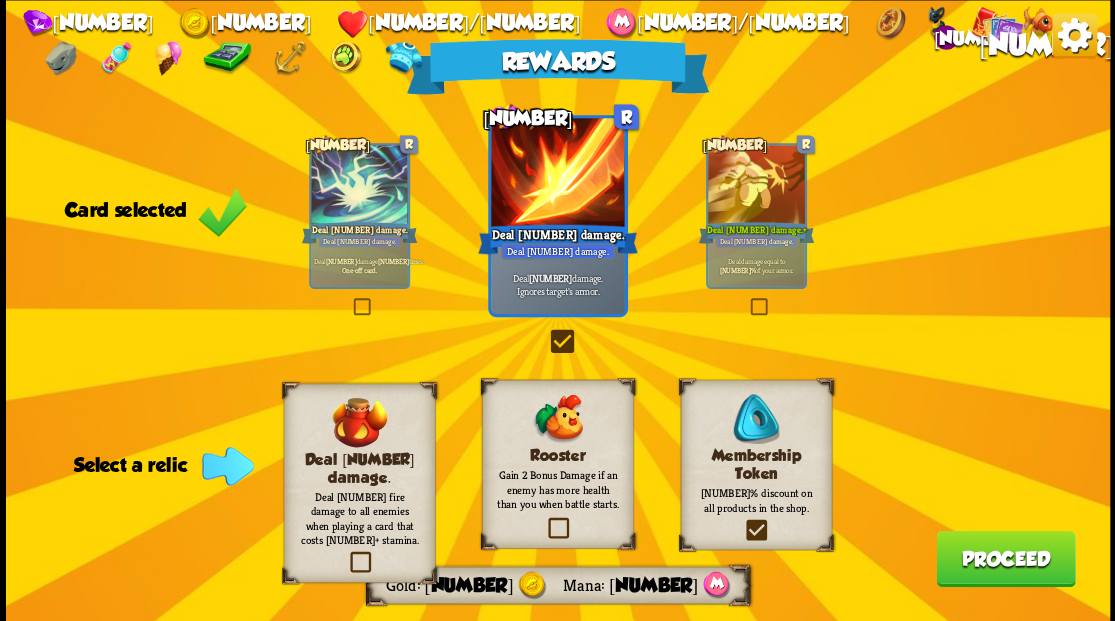 click at bounding box center [0, 0] 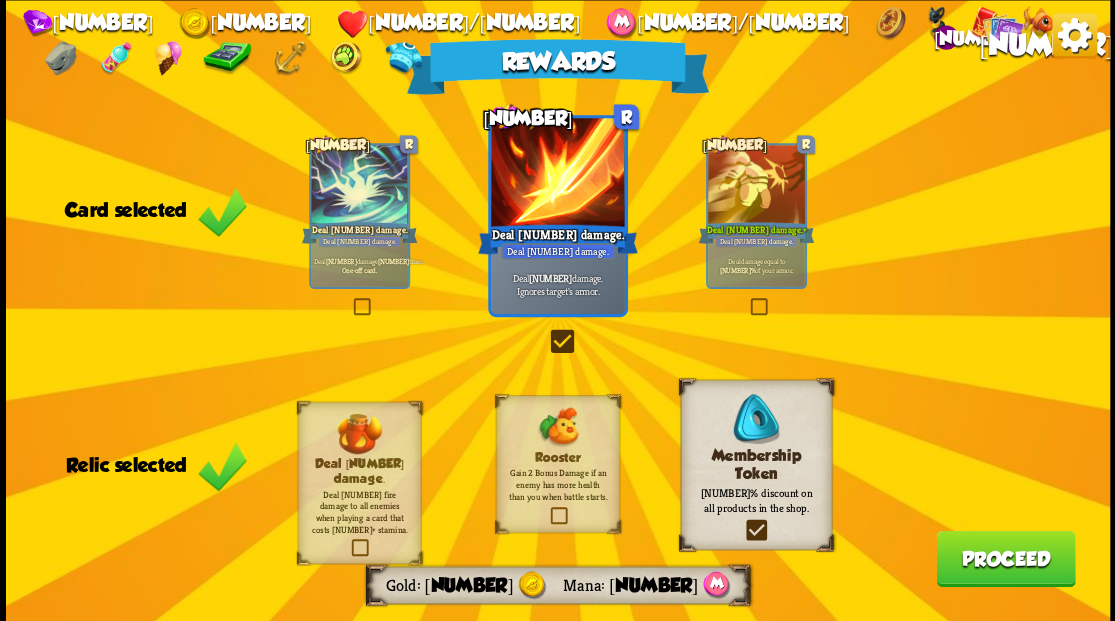 click on "Proceed" at bounding box center [1005, 558] 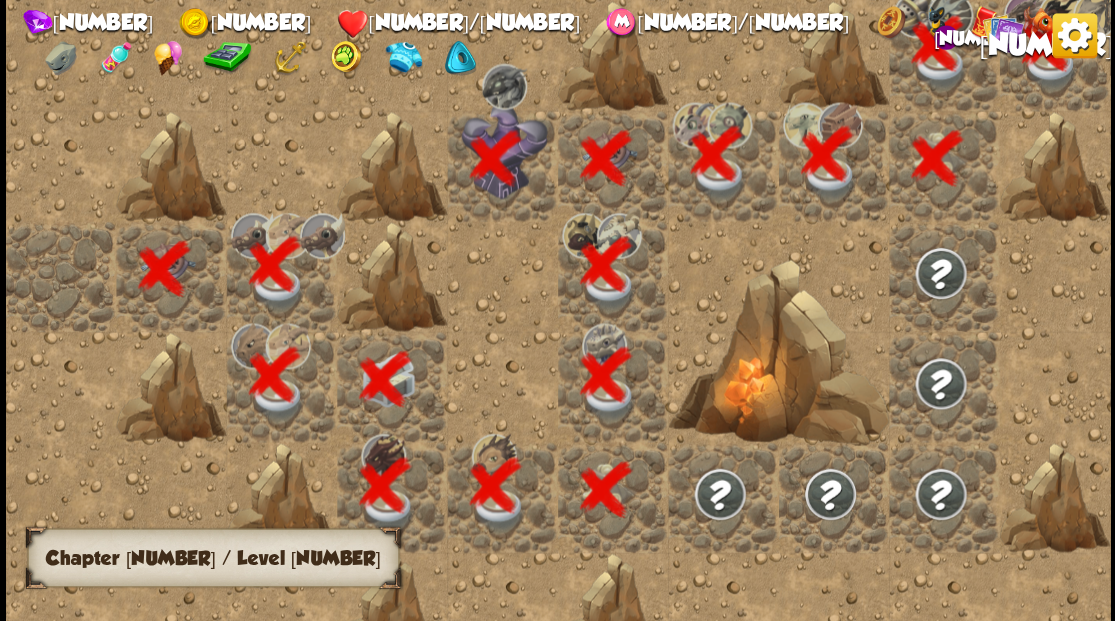 scroll, scrollTop: 0, scrollLeft: 384, axis: horizontal 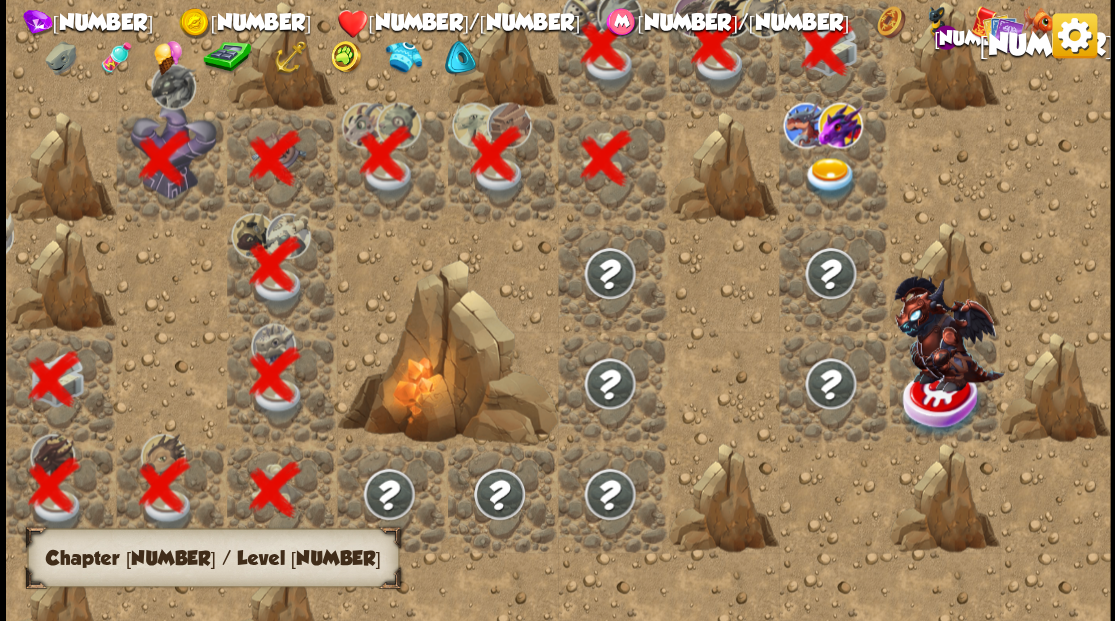 click at bounding box center (829, 178) 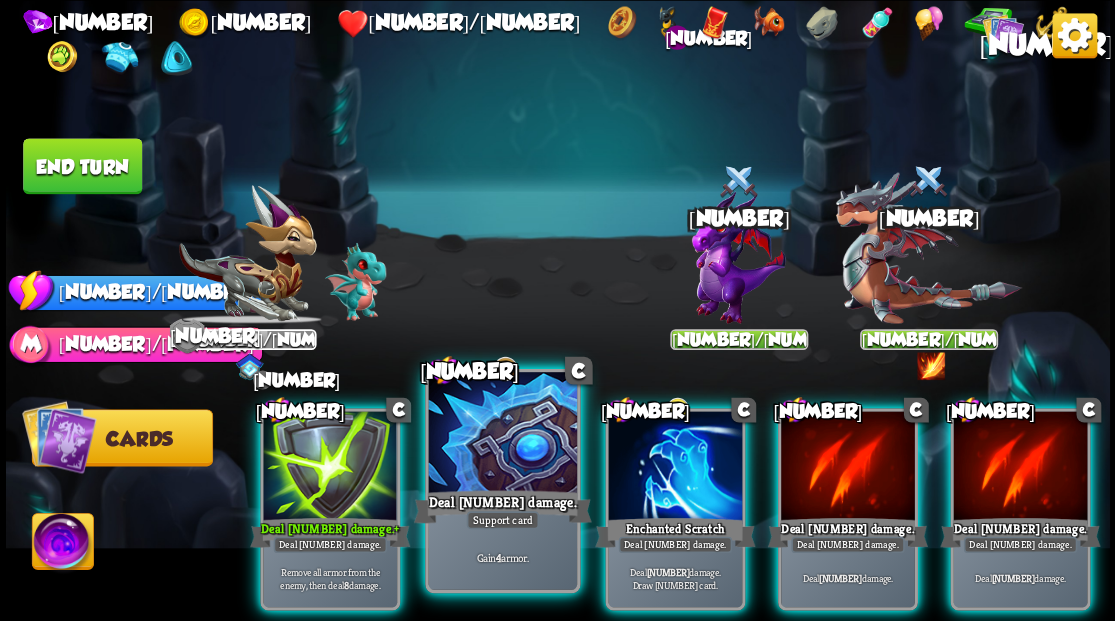 click at bounding box center [330, 467] 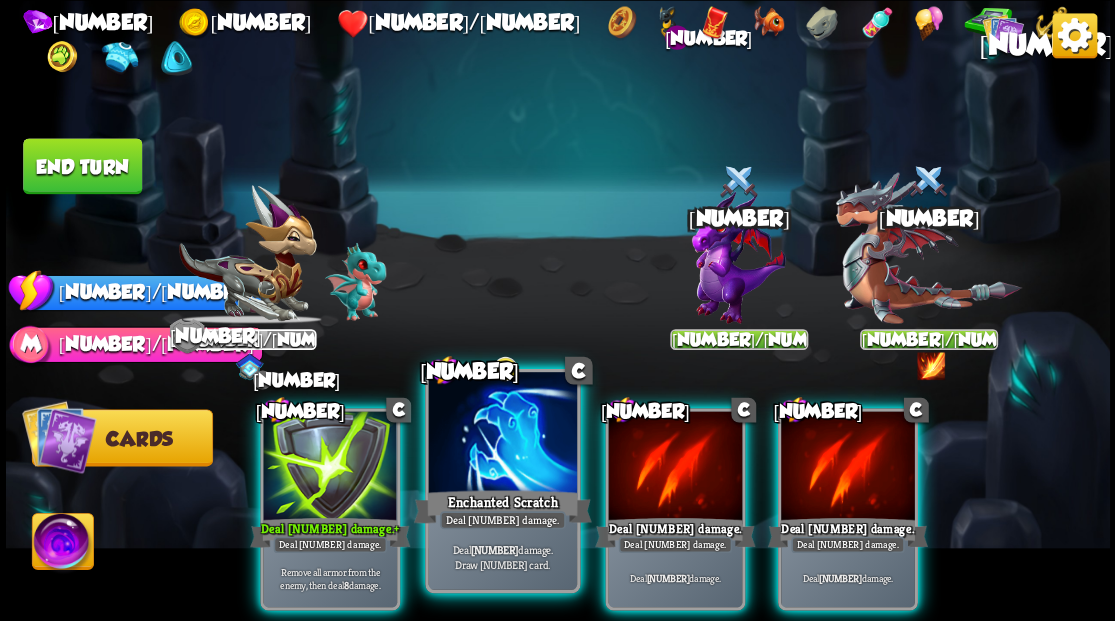 click at bounding box center [330, 467] 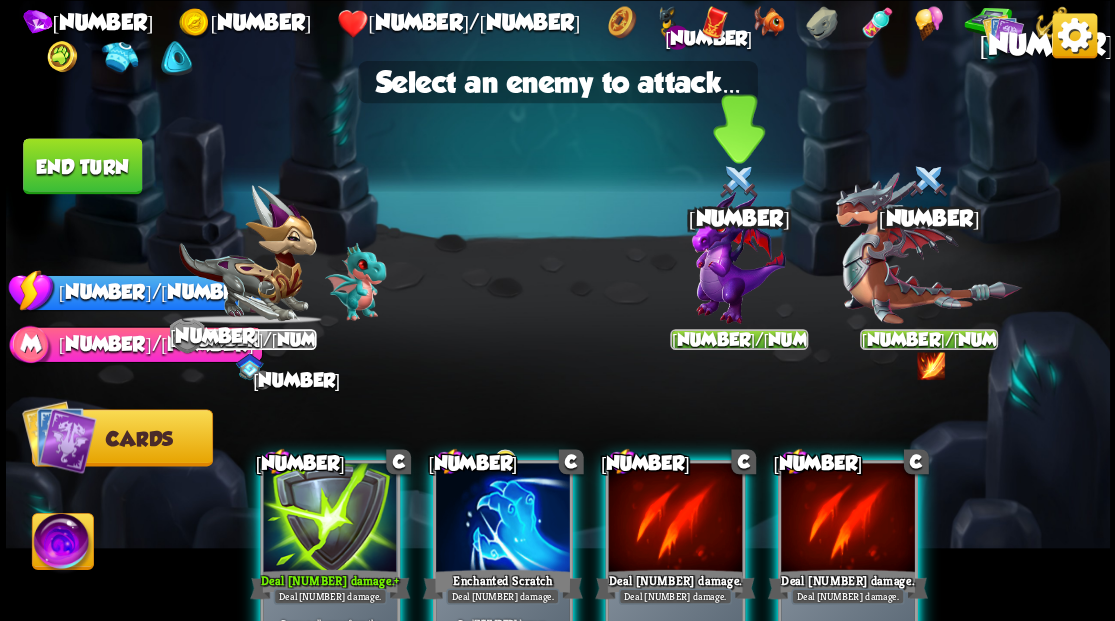 click at bounding box center [928, 248] 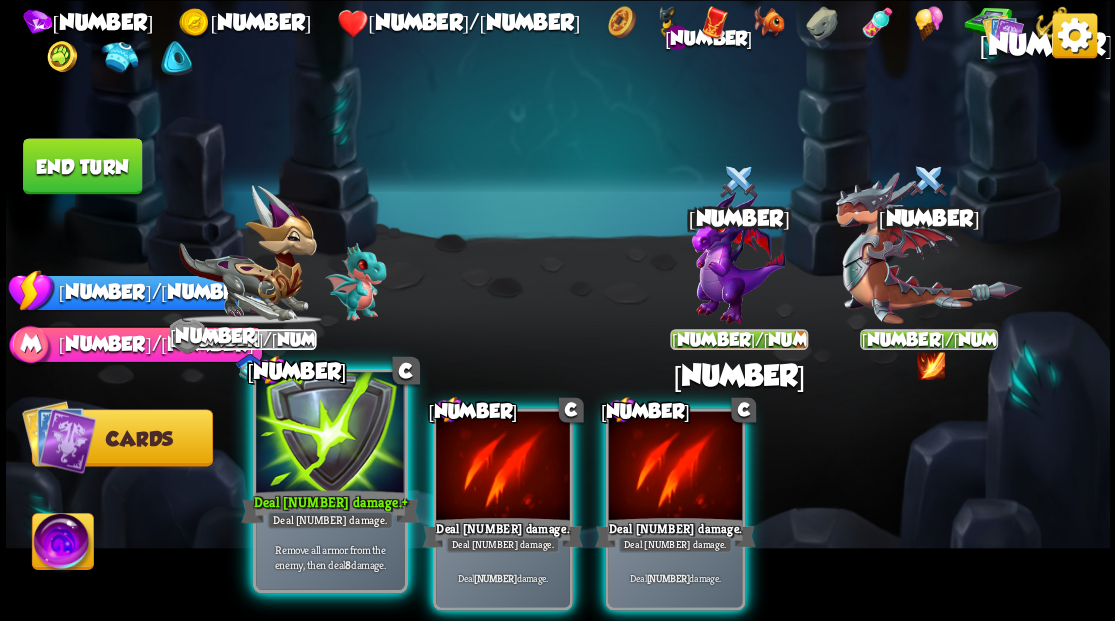 click on "Deal [NUMBER] damage." at bounding box center (330, 520) 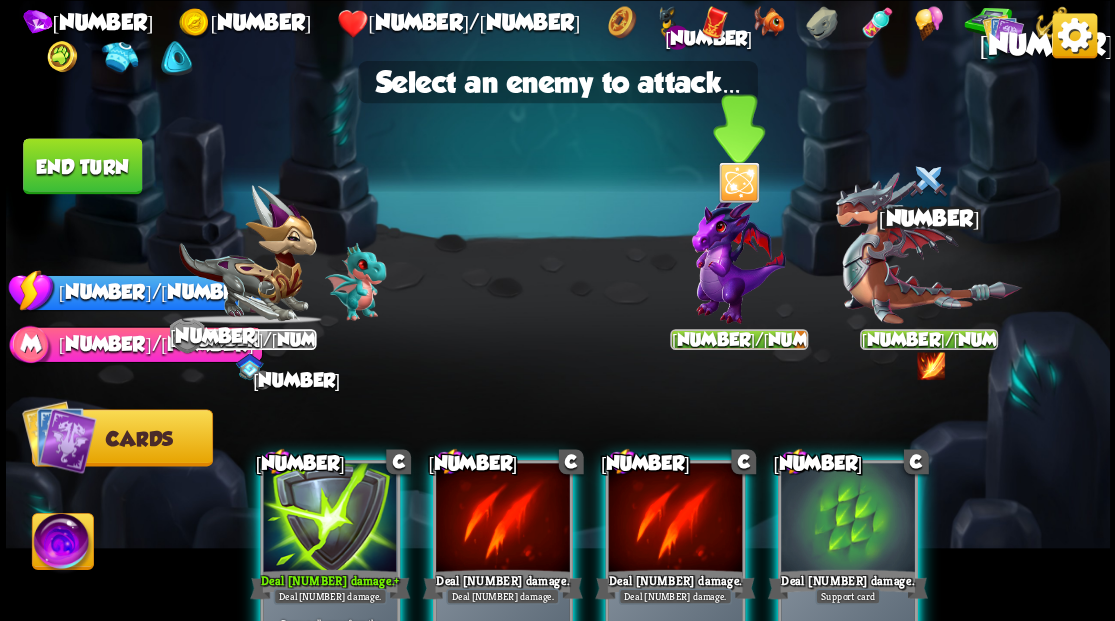 click at bounding box center [928, 248] 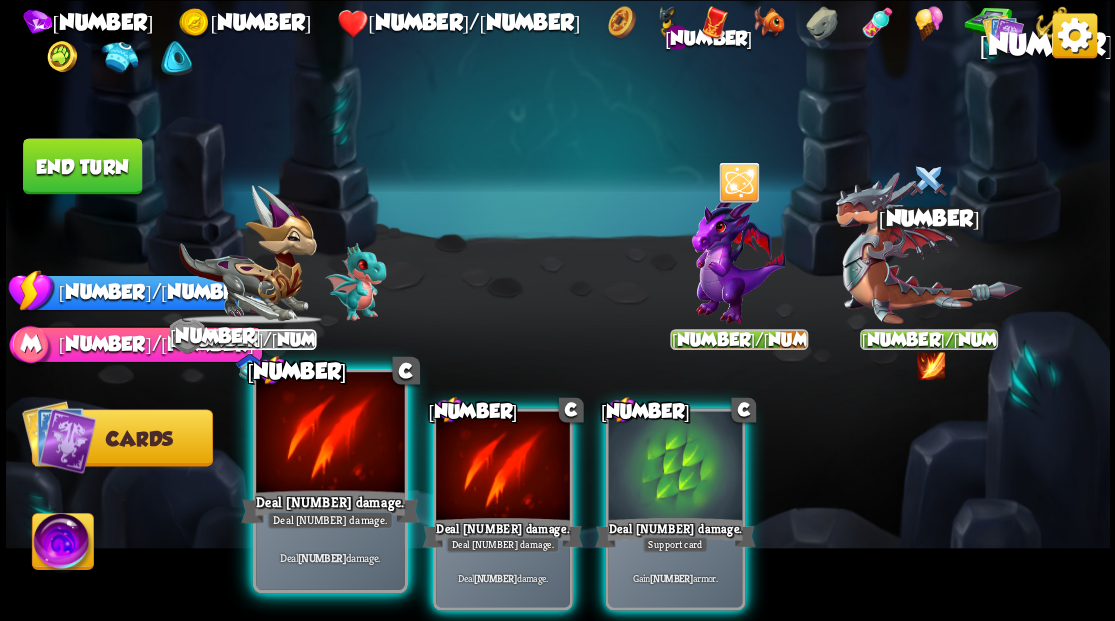 click on "Deal [NUMBER] damage." at bounding box center (329, 480) 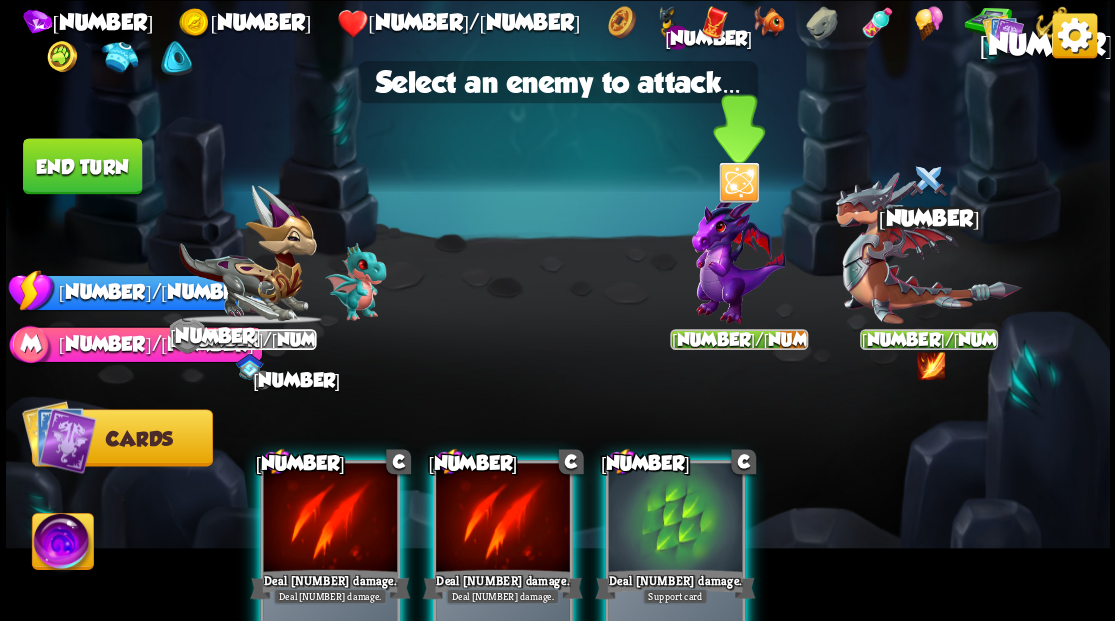 click at bounding box center (928, 248) 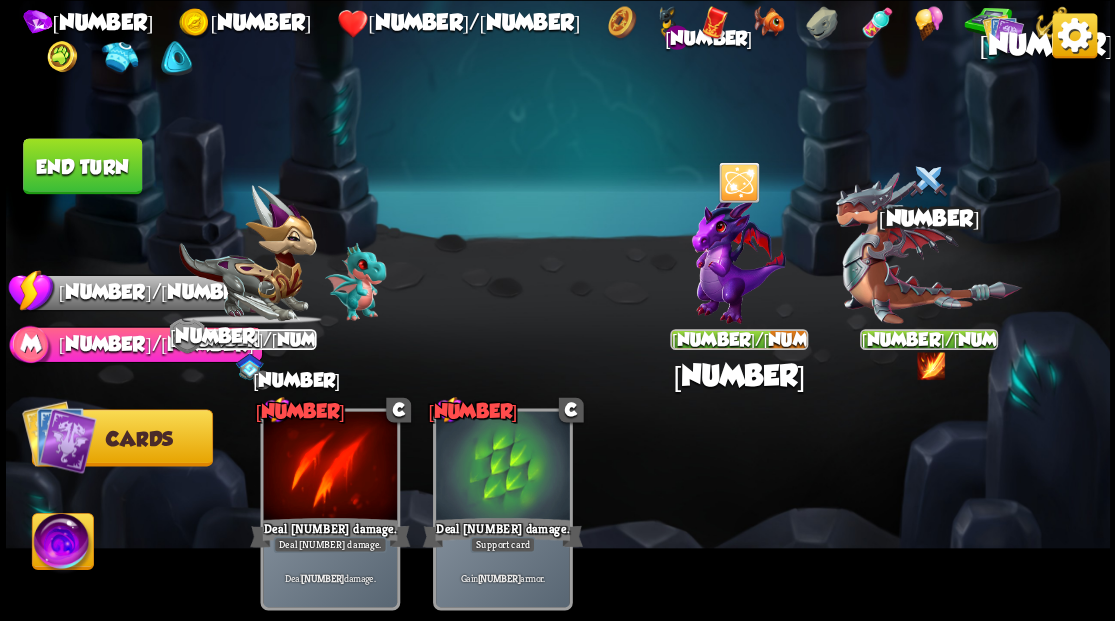click on "End turn" at bounding box center (82, 166) 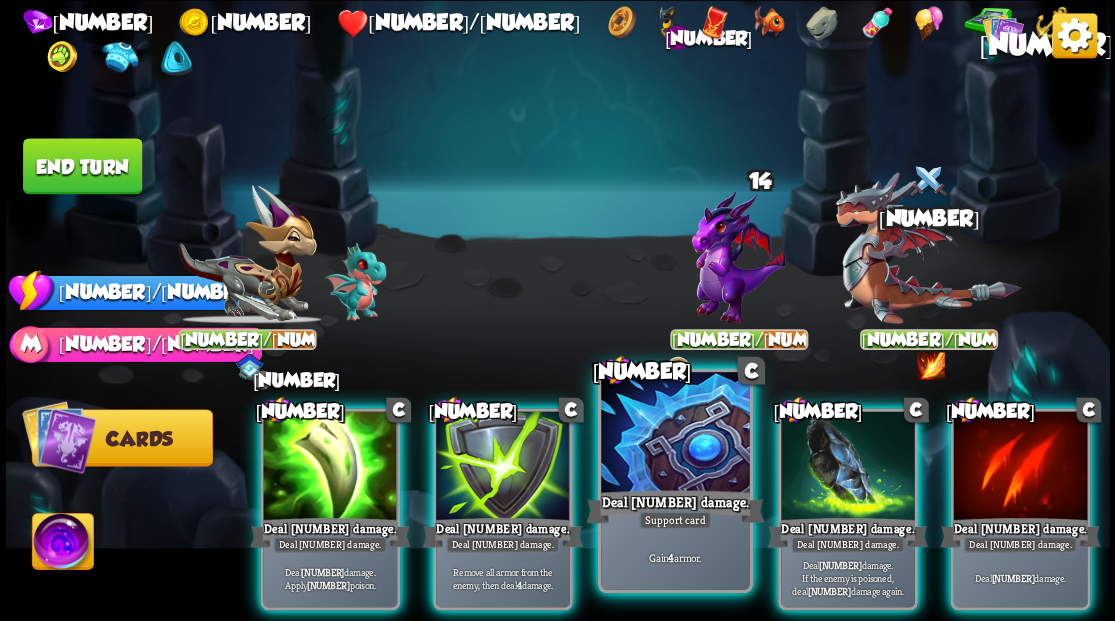 click at bounding box center [330, 467] 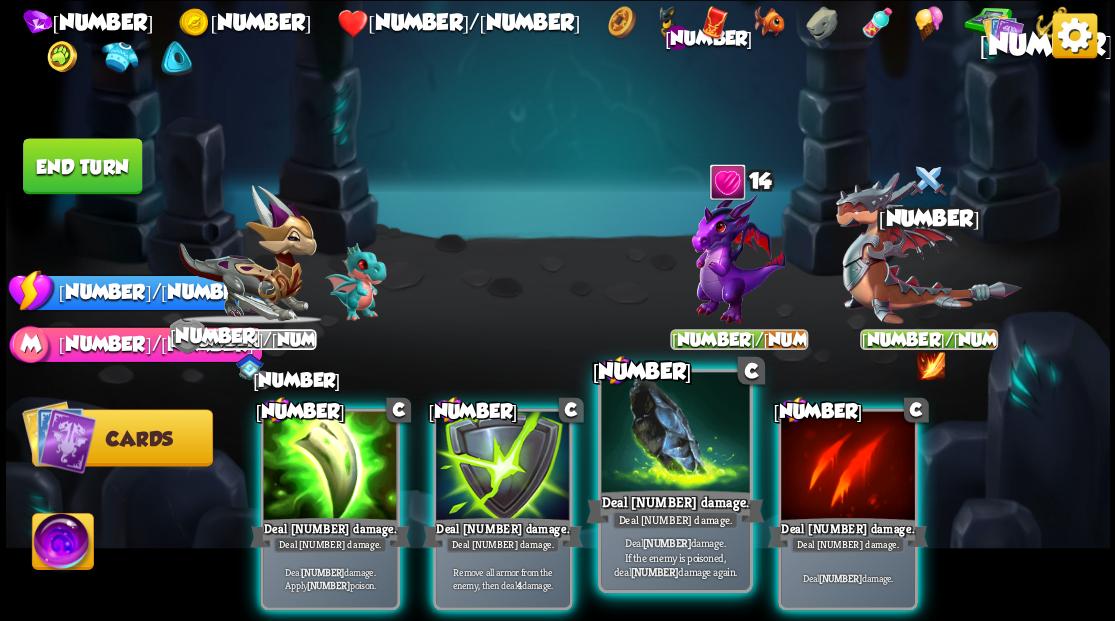 click at bounding box center (330, 467) 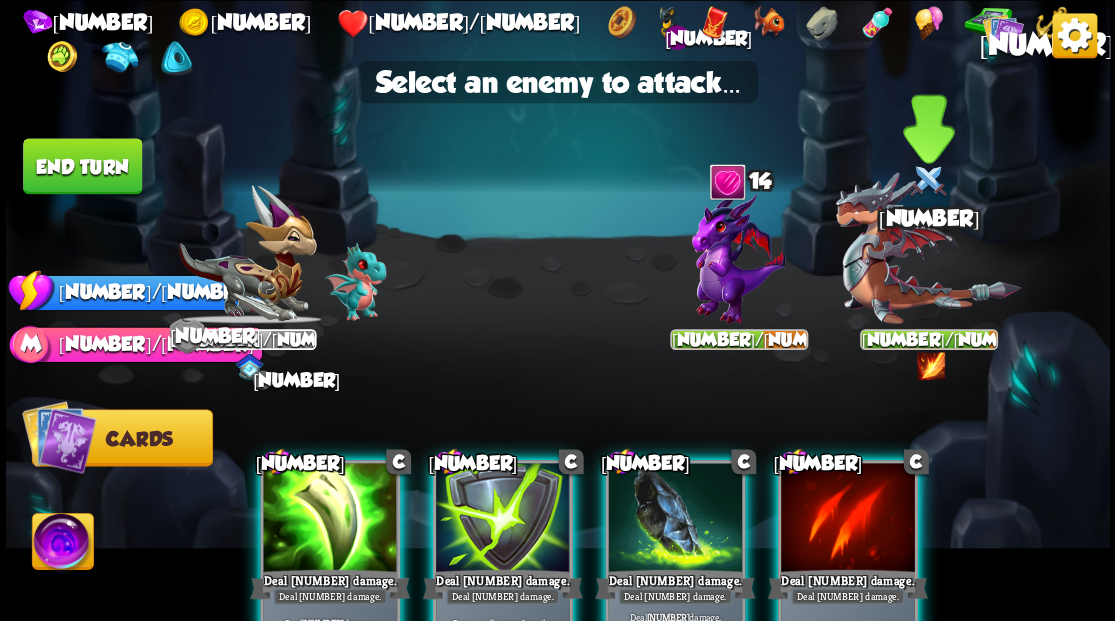 click at bounding box center (928, 248) 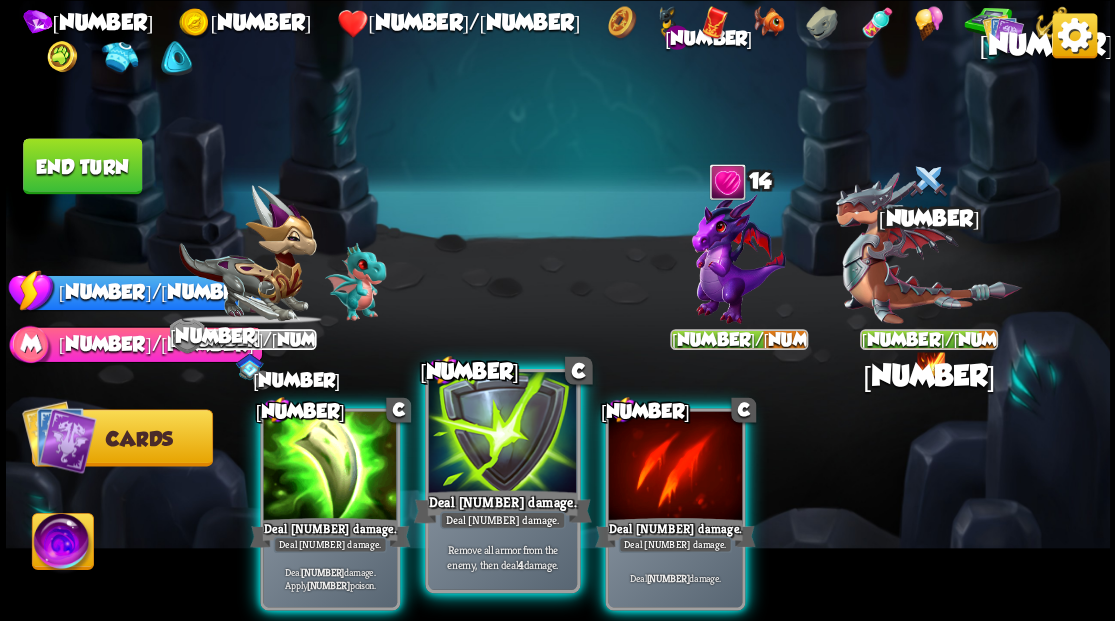 click at bounding box center (330, 467) 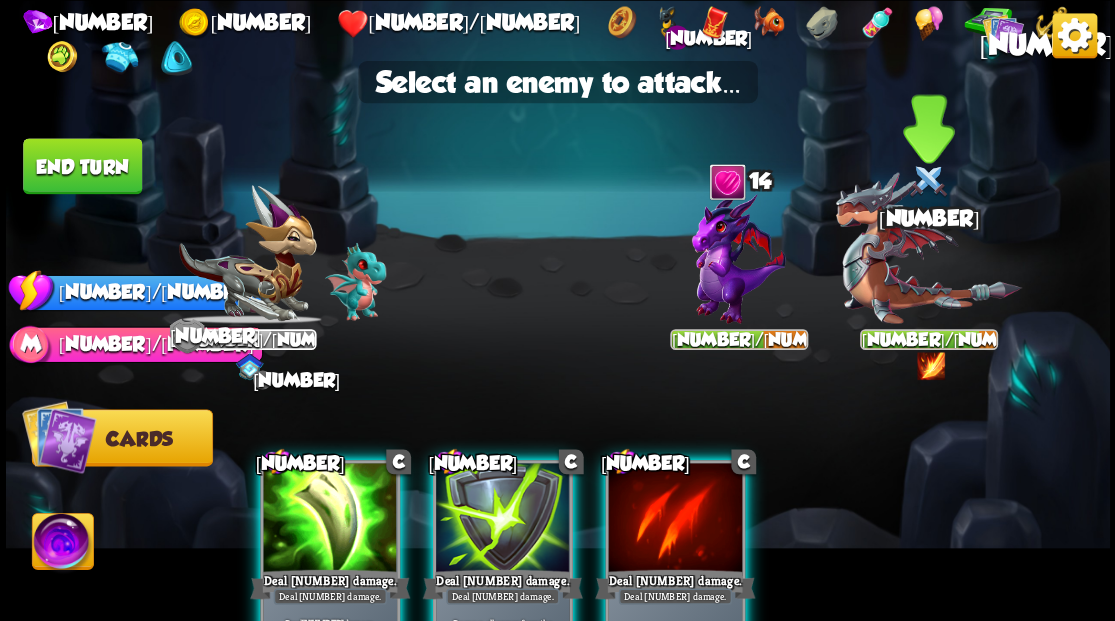 click at bounding box center [928, 248] 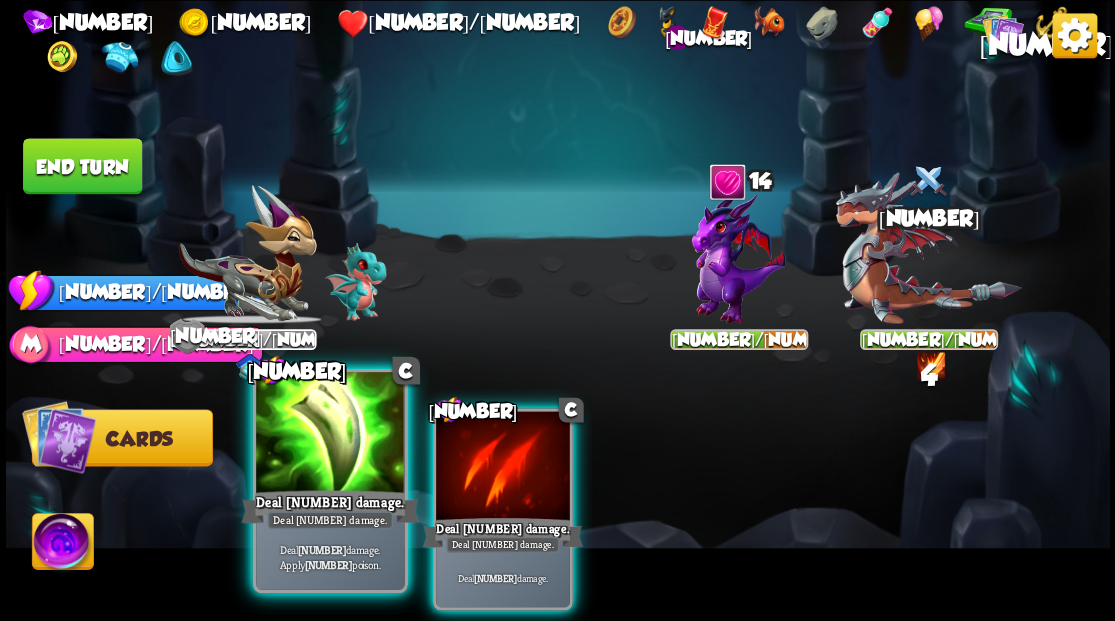 click at bounding box center (330, 434) 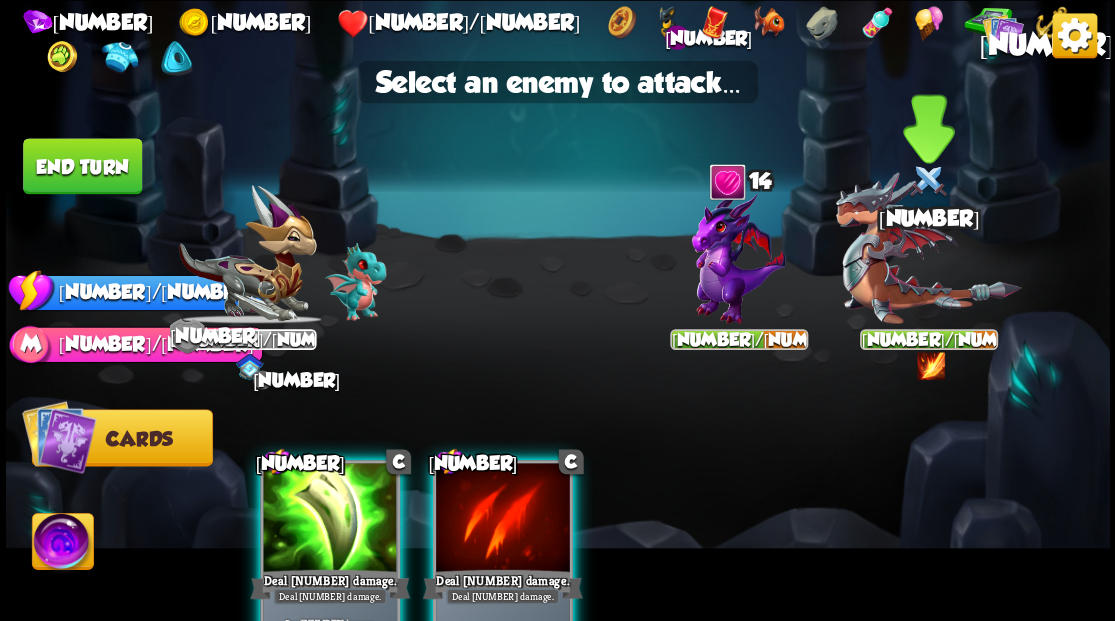 click at bounding box center [928, 248] 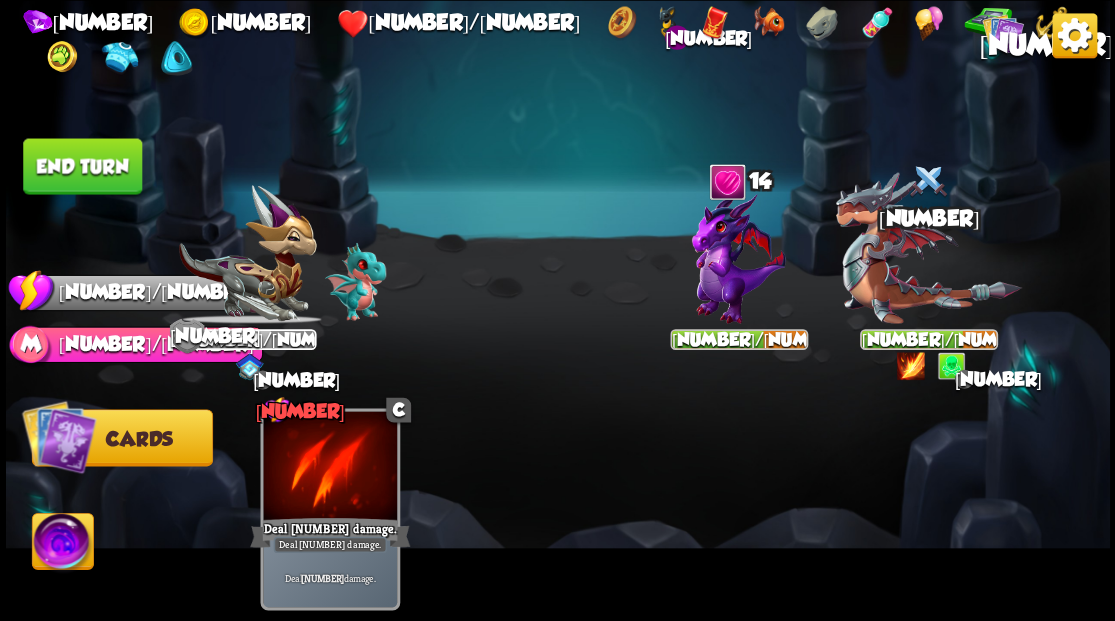 drag, startPoint x: 71, startPoint y: 185, endPoint x: 104, endPoint y: 227, distance: 53.413483 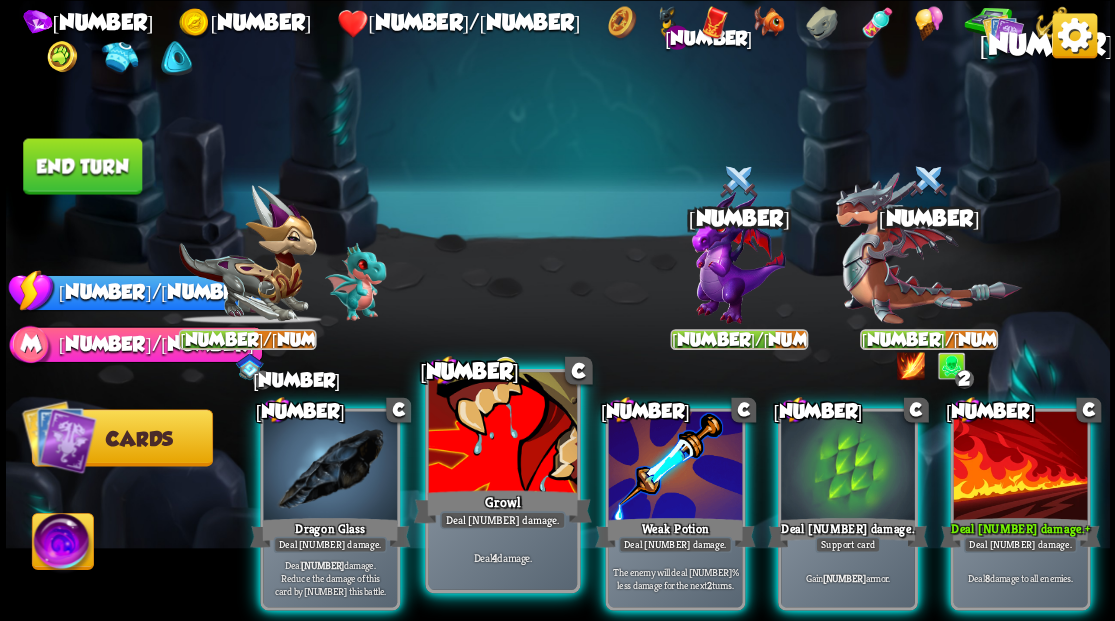 click at bounding box center [330, 467] 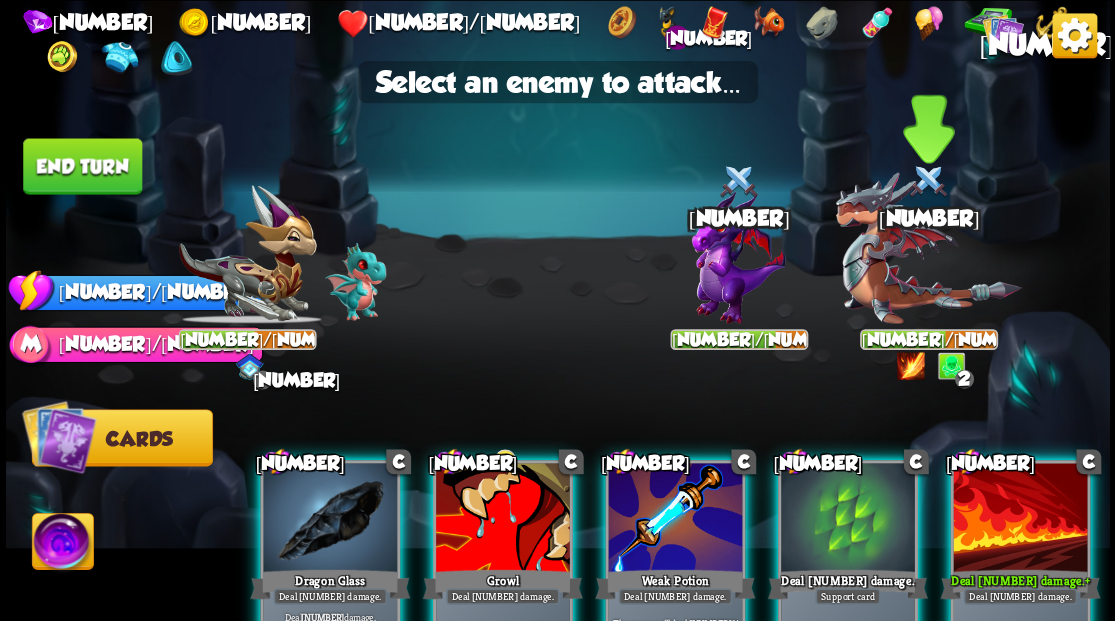 click at bounding box center [928, 248] 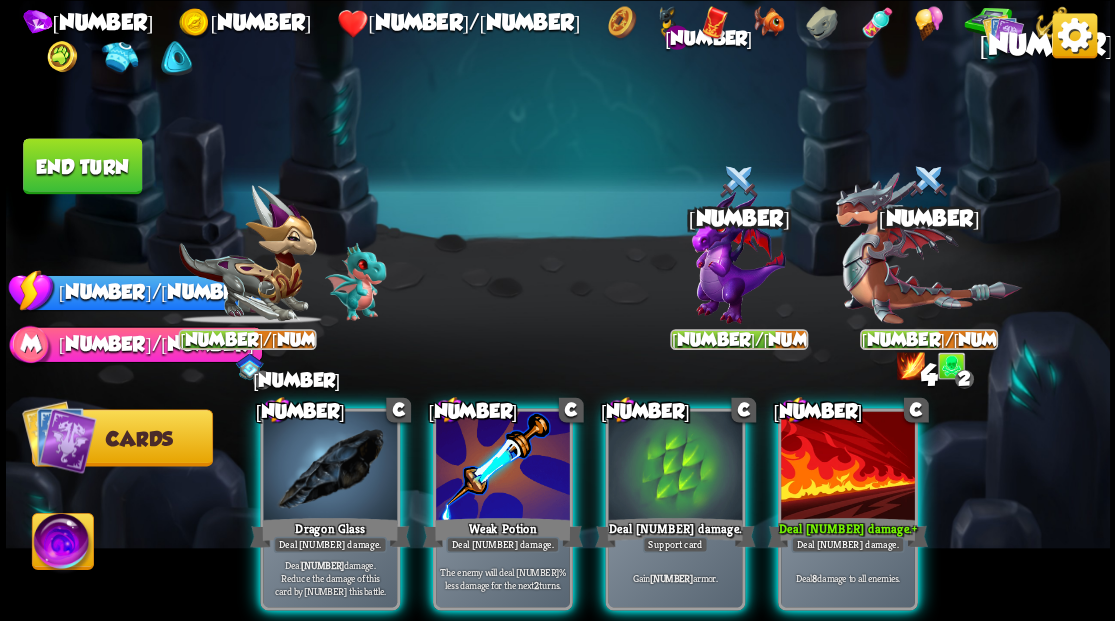 click at bounding box center [848, 467] 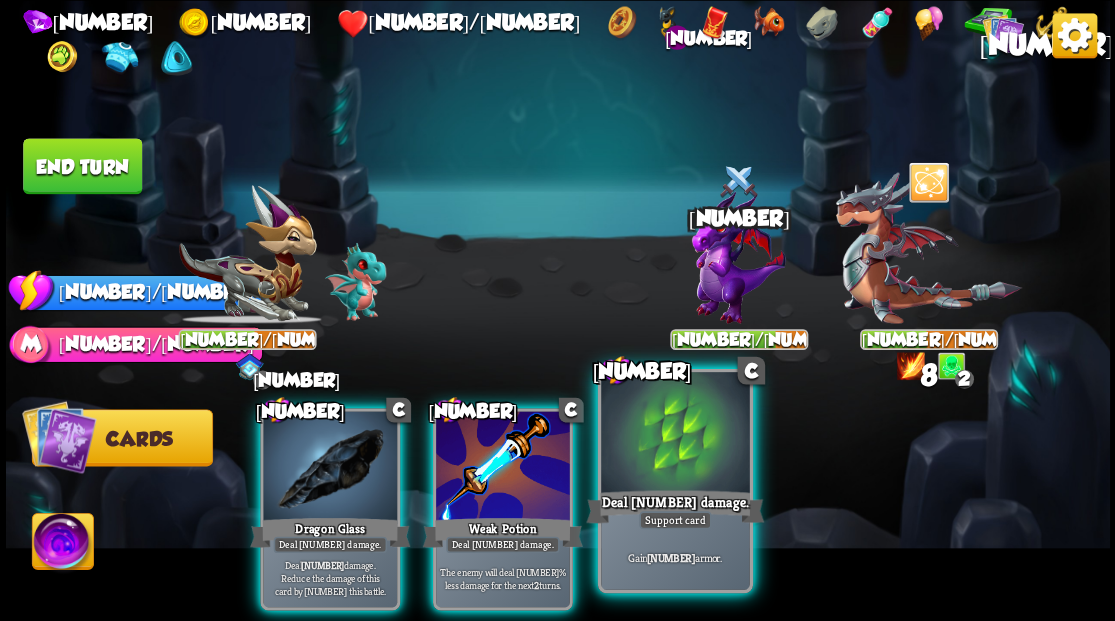 click at bounding box center [330, 467] 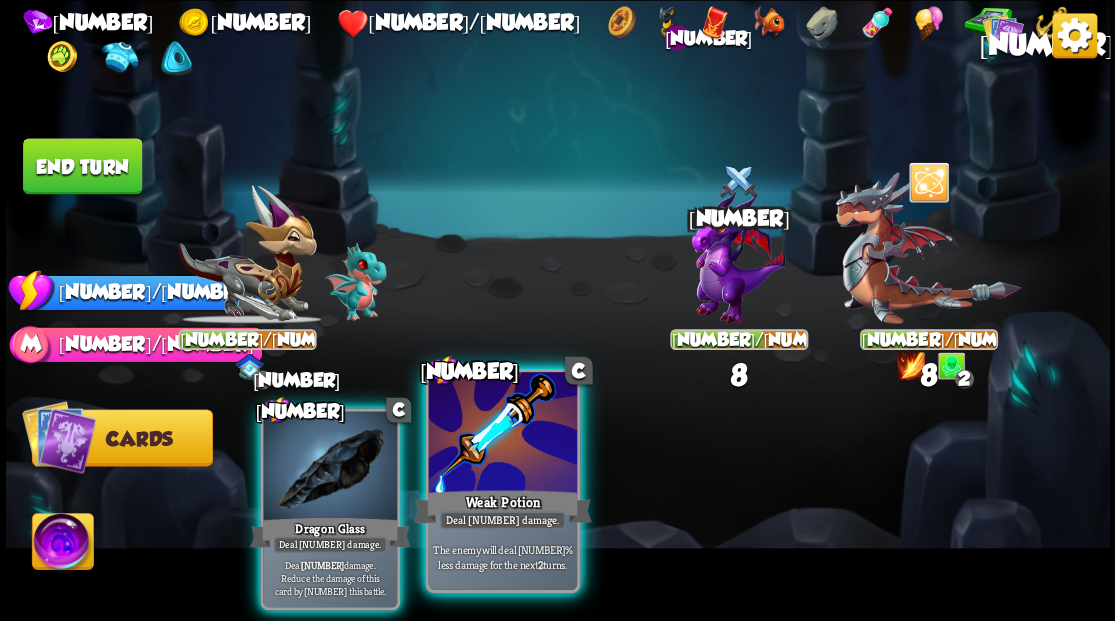 click at bounding box center (330, 467) 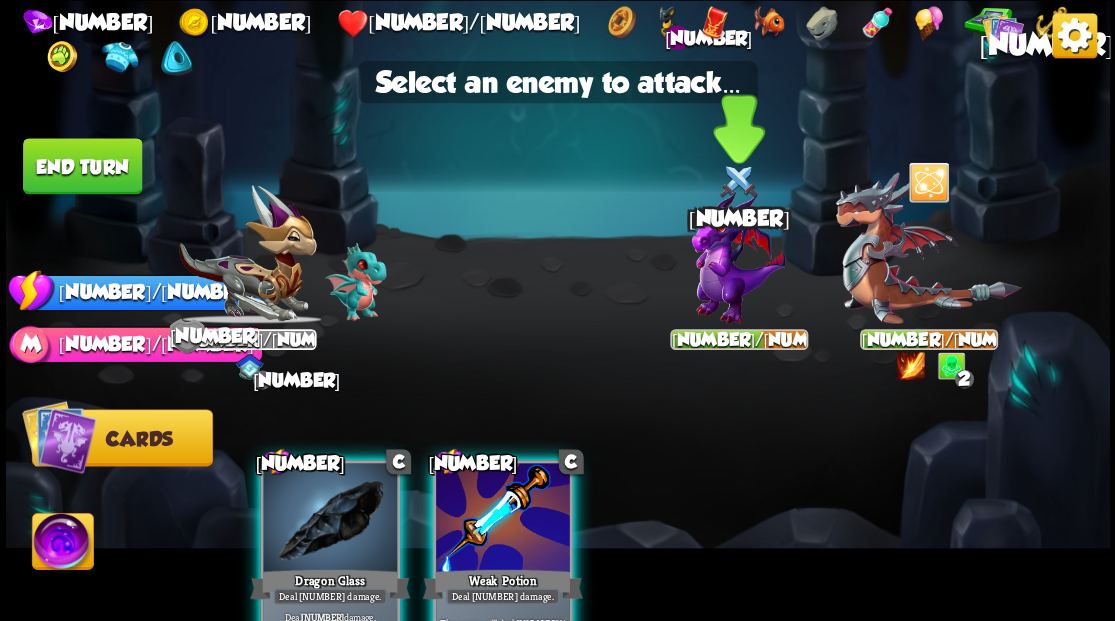 click at bounding box center [928, 248] 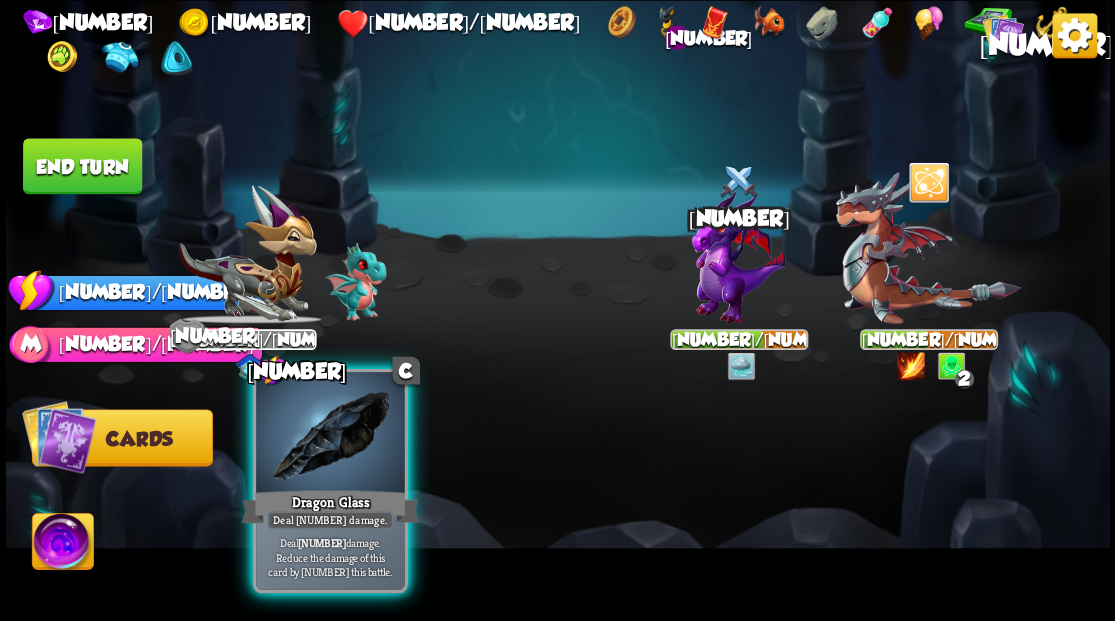 click at bounding box center [330, 434] 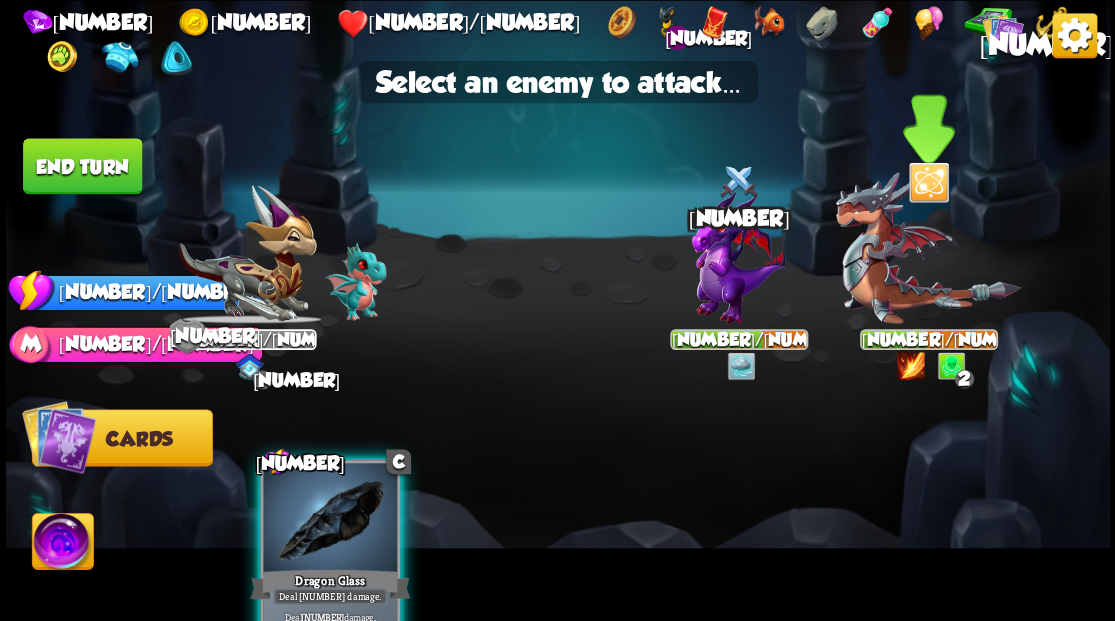 click at bounding box center (928, 248) 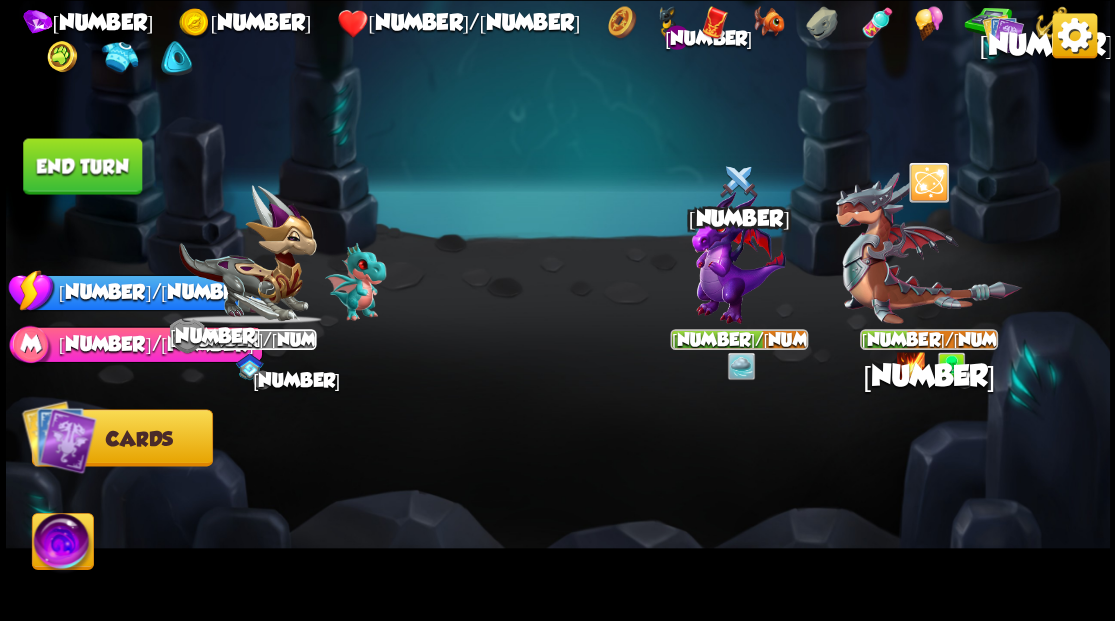 click on "End turn" at bounding box center [82, 166] 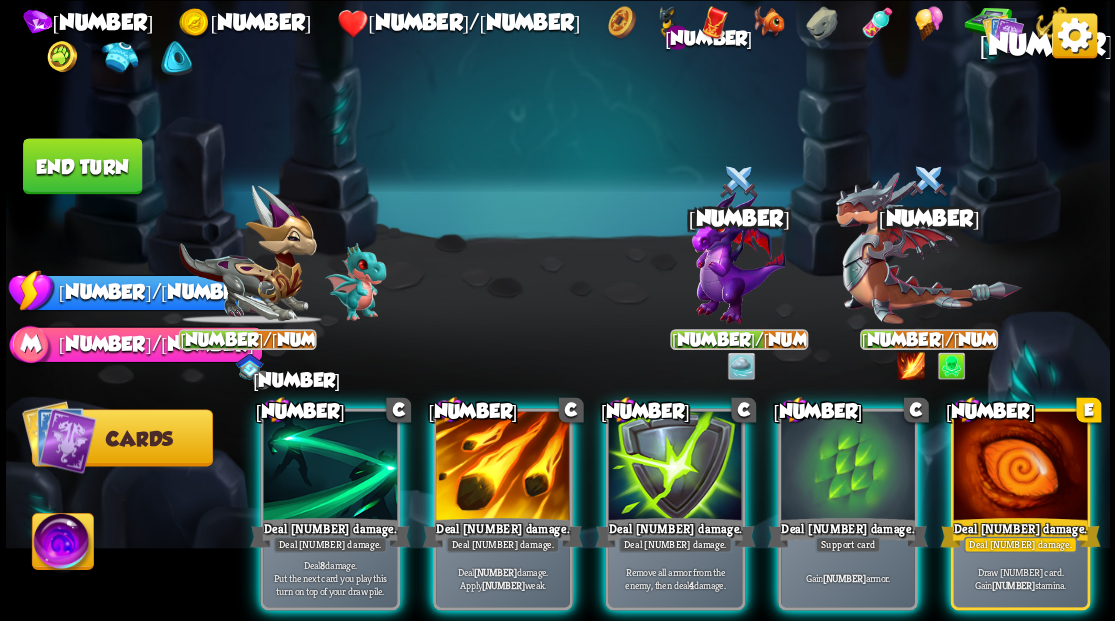 click on "Deal [NUMBER] damage." at bounding box center [1020, 532] 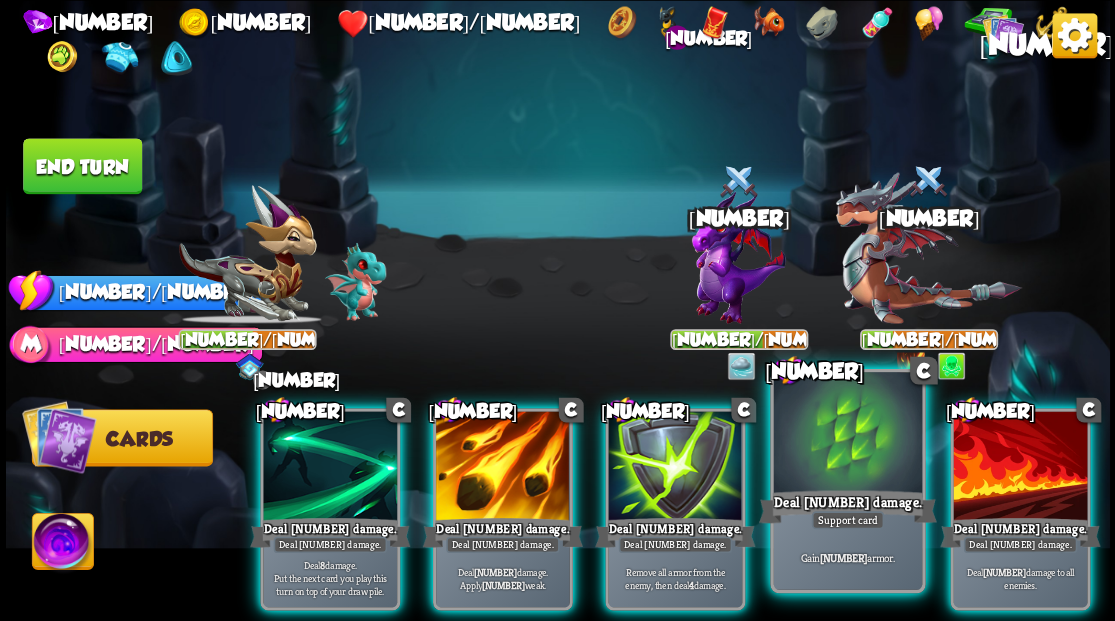 click at bounding box center (330, 467) 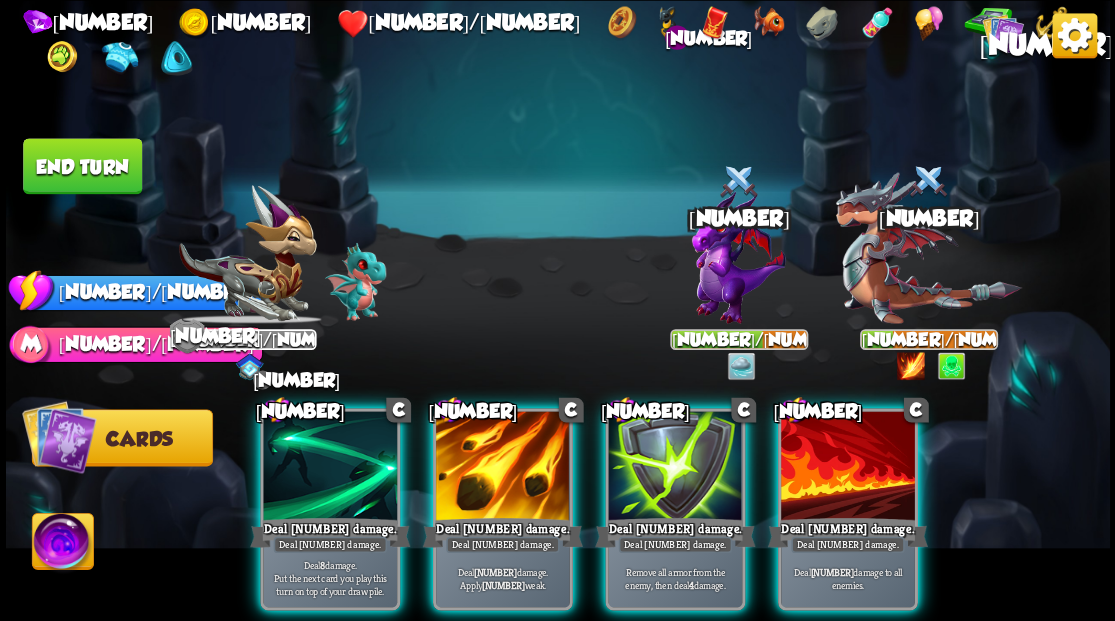 click at bounding box center [330, 467] 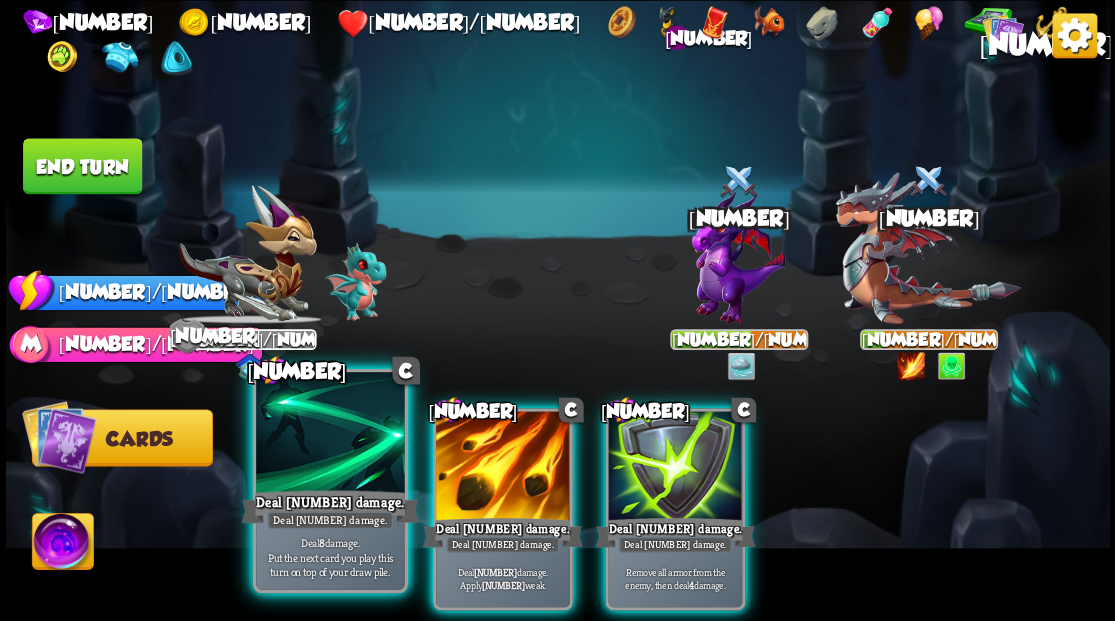 click on "Deal [NUMBER] damage." at bounding box center [330, 506] 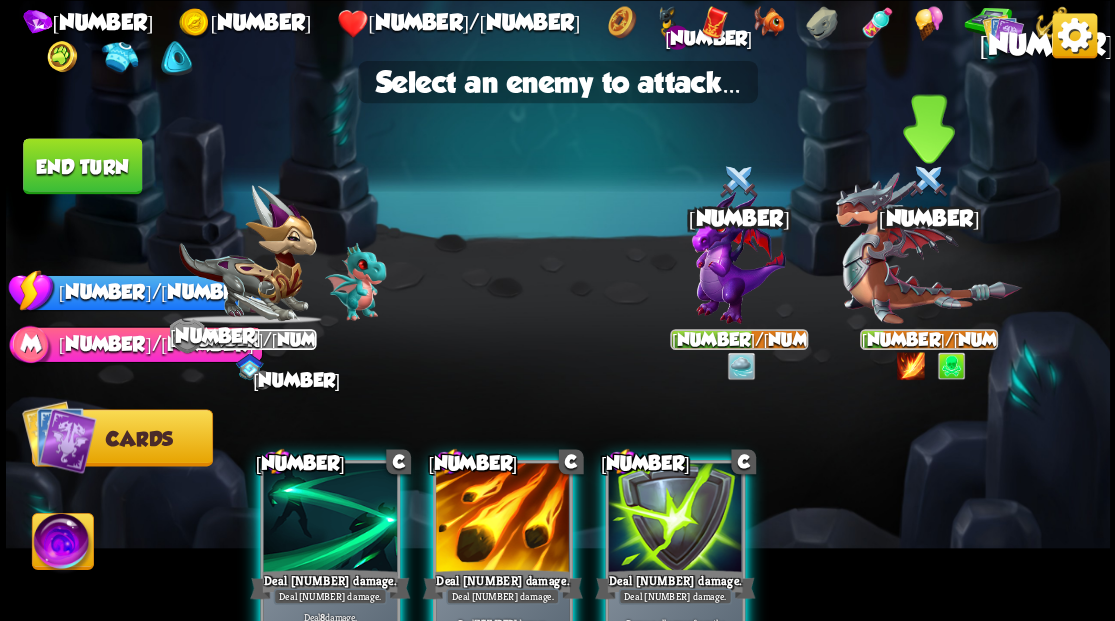 click at bounding box center (928, 248) 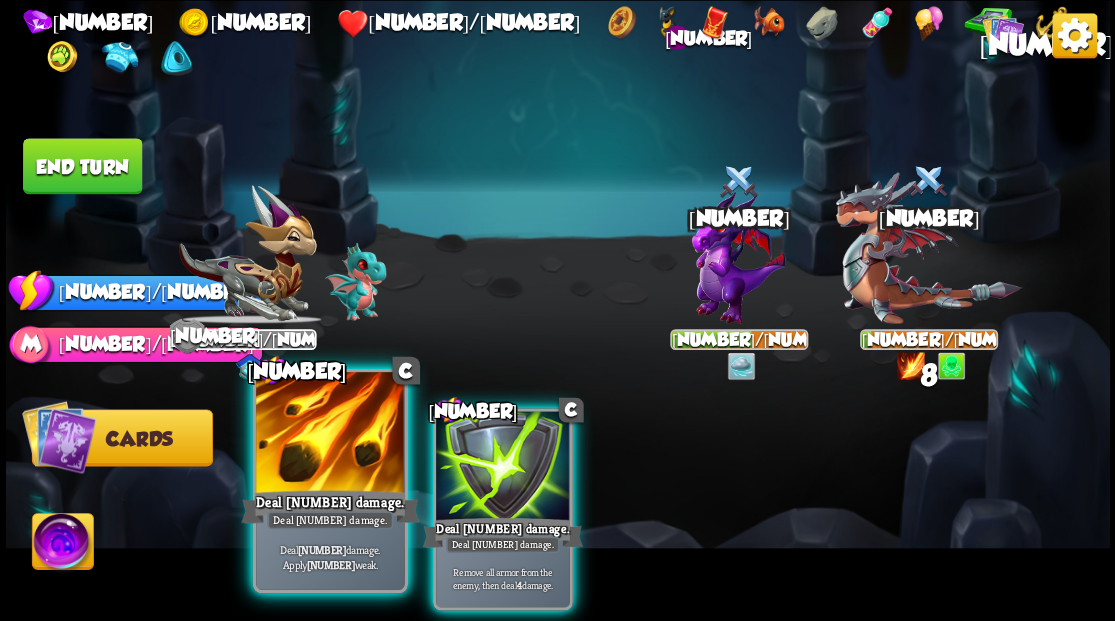 click at bounding box center [330, 434] 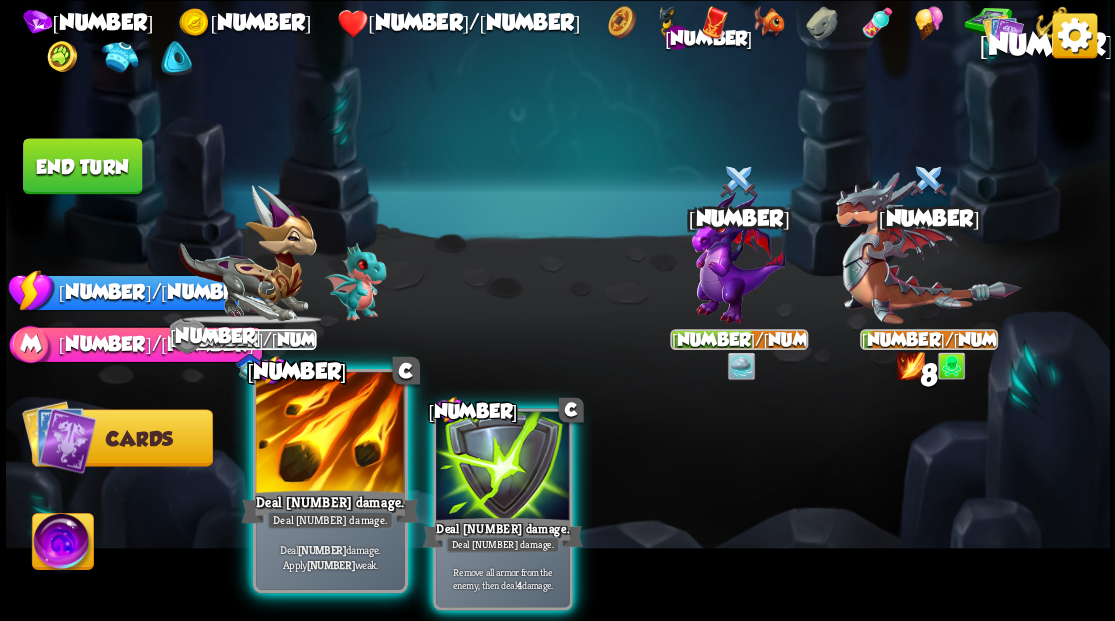 click at bounding box center [330, 434] 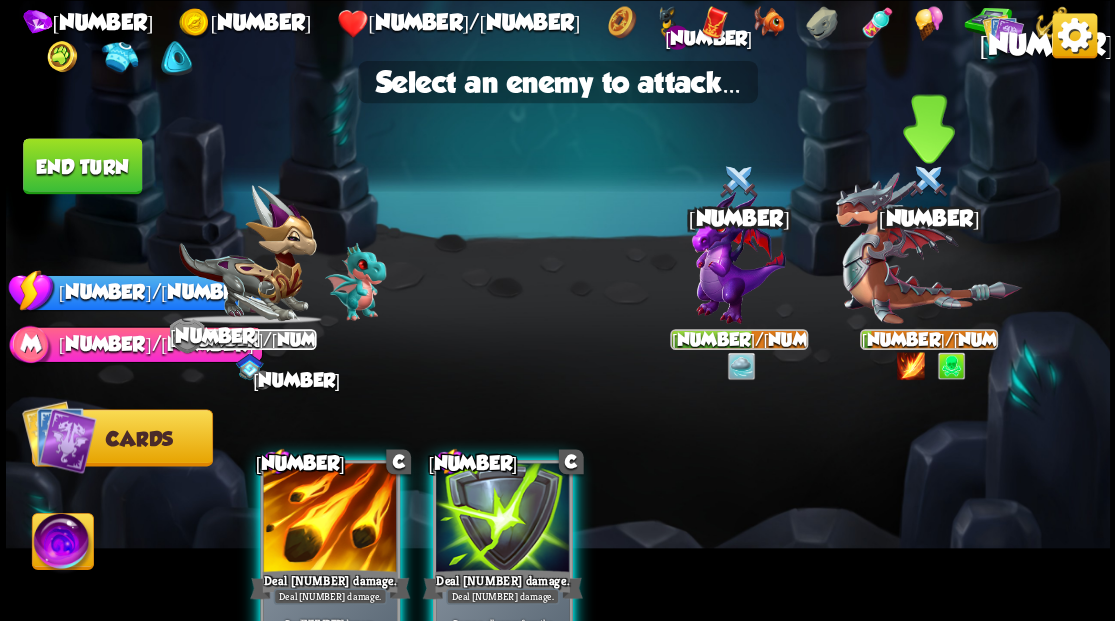 click at bounding box center (928, 248) 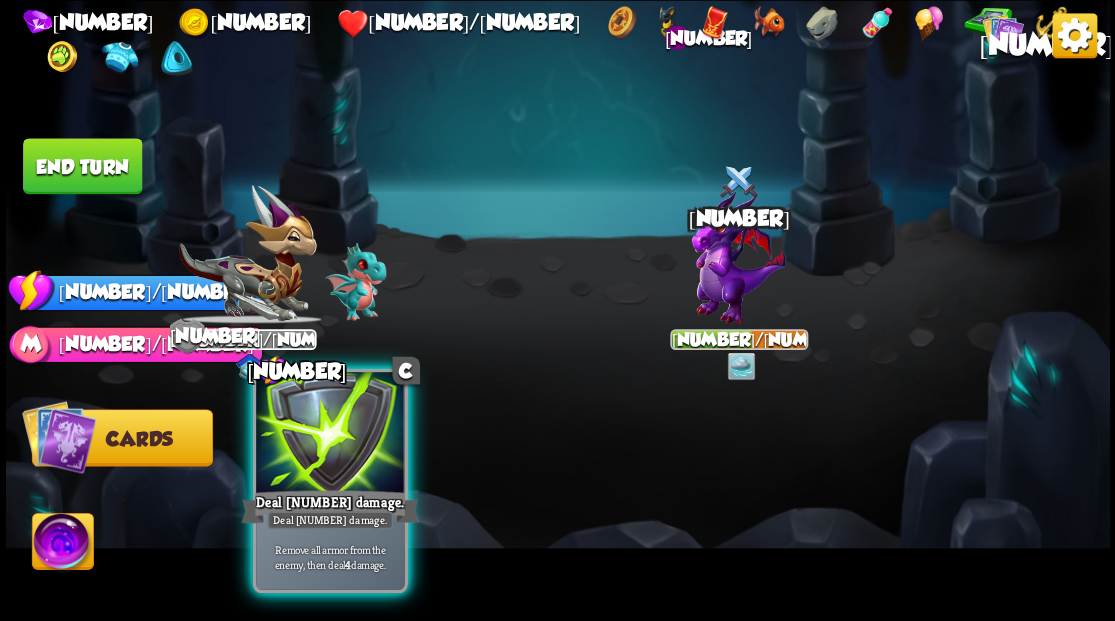 click on "Deal [NUMBER] damage." at bounding box center (330, 506) 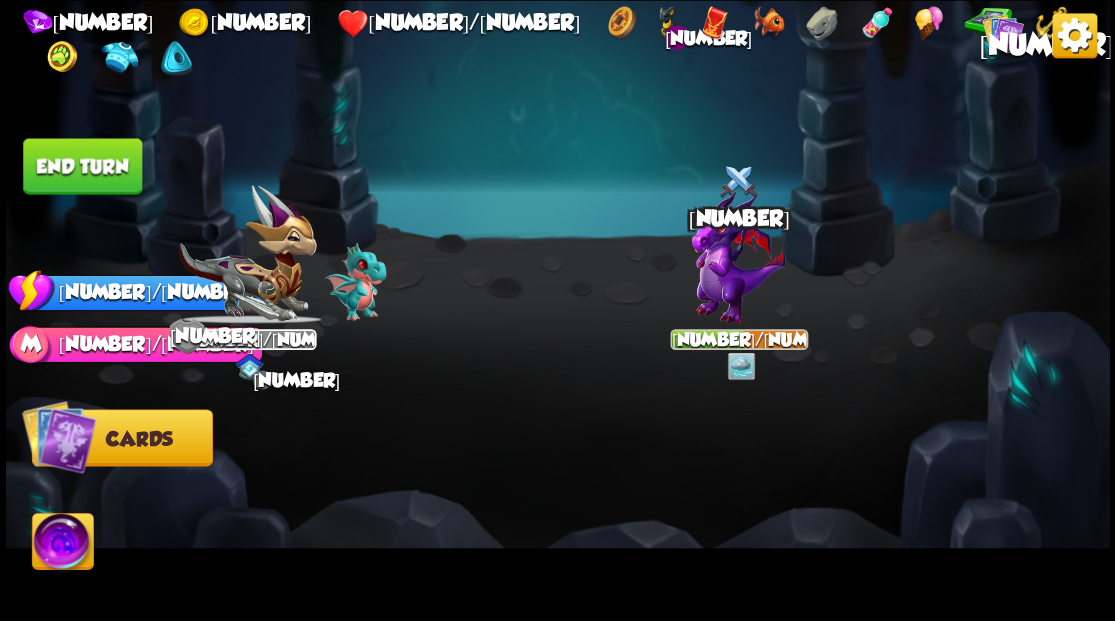 click on "End turn" at bounding box center (82, 166) 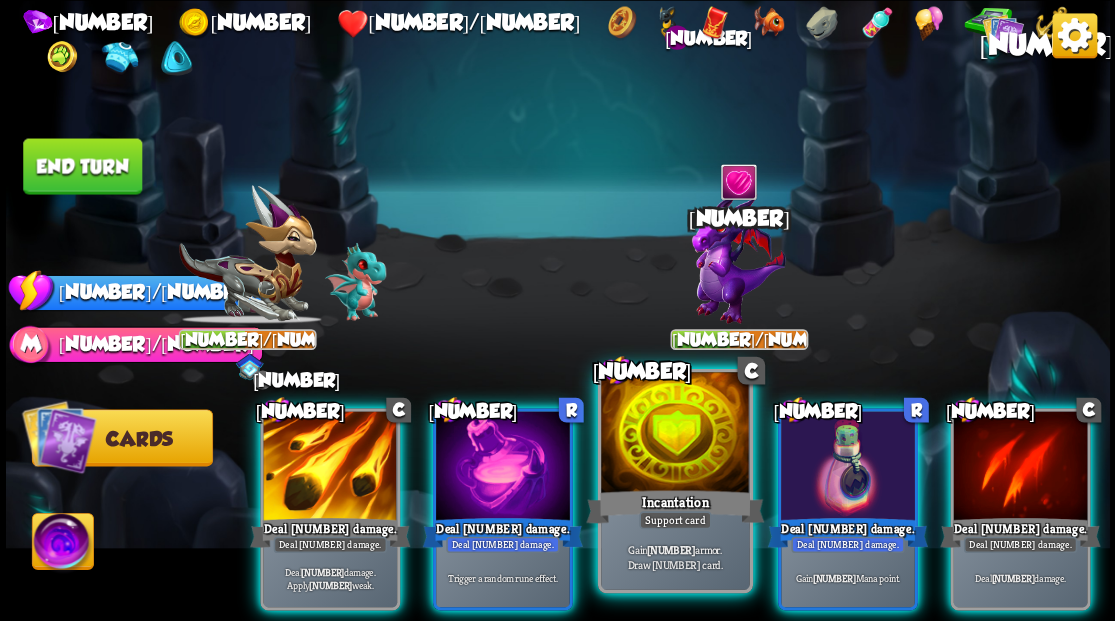 click at bounding box center [330, 467] 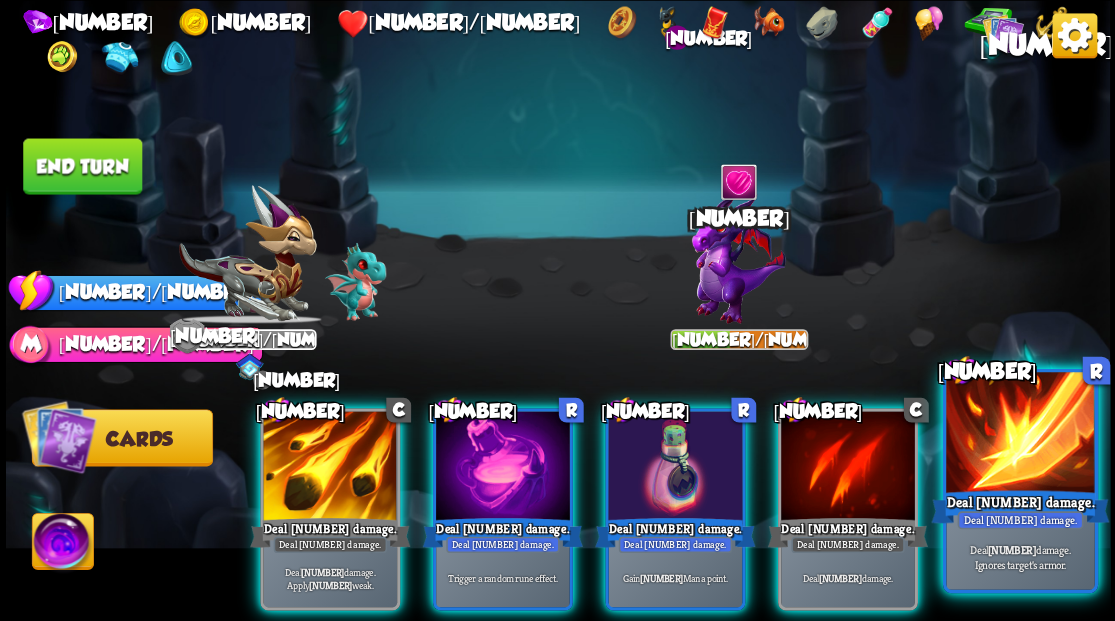 click at bounding box center (503, 467) 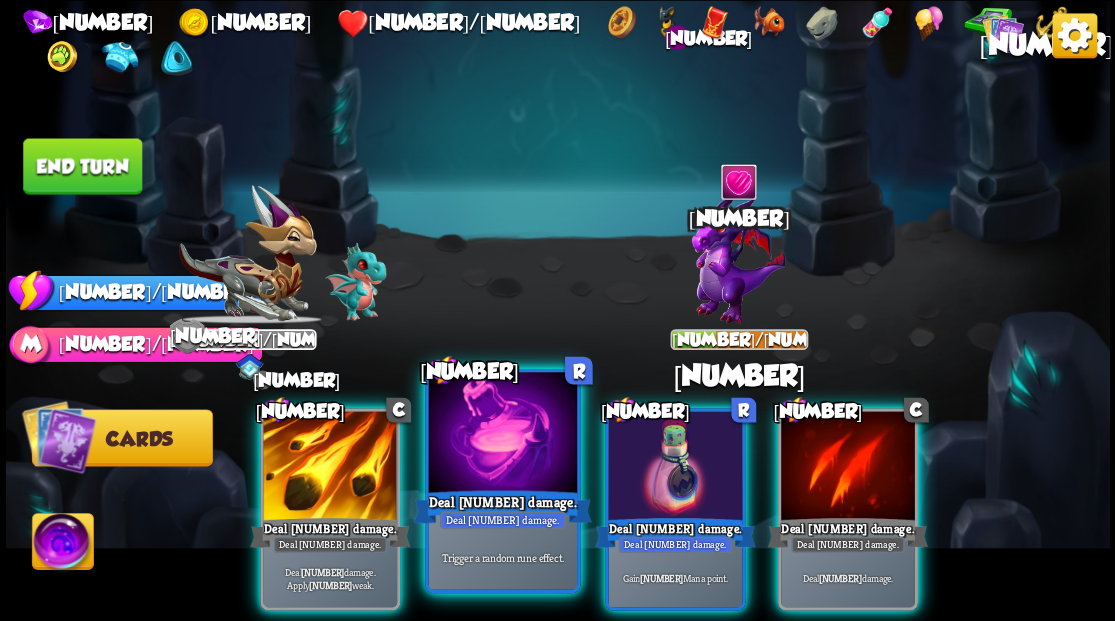 click at bounding box center [502, 434] 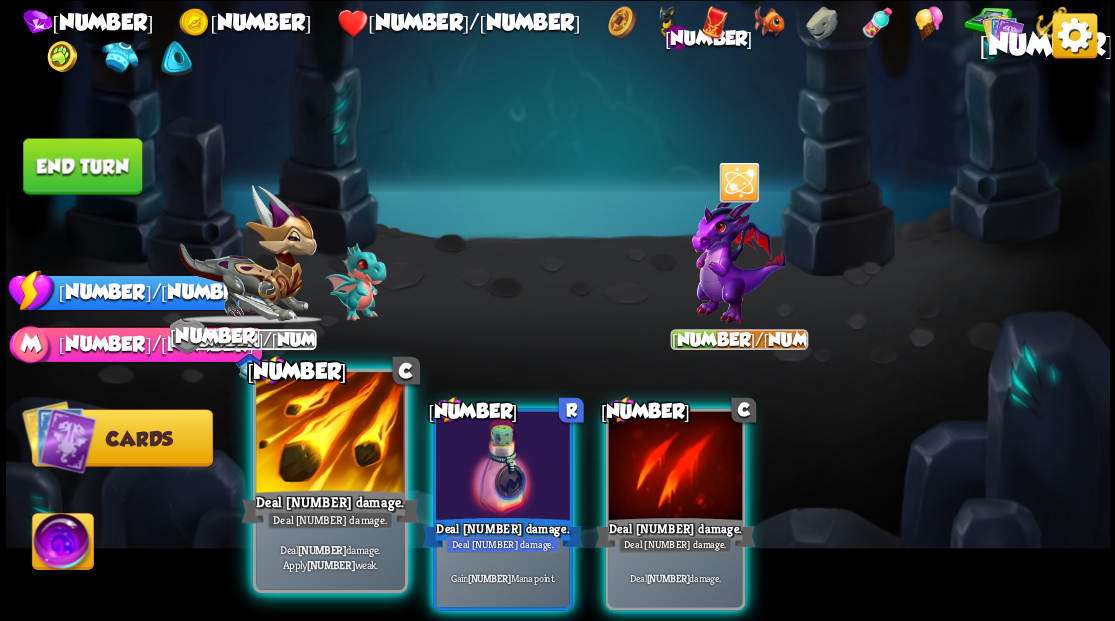 click at bounding box center (330, 434) 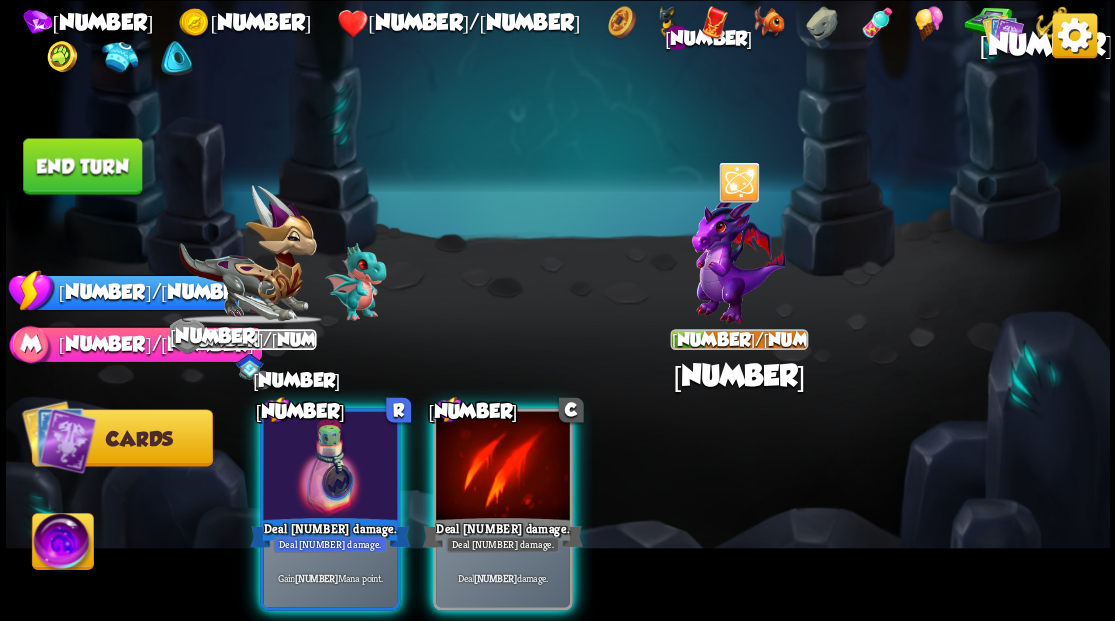 click at bounding box center [330, 467] 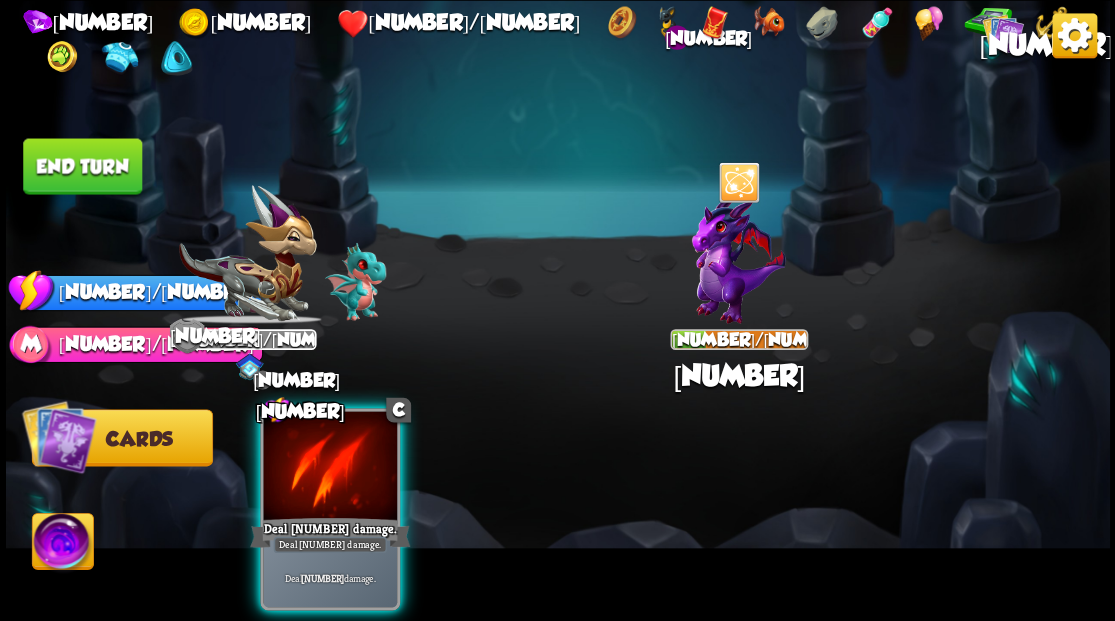 click at bounding box center (330, 467) 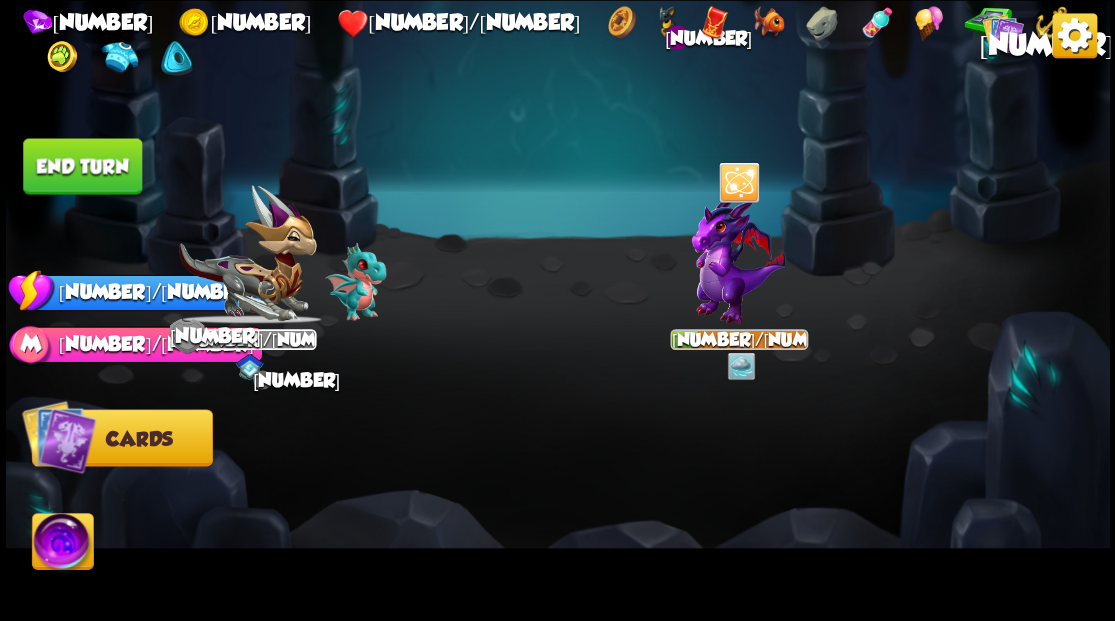 click at bounding box center [558, 310] 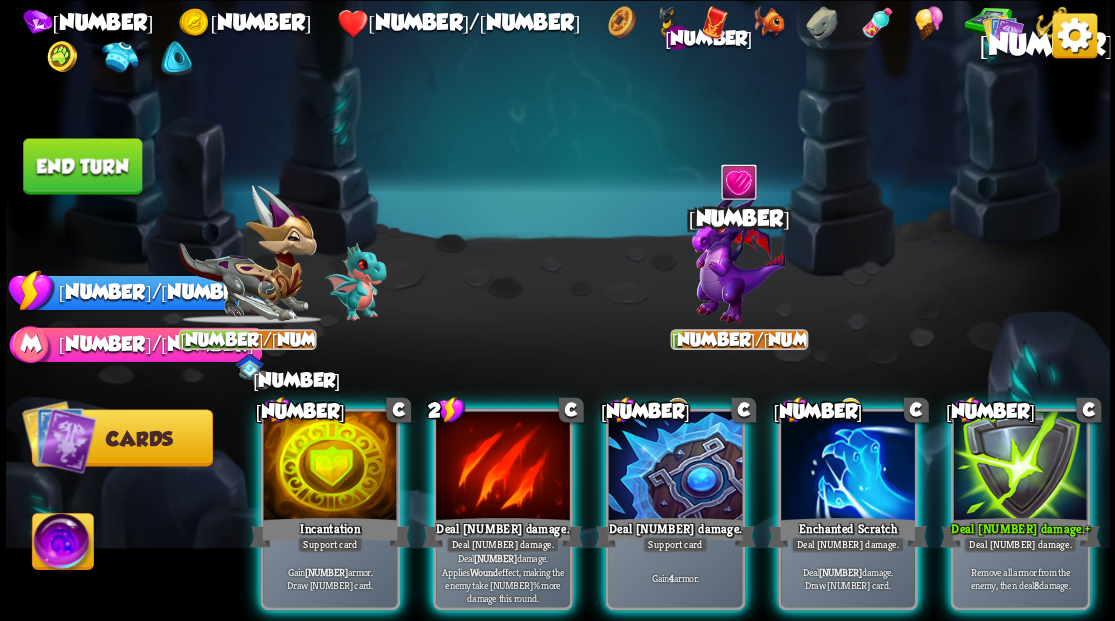 click at bounding box center [928, 248] 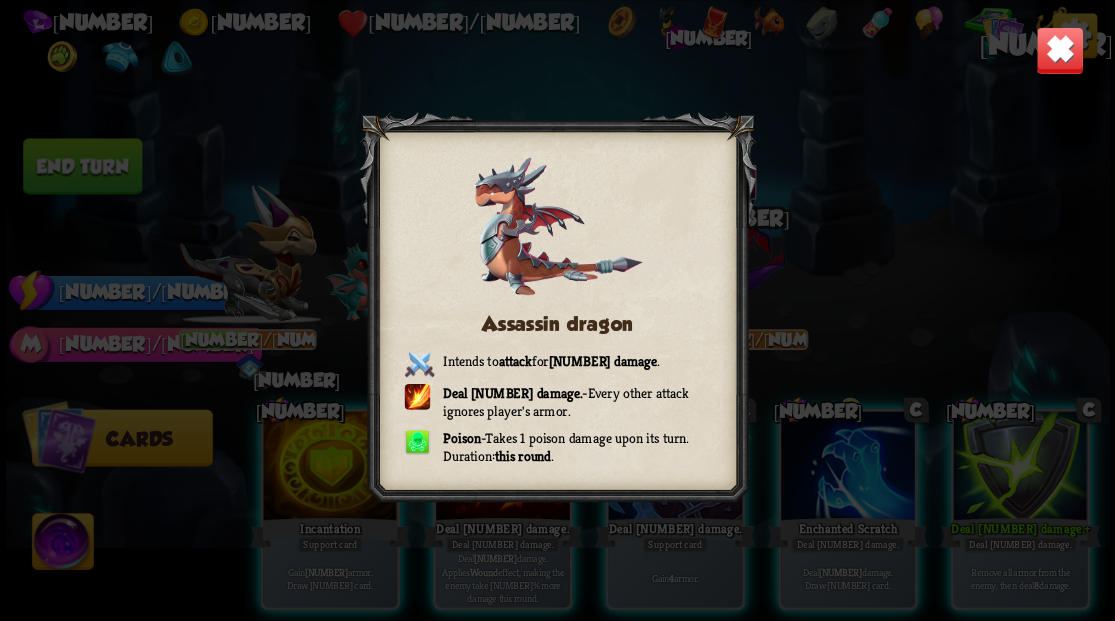 click at bounding box center [1059, 50] 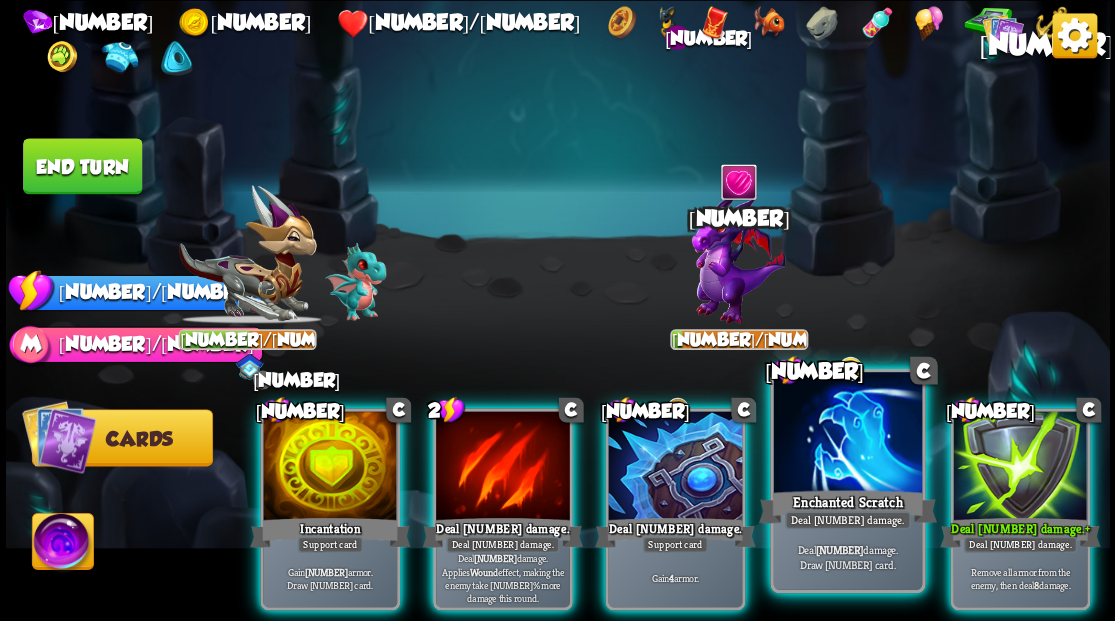 click at bounding box center (330, 467) 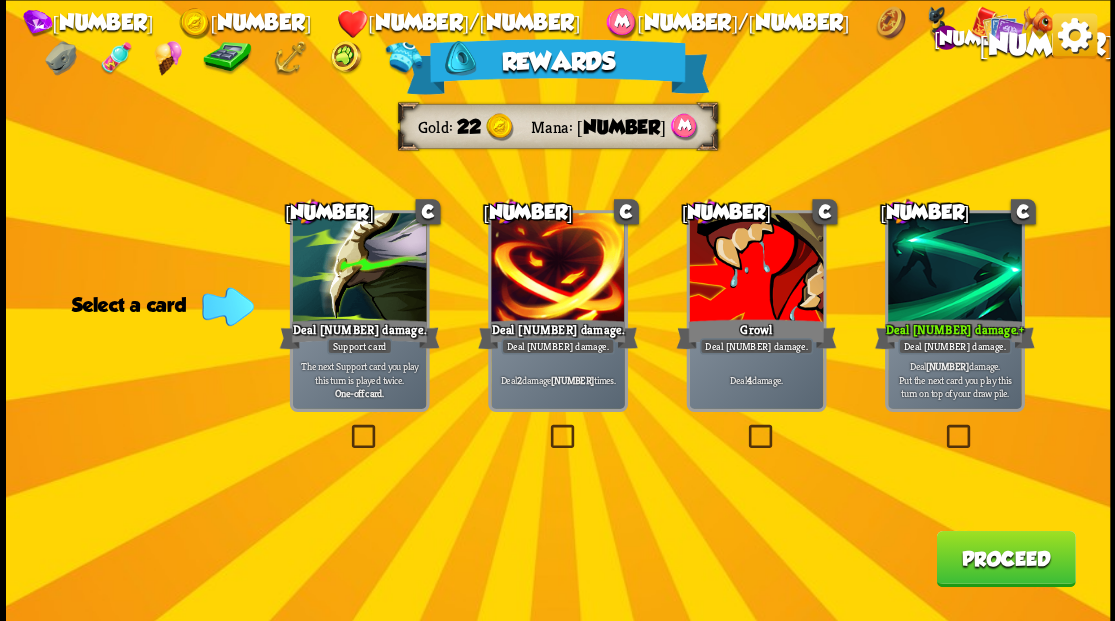 click at bounding box center [744, 427] 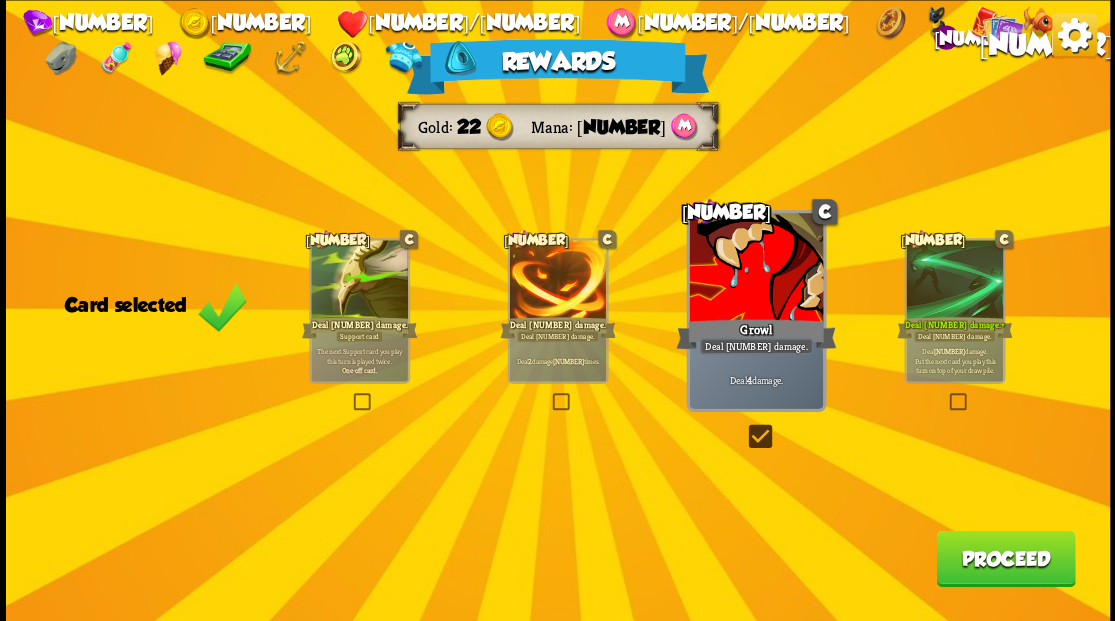 click on "Proceed" at bounding box center (1005, 558) 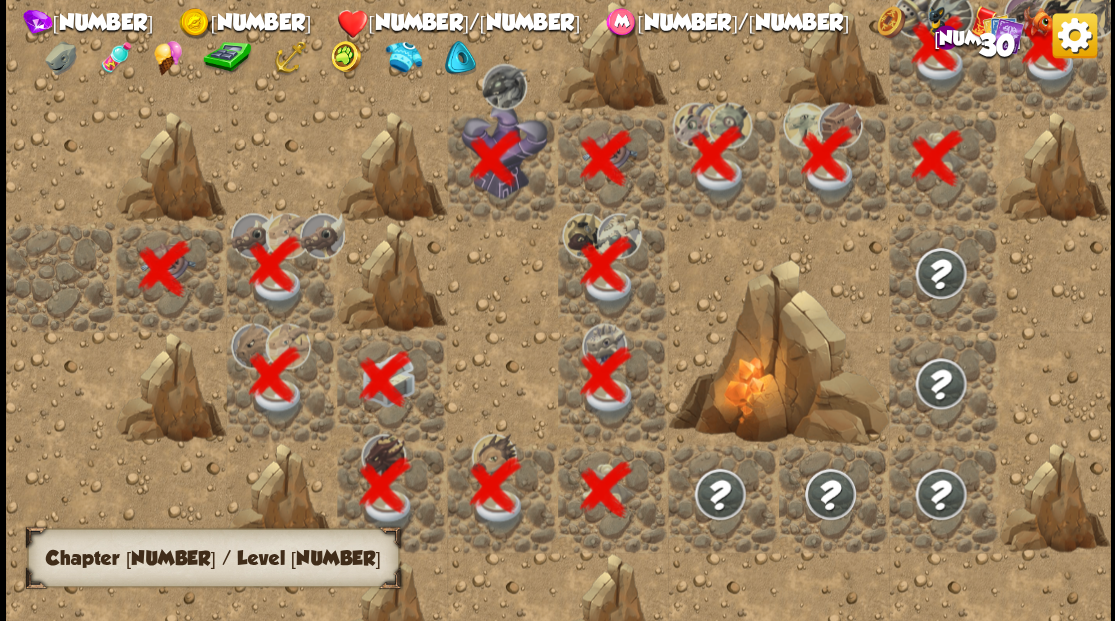 scroll, scrollTop: 0, scrollLeft: 384, axis: horizontal 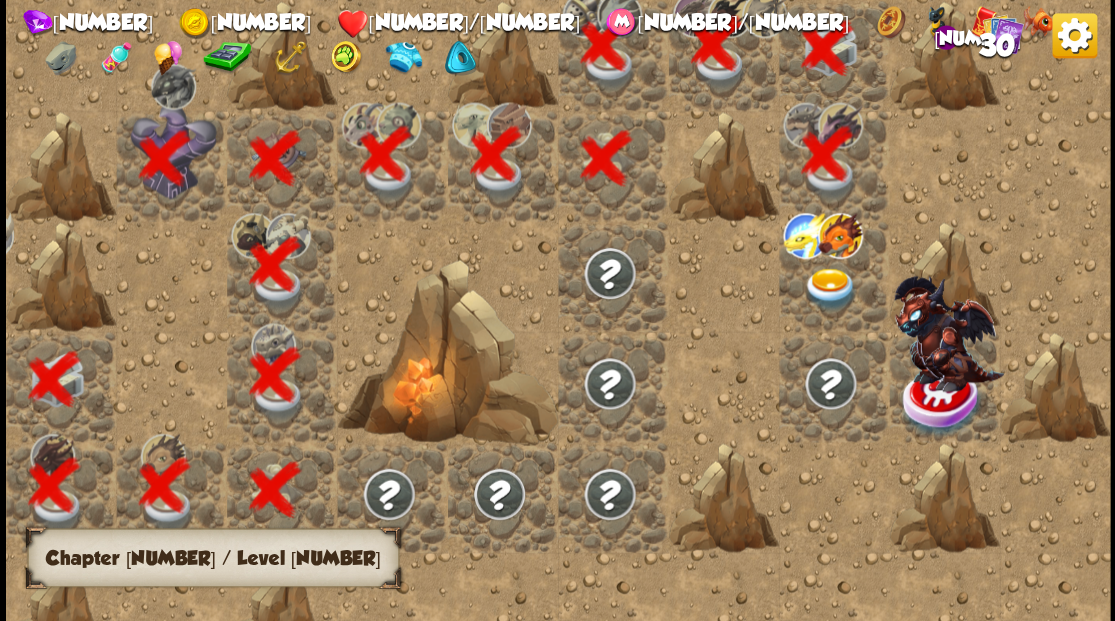 click at bounding box center [829, 288] 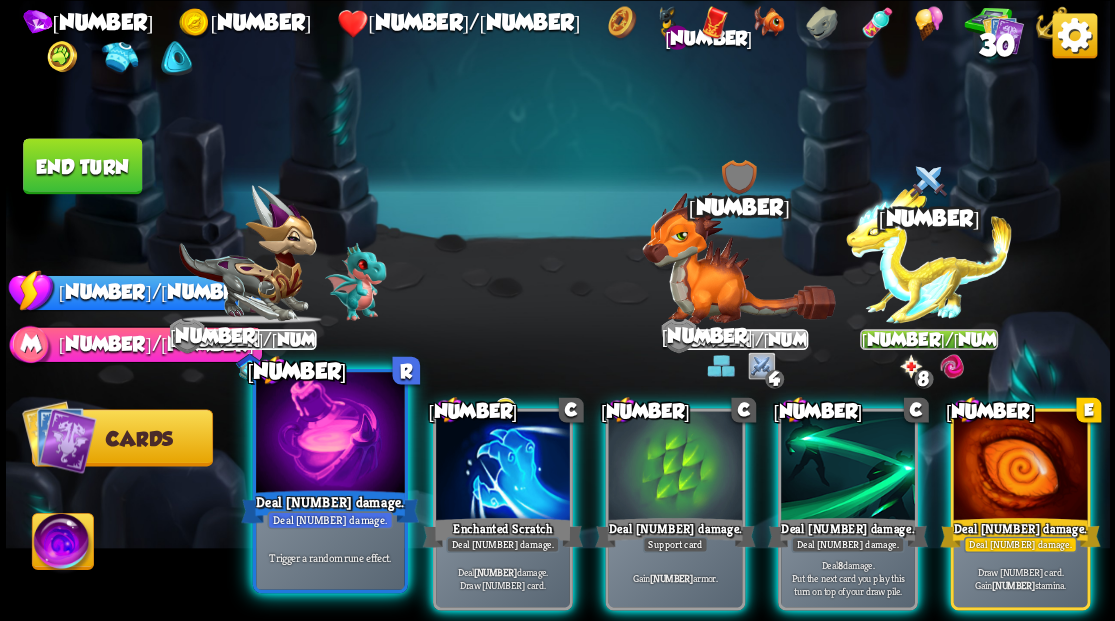 click at bounding box center (330, 434) 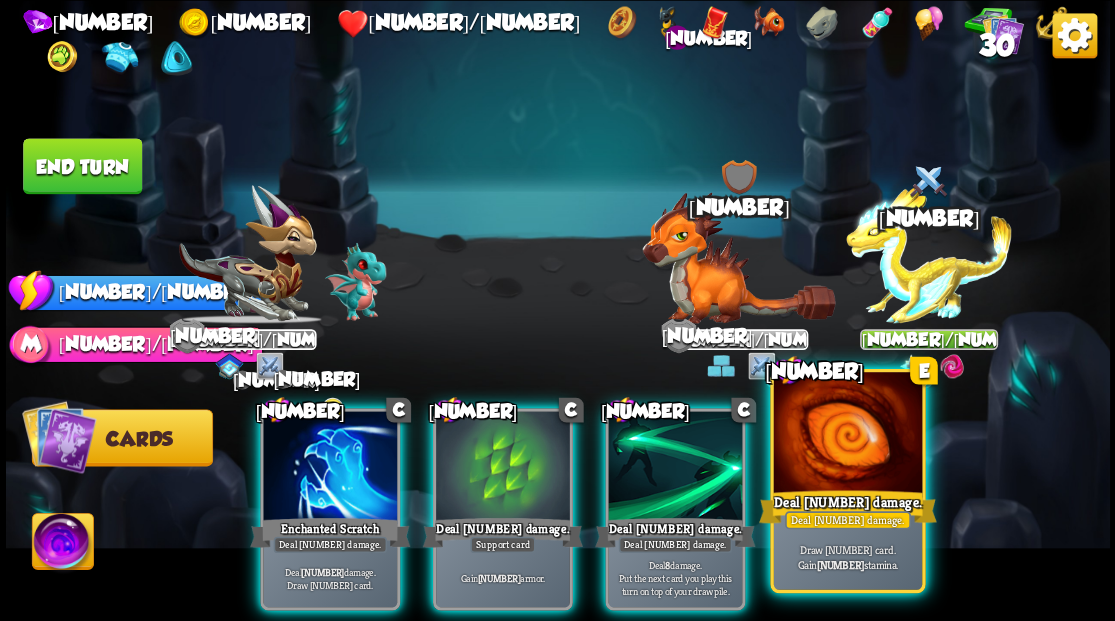 click on "Deal [NUMBER] damage." at bounding box center (847, 506) 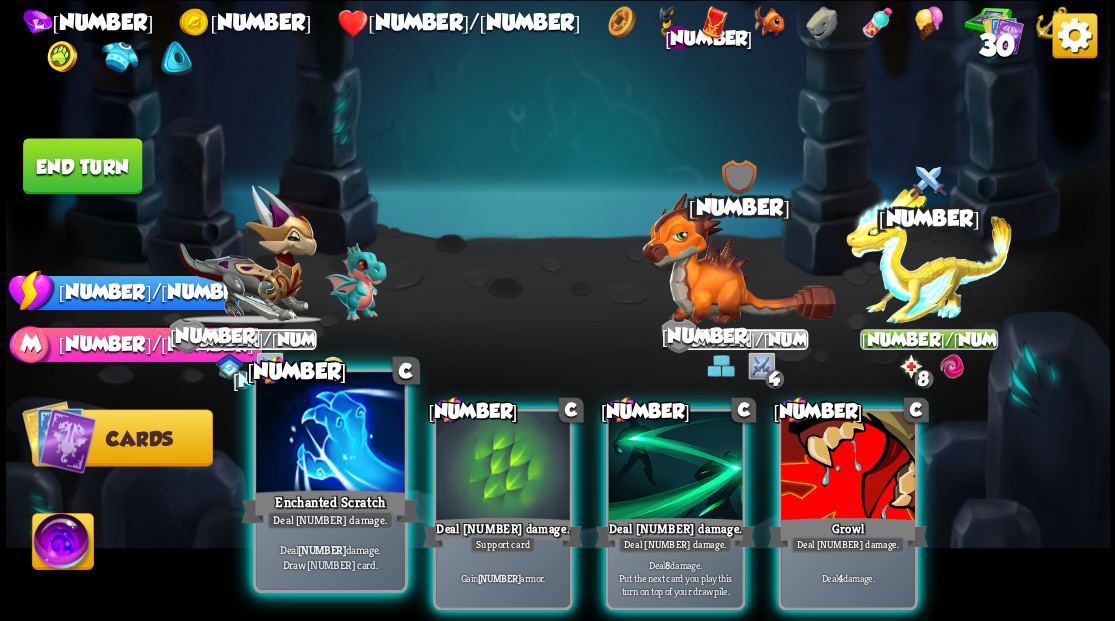 click at bounding box center (330, 434) 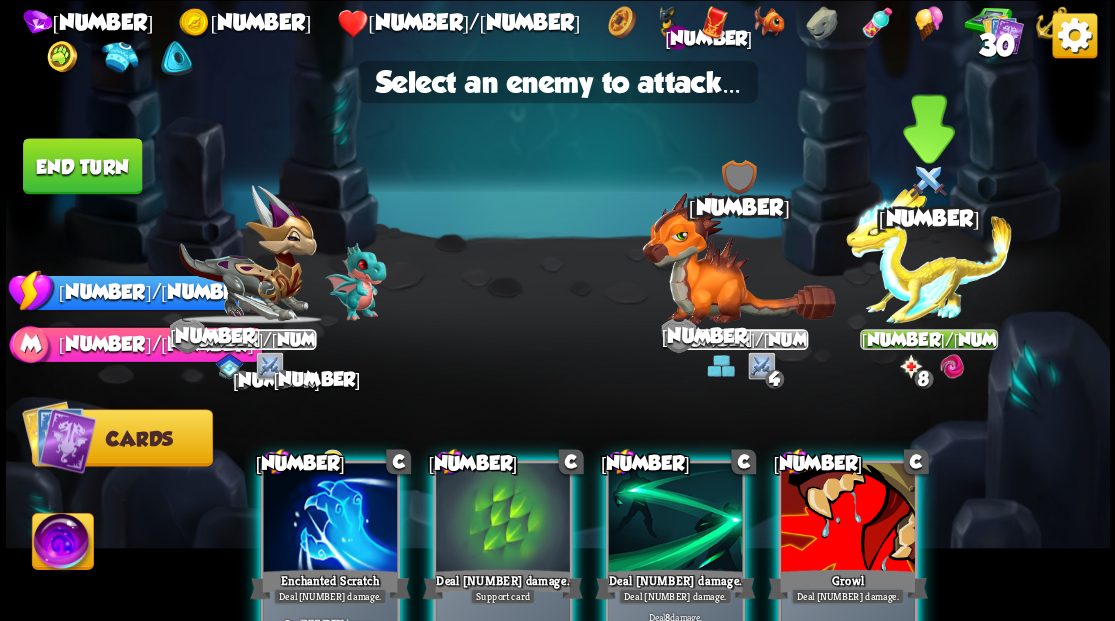 click at bounding box center [929, 254] 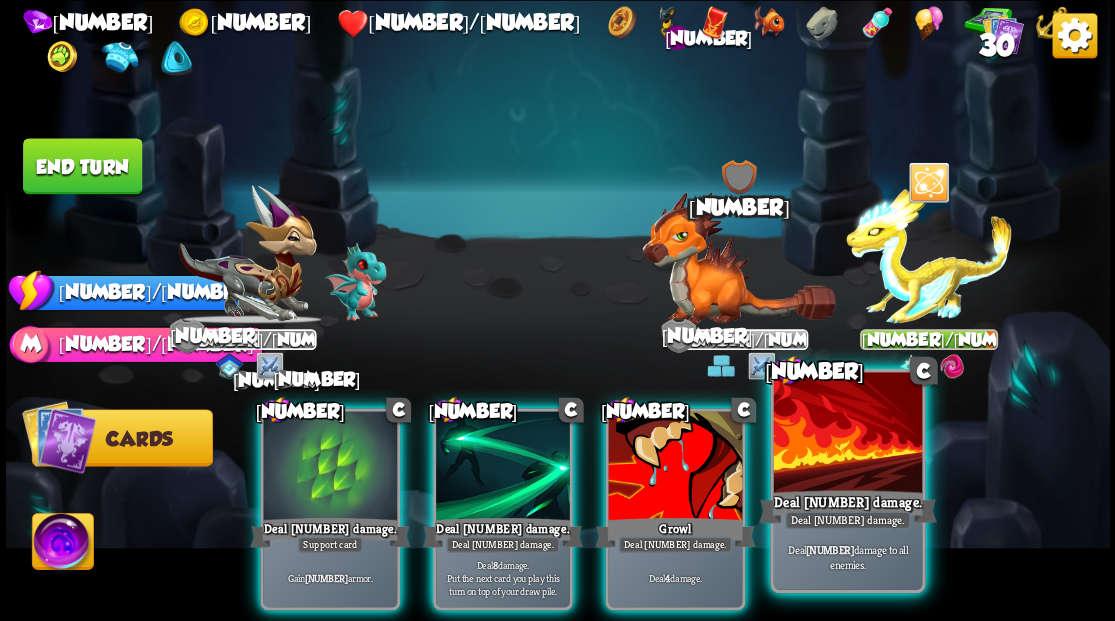 click at bounding box center [330, 467] 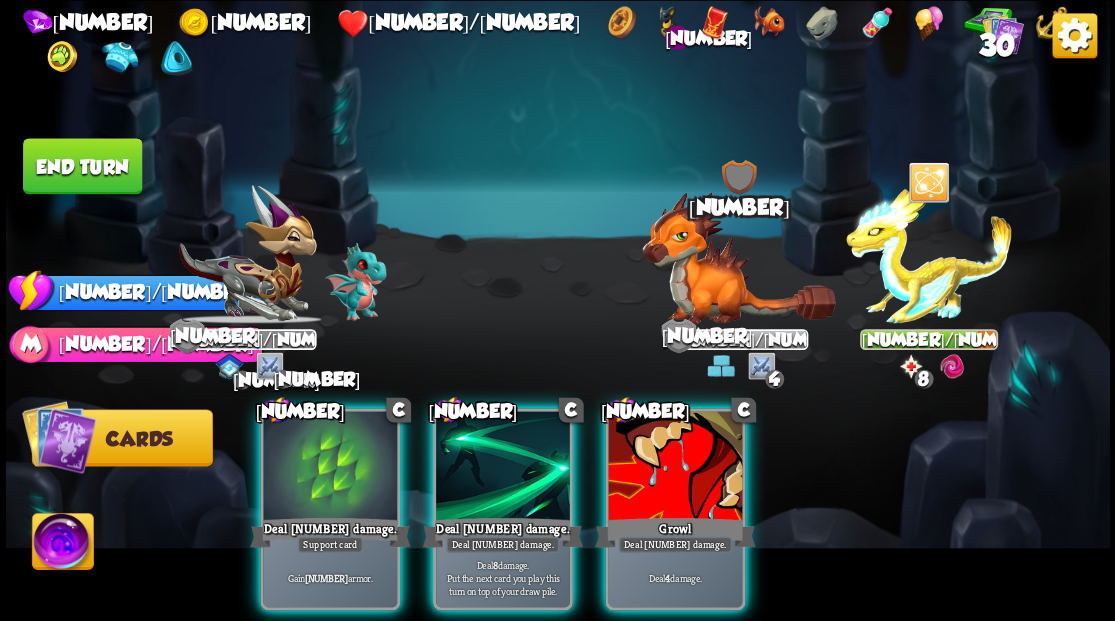 click on "Deal [NUMBER] armor. Deal [NUMBER] damage. Put the next card you play this turn on top of your draw pile. Deal [NUMBER] damage." at bounding box center [667, 483] 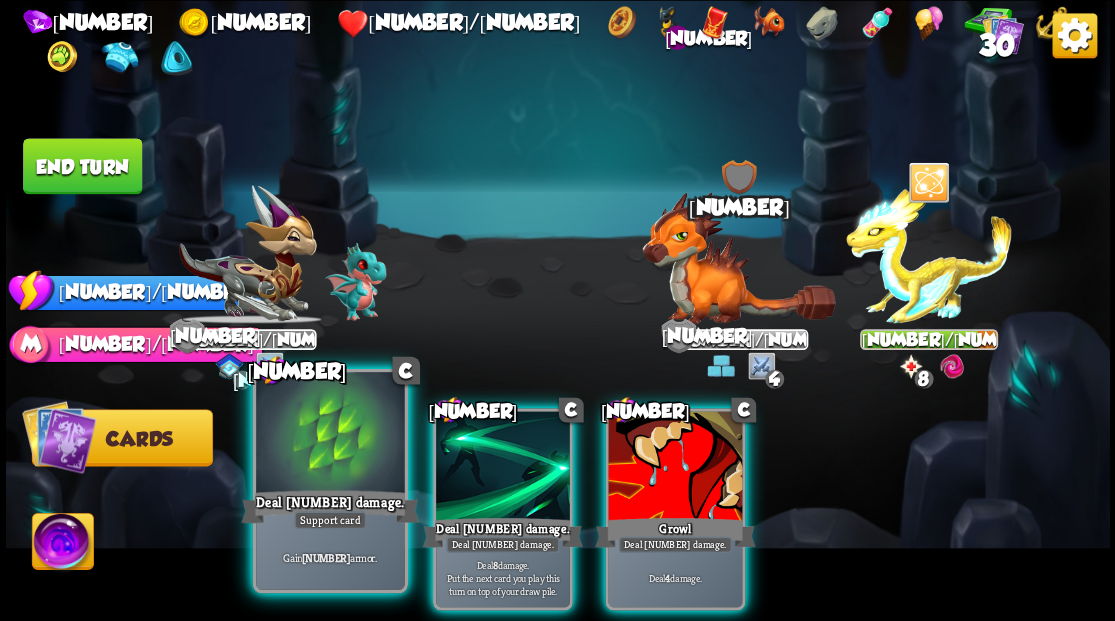 click at bounding box center (330, 434) 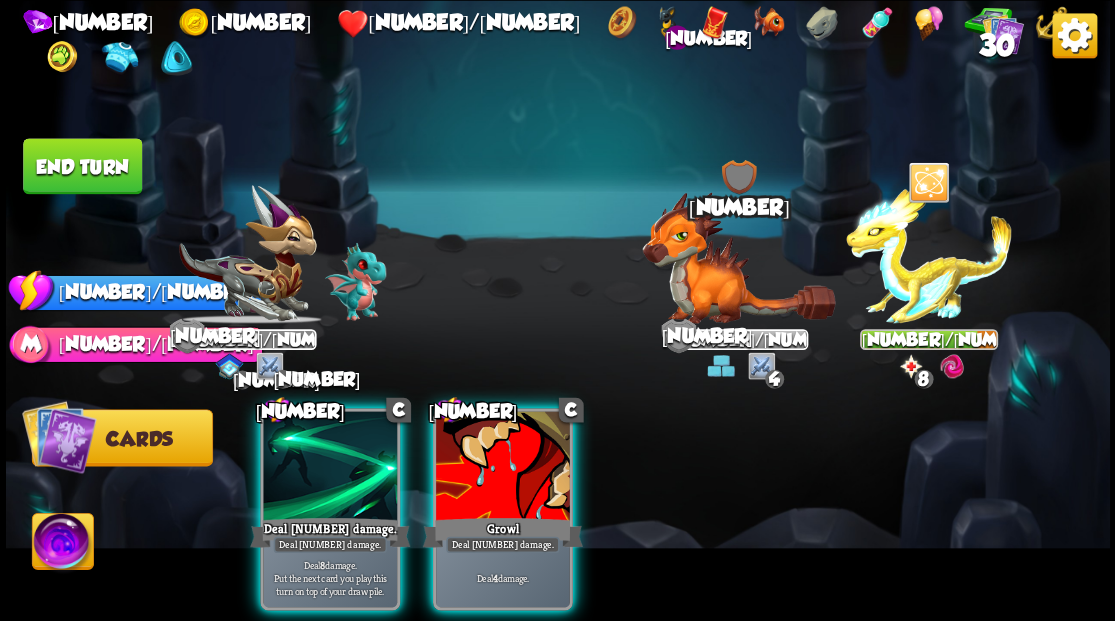 click at bounding box center (59, 436) 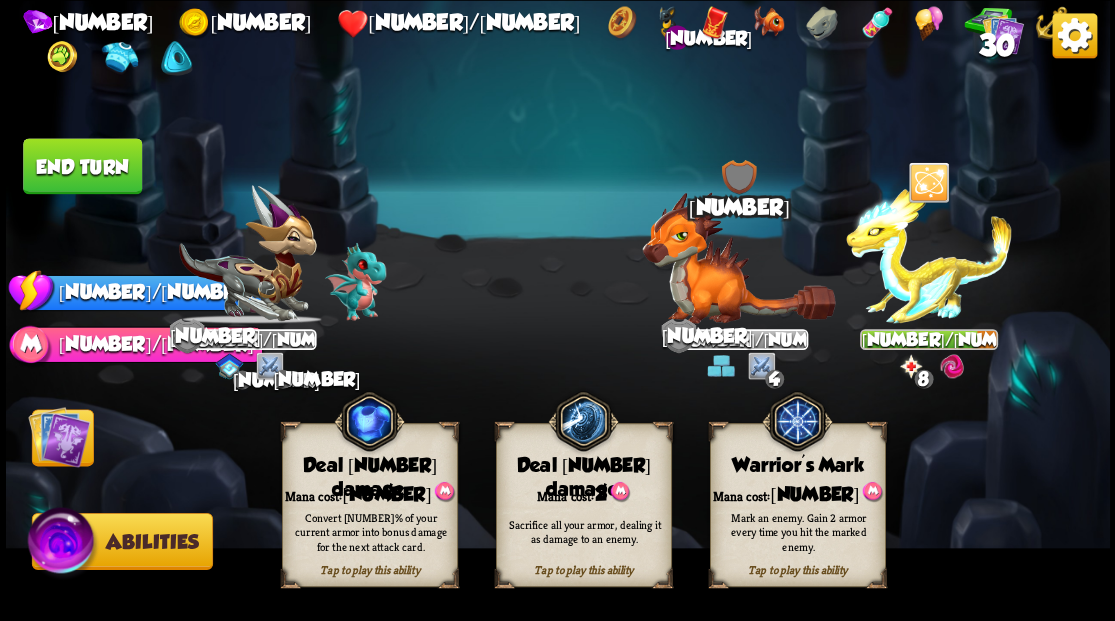 click on "Mark an enemy. Gain 2 armor every time you hit the marked enemy." at bounding box center (370, 531) 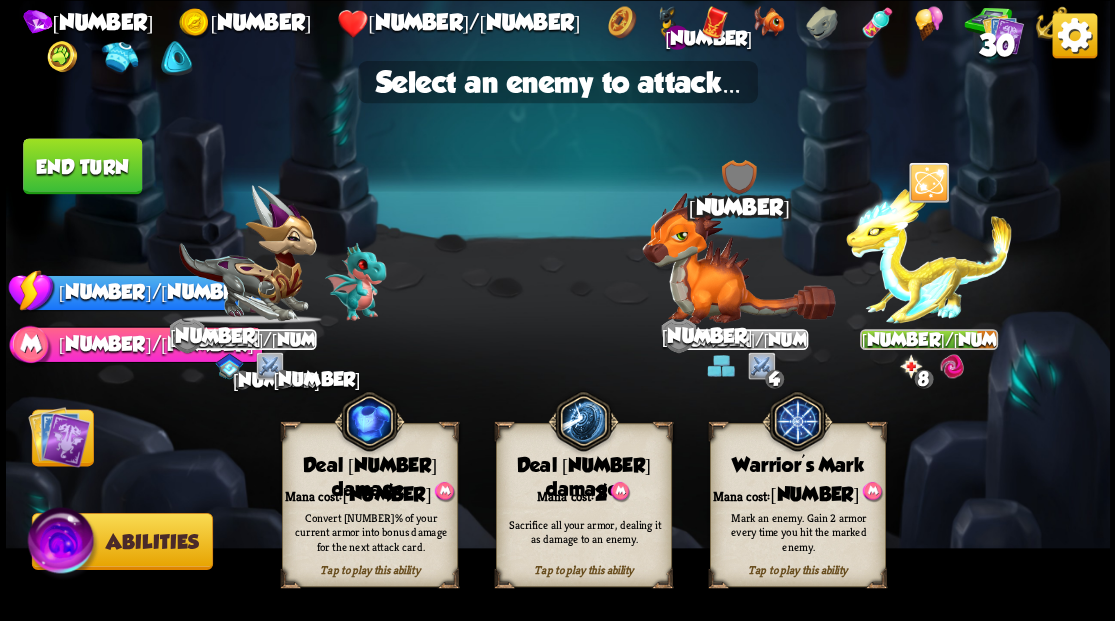 click at bounding box center [59, 436] 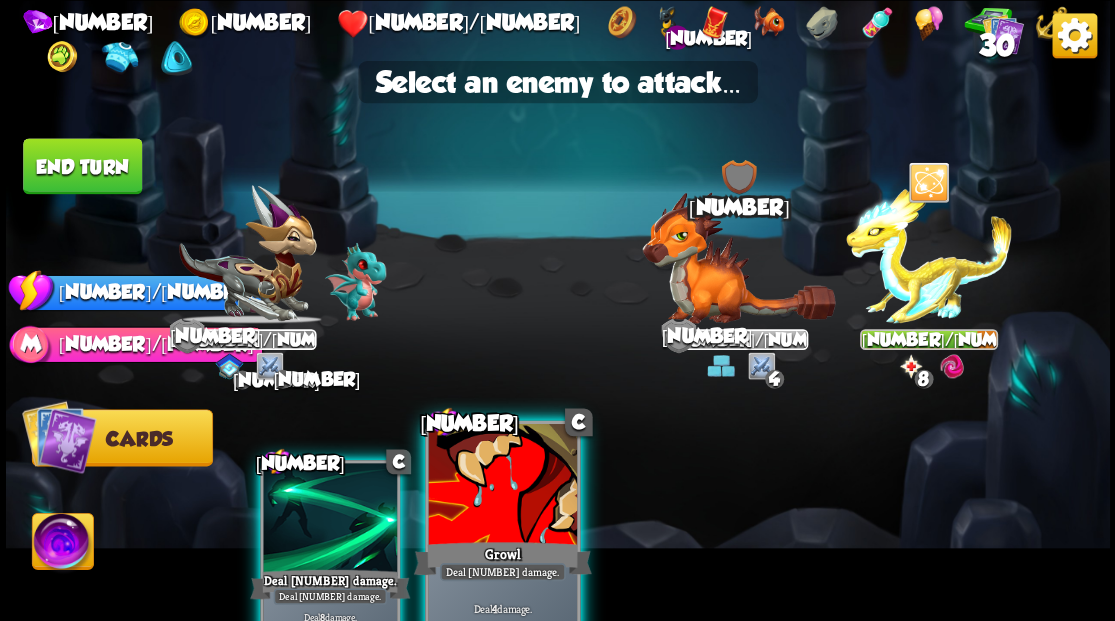 click at bounding box center (330, 519) 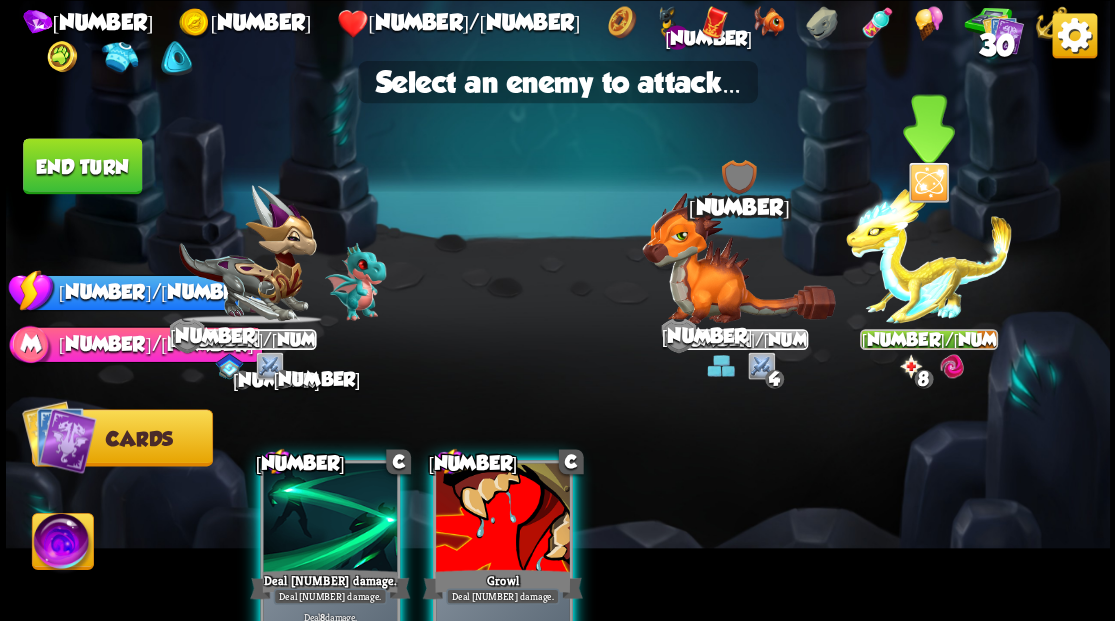 click at bounding box center (929, 254) 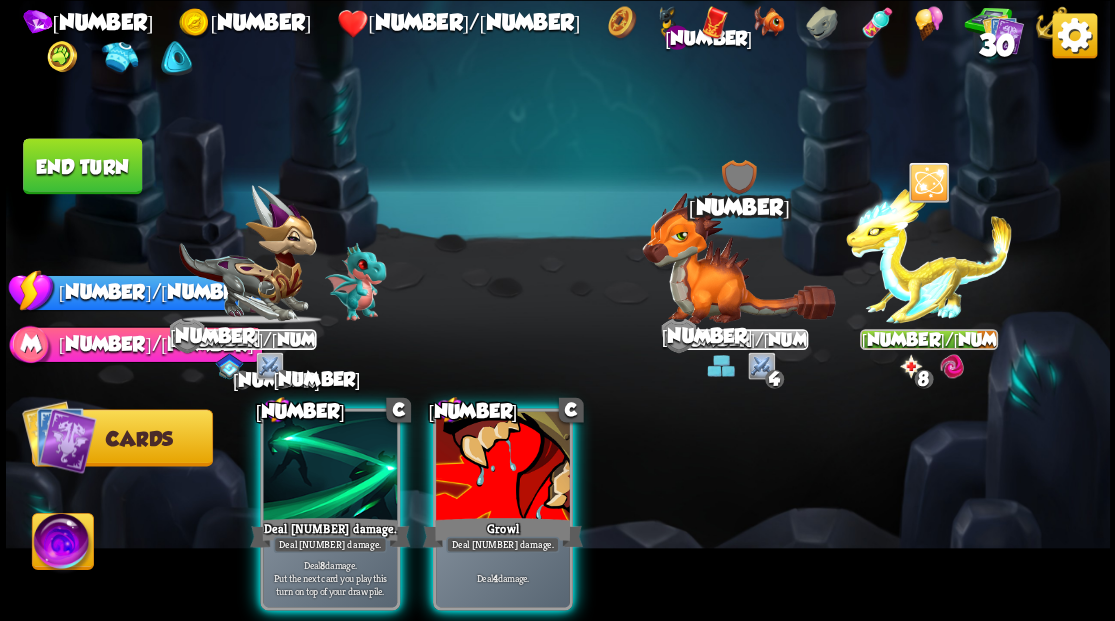 click at bounding box center [503, 467] 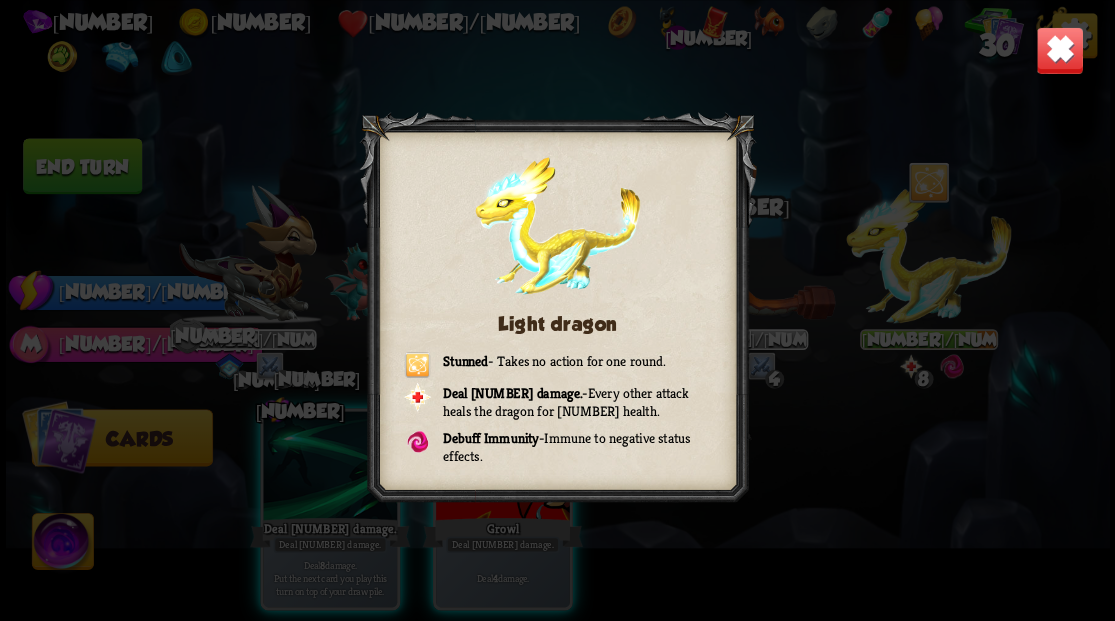 click at bounding box center (1059, 50) 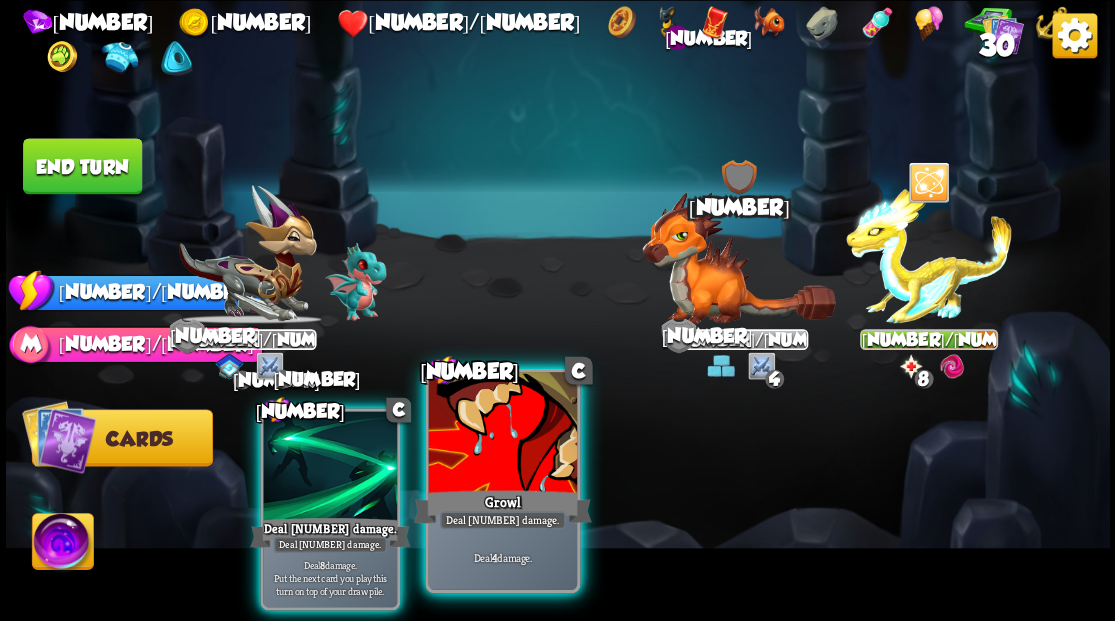 click at bounding box center (330, 467) 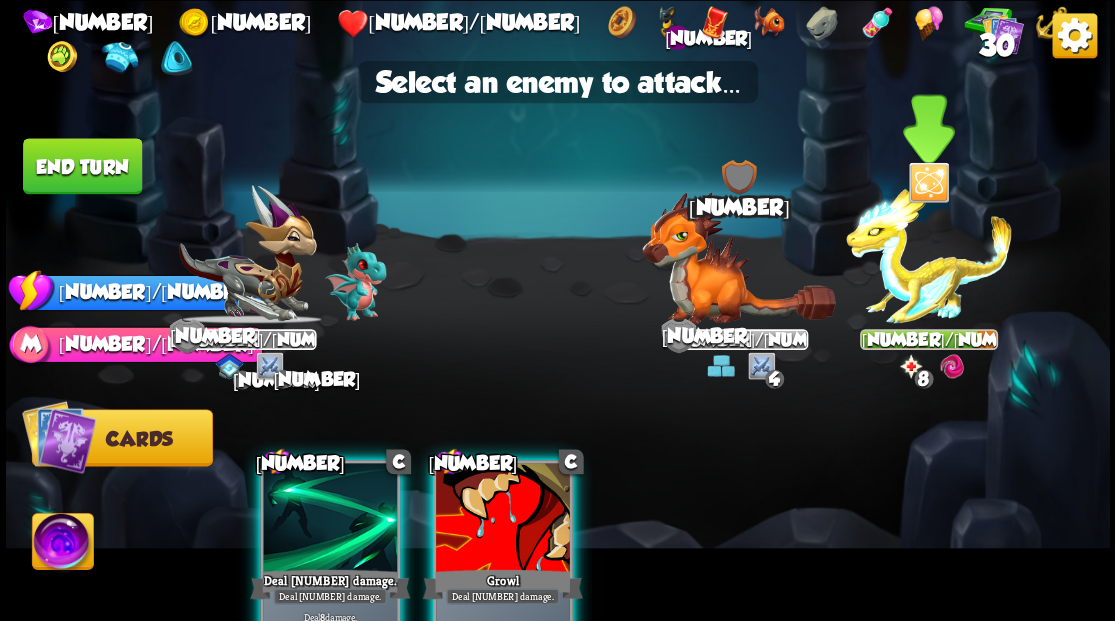 click at bounding box center (929, 254) 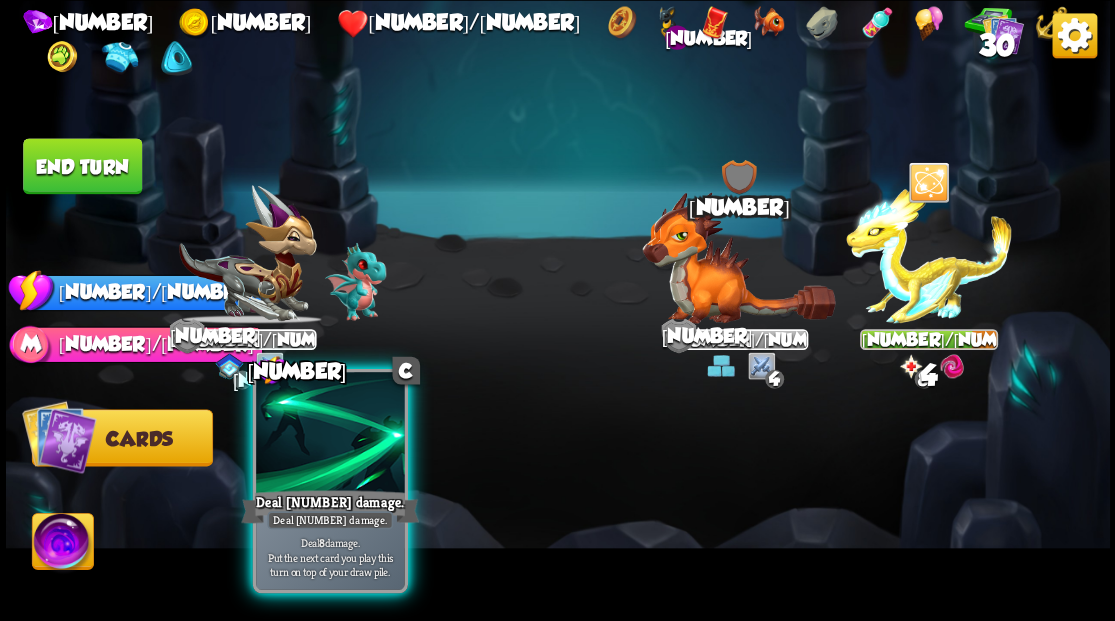 click at bounding box center [330, 434] 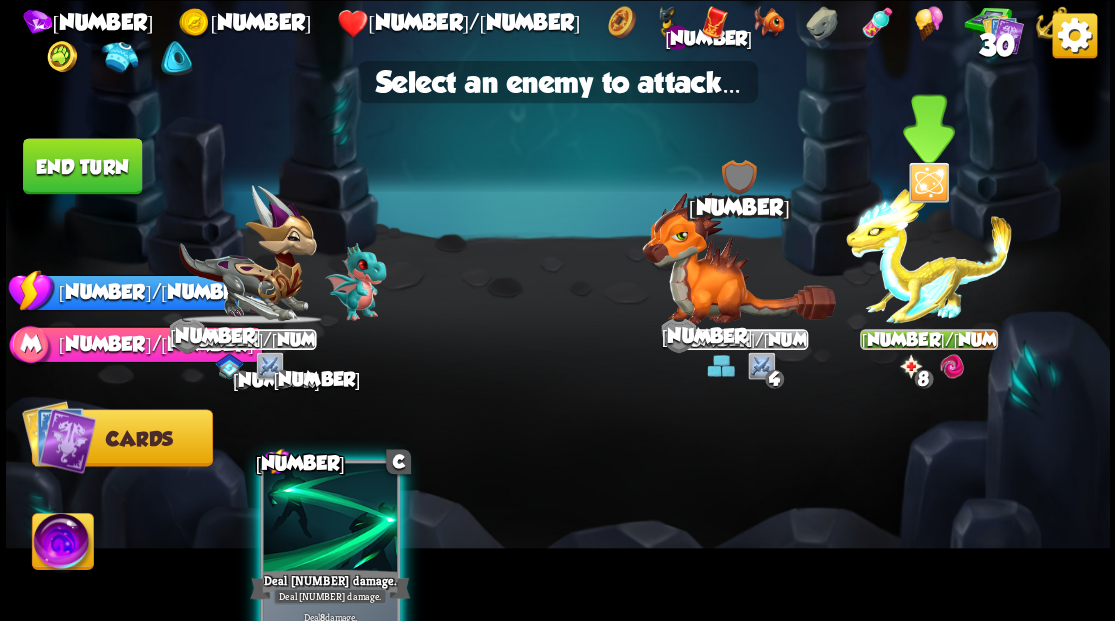 drag, startPoint x: 918, startPoint y: 297, endPoint x: 896, endPoint y: 291, distance: 22.803509 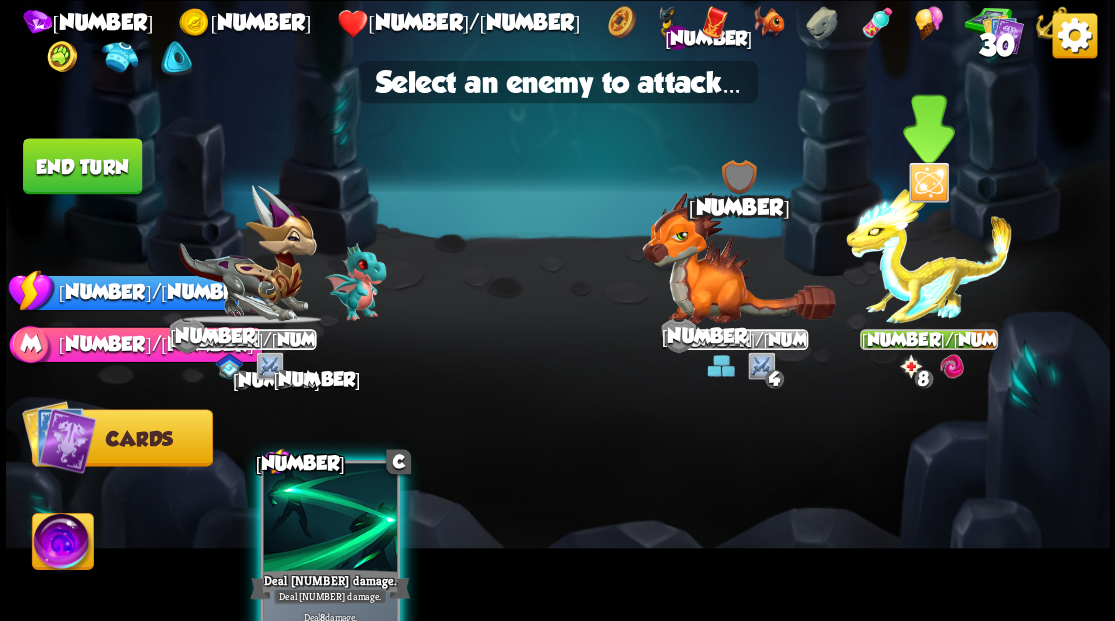click at bounding box center [929, 254] 